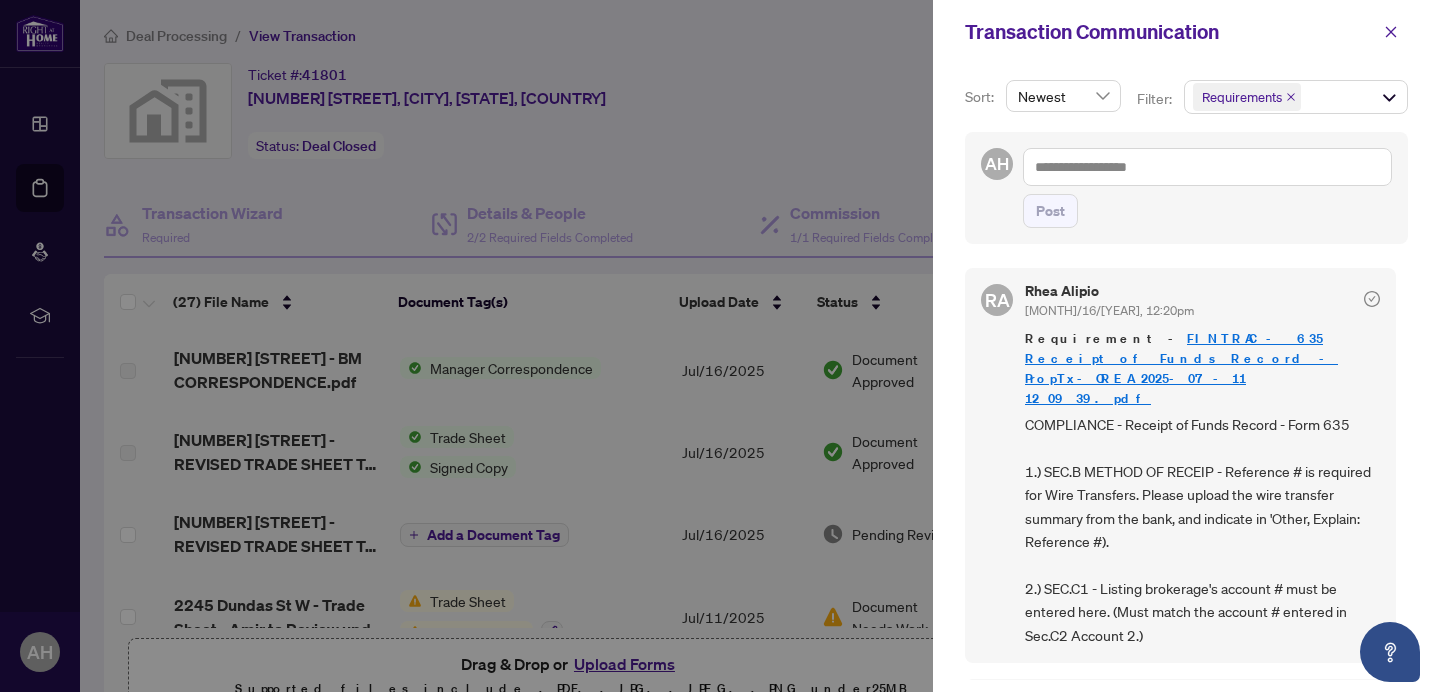 scroll, scrollTop: 0, scrollLeft: 0, axis: both 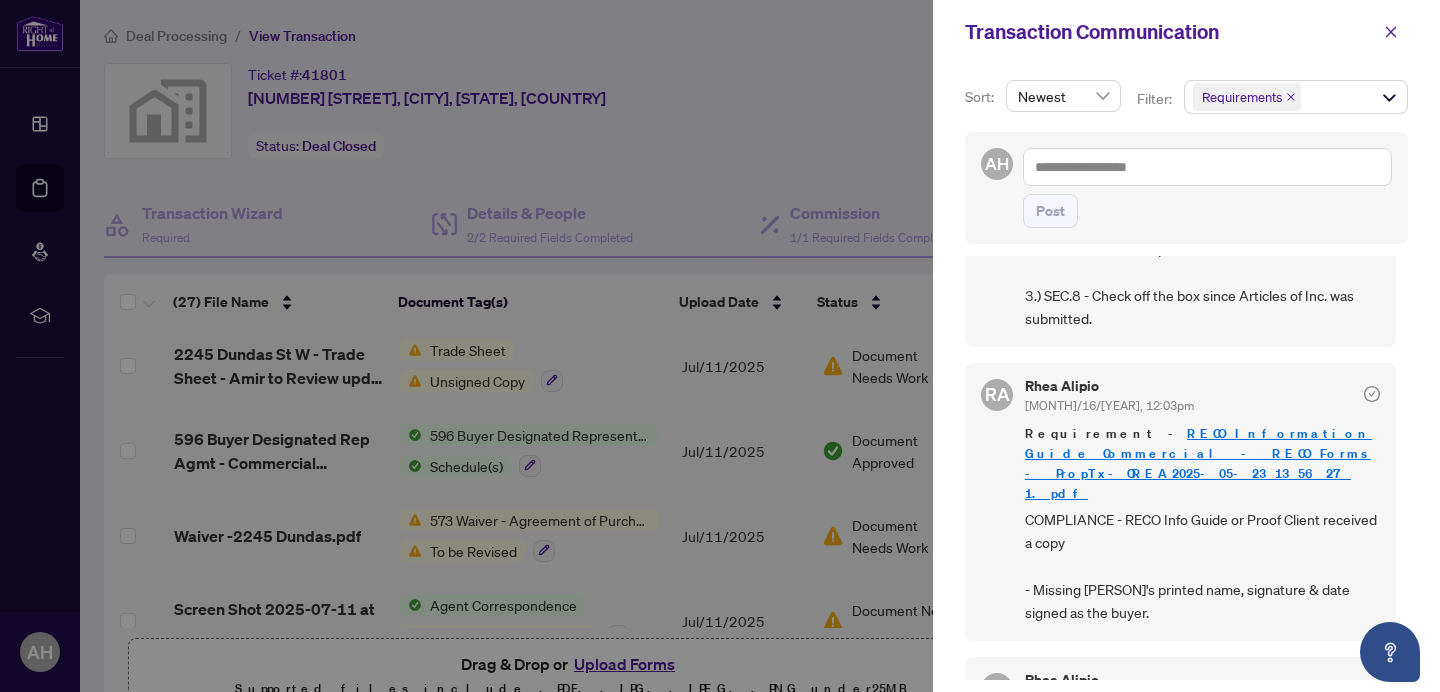 click at bounding box center [720, 346] 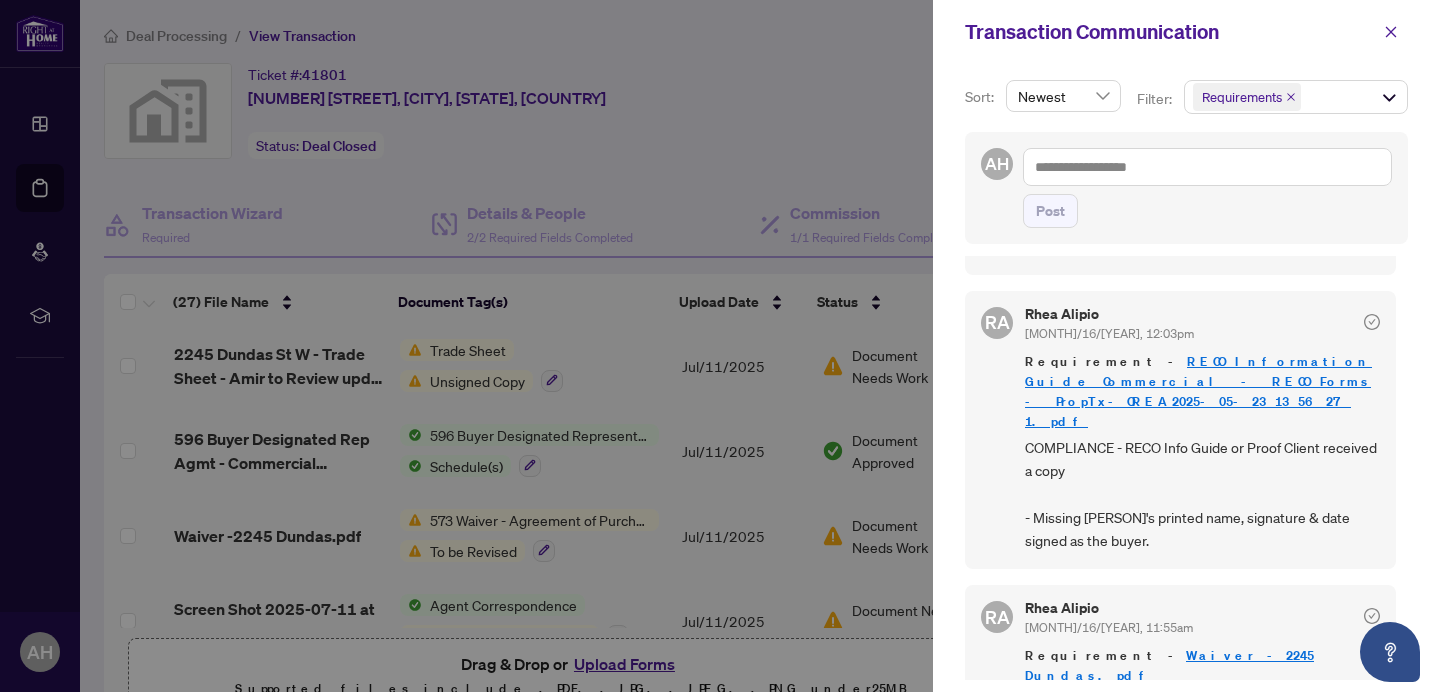 scroll, scrollTop: 884, scrollLeft: 0, axis: vertical 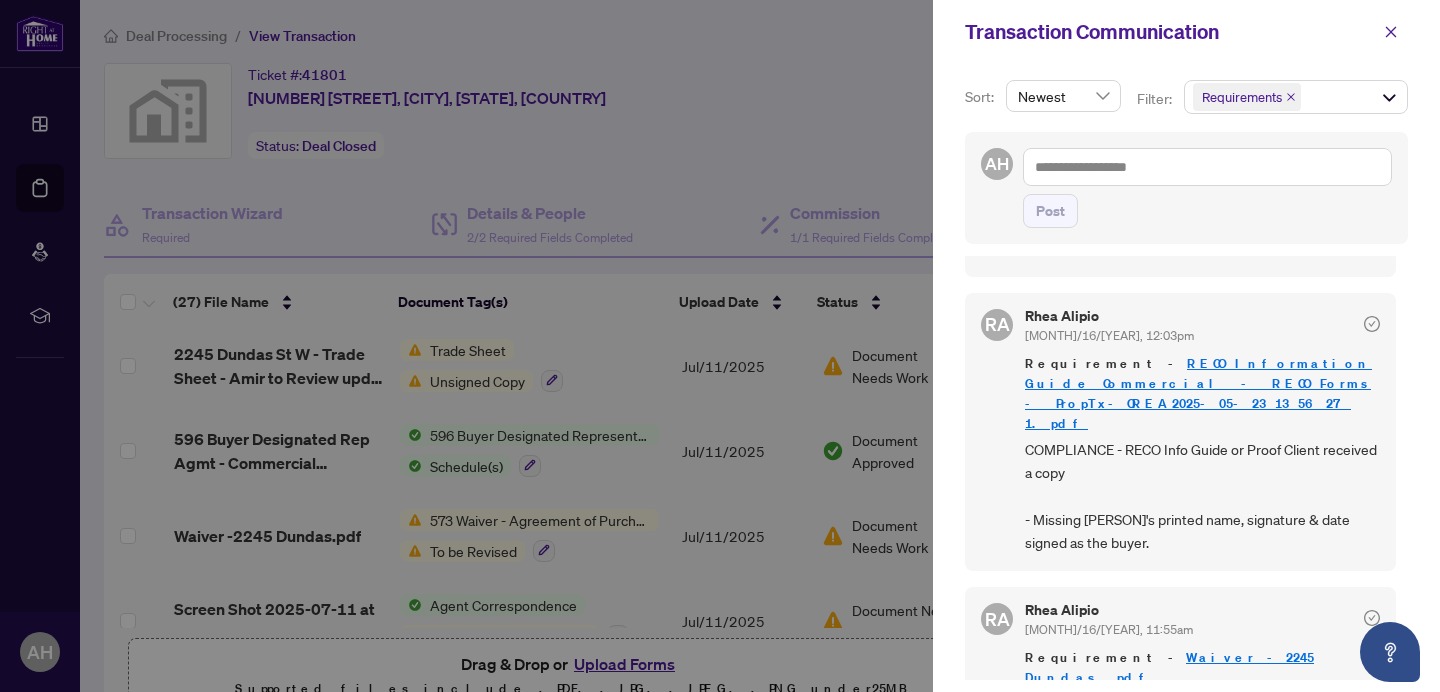 click on "RECO Information Guide Commercial - RECO Forms - PropTx-OREA_2025-05-23 13_56_27 1.pdf" at bounding box center [1198, 393] 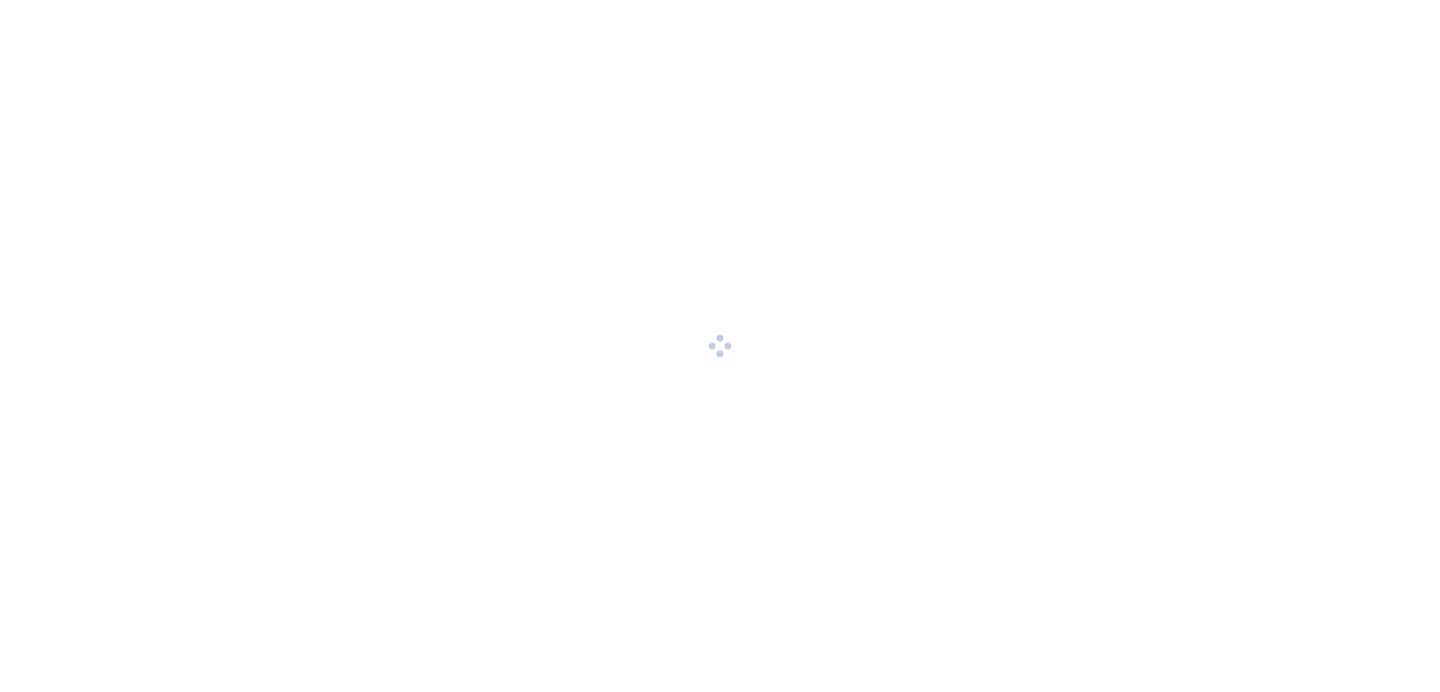 scroll, scrollTop: 0, scrollLeft: 0, axis: both 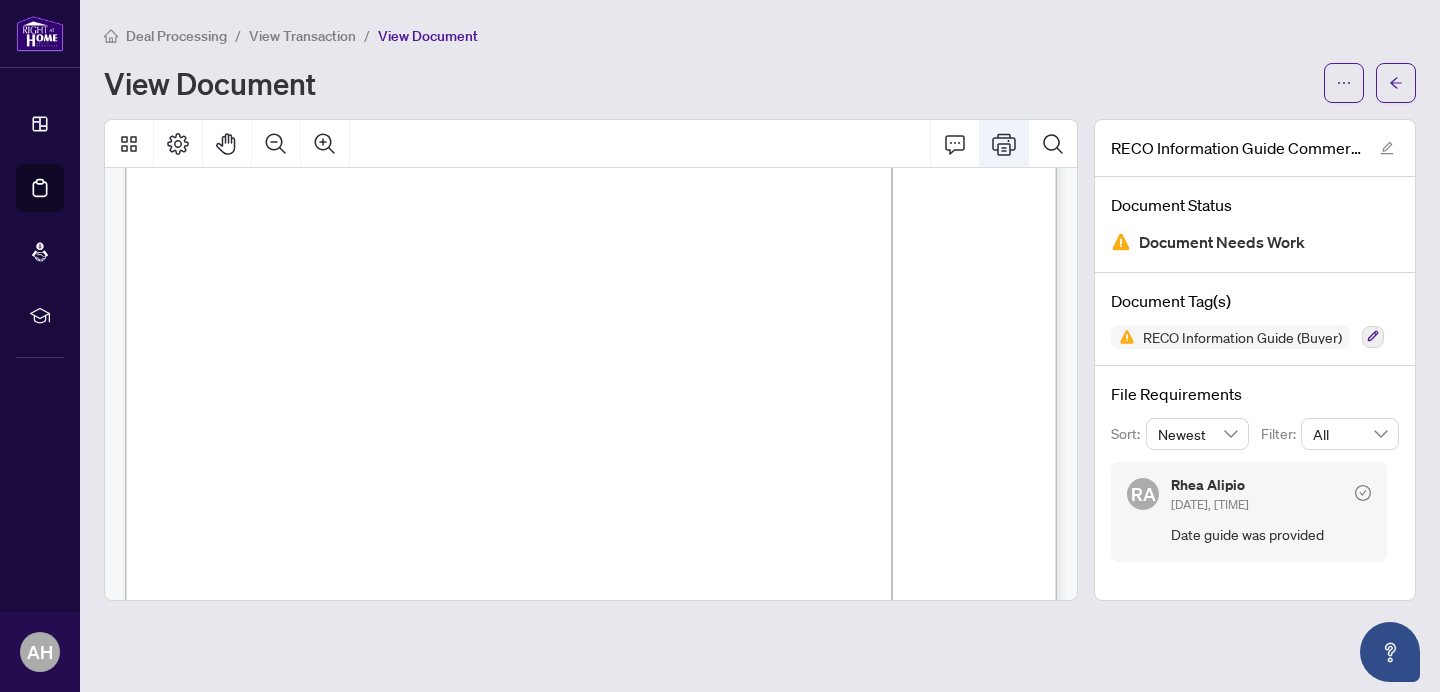 click 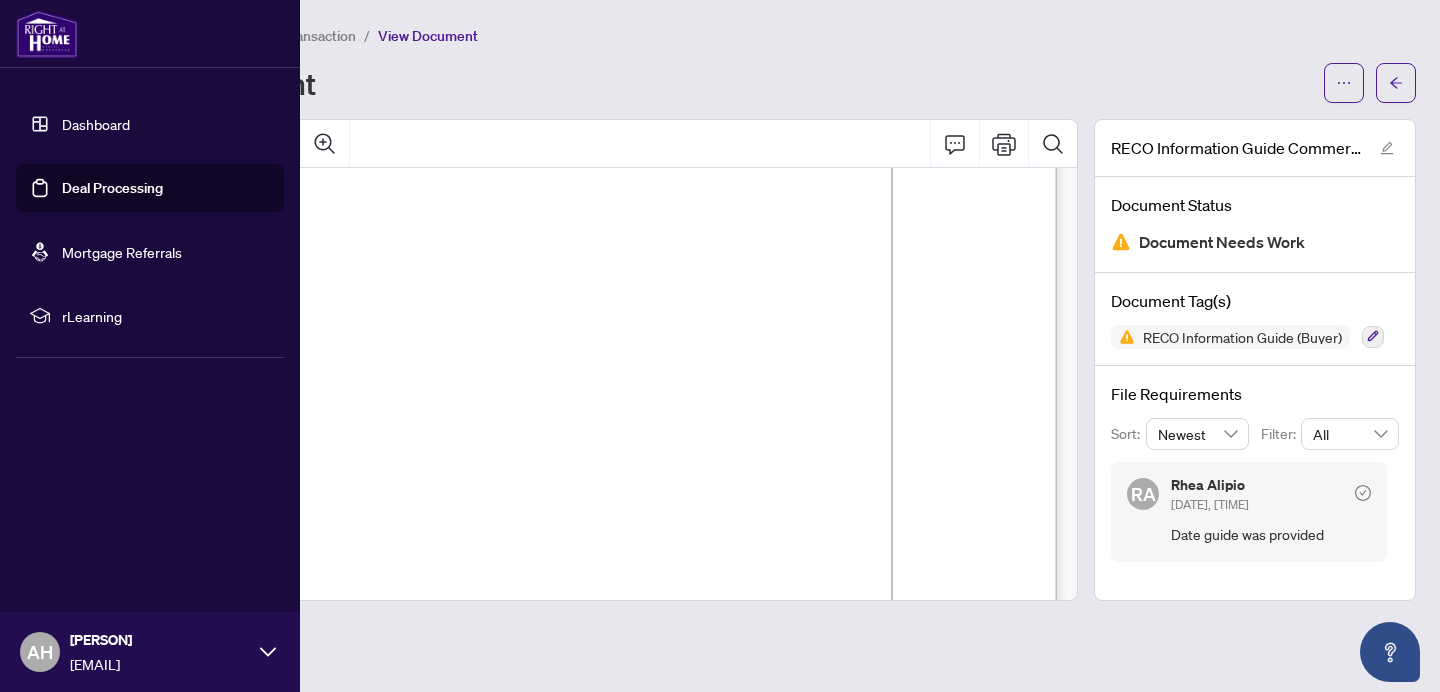 click on "Deal Processing" at bounding box center (112, 188) 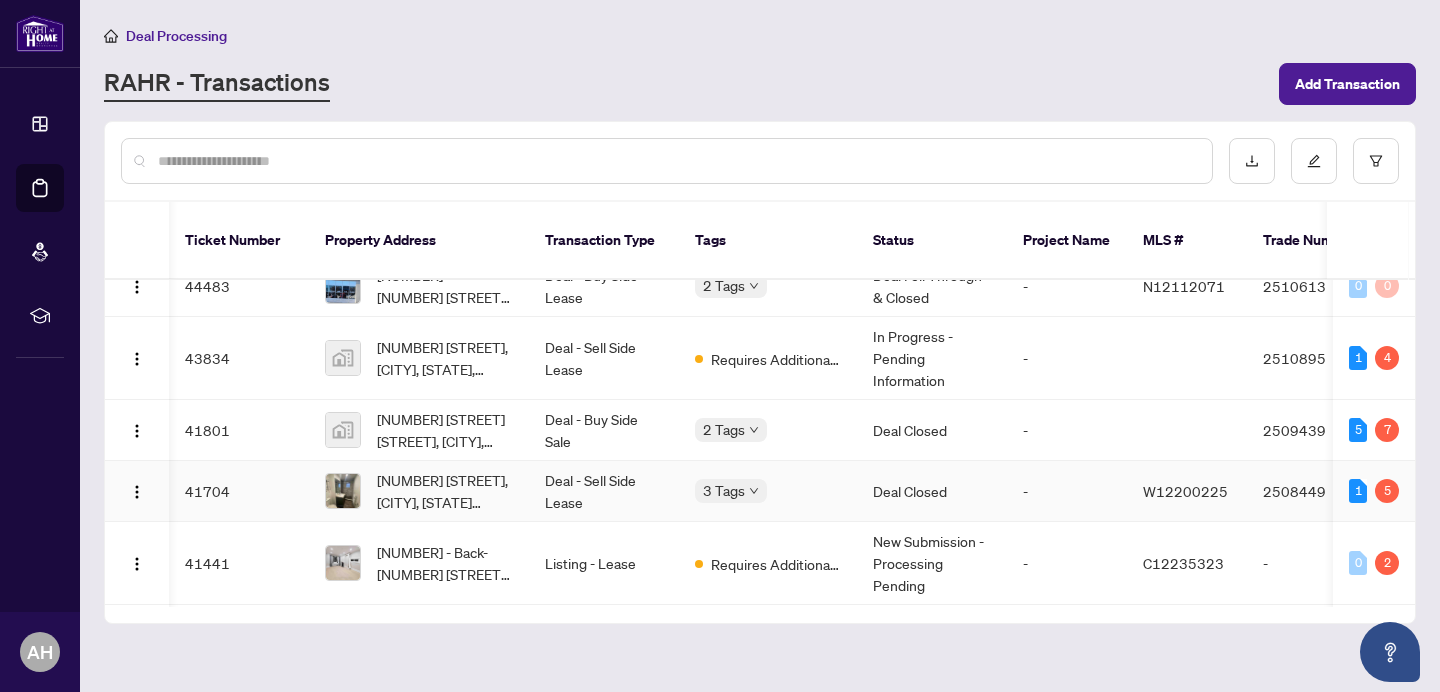 scroll, scrollTop: 1357, scrollLeft: 6, axis: both 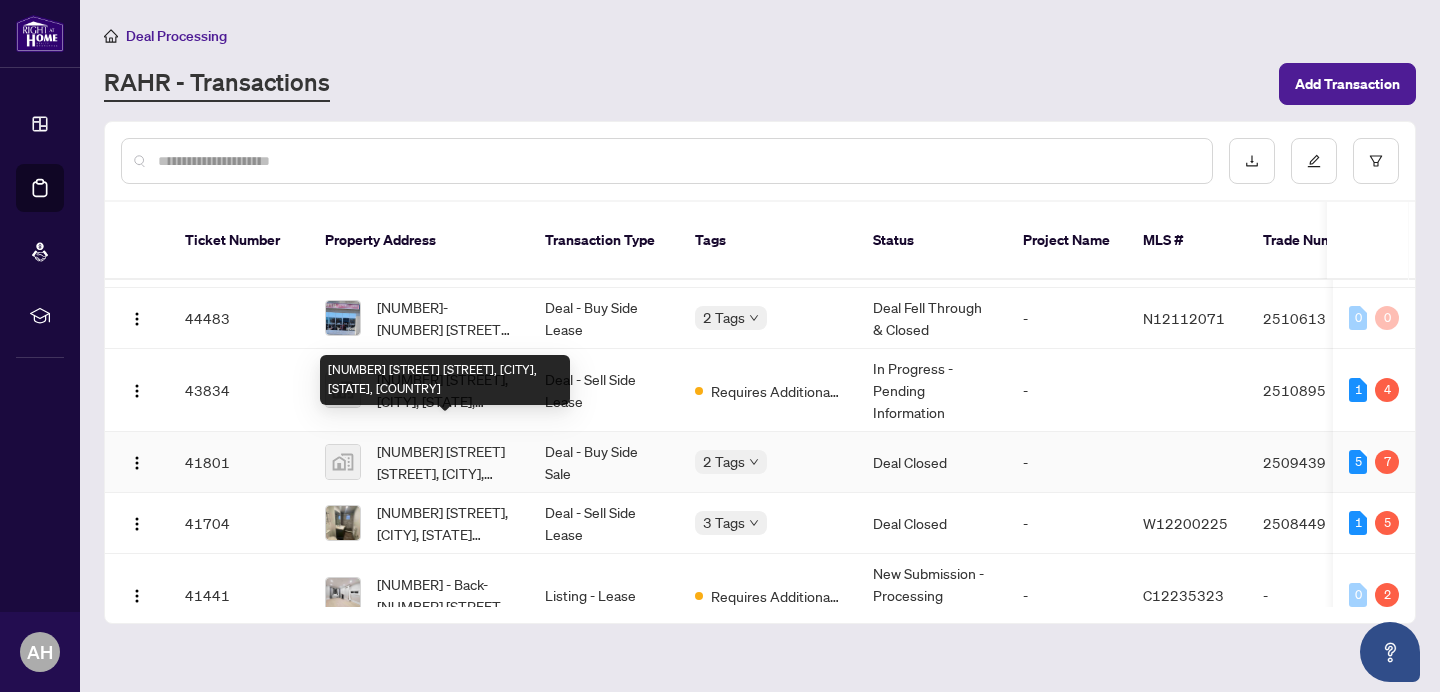 click on "2245 Dundas Street West, Toronto, ON, Canada" at bounding box center [445, 462] 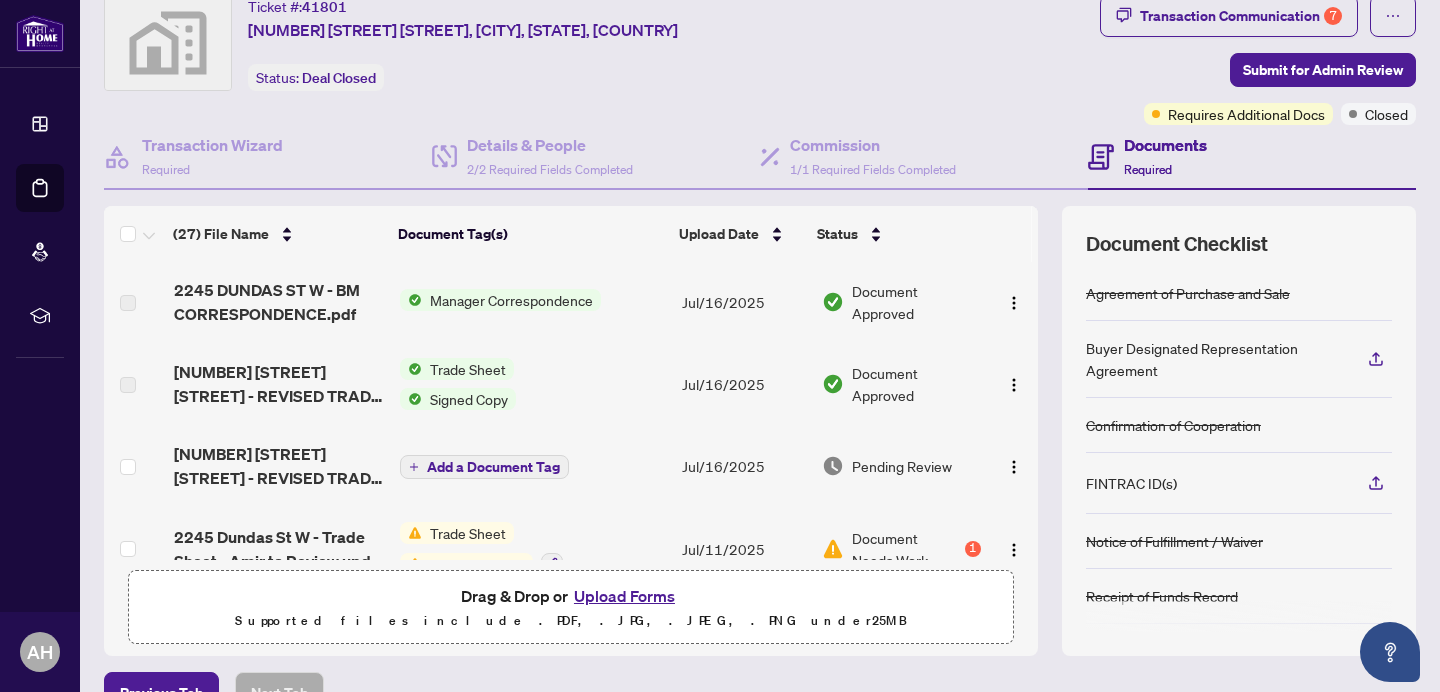 scroll, scrollTop: 0, scrollLeft: 0, axis: both 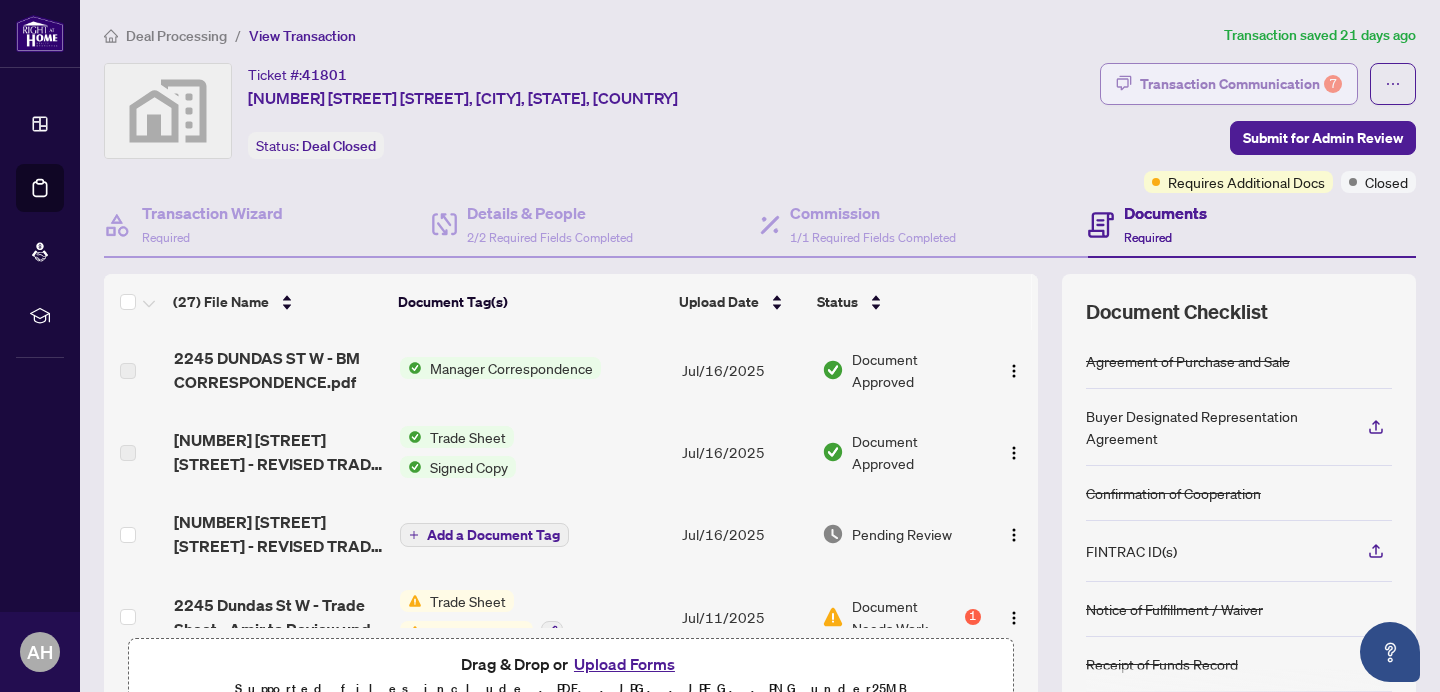 click on "Transaction Communication 7" at bounding box center (1241, 84) 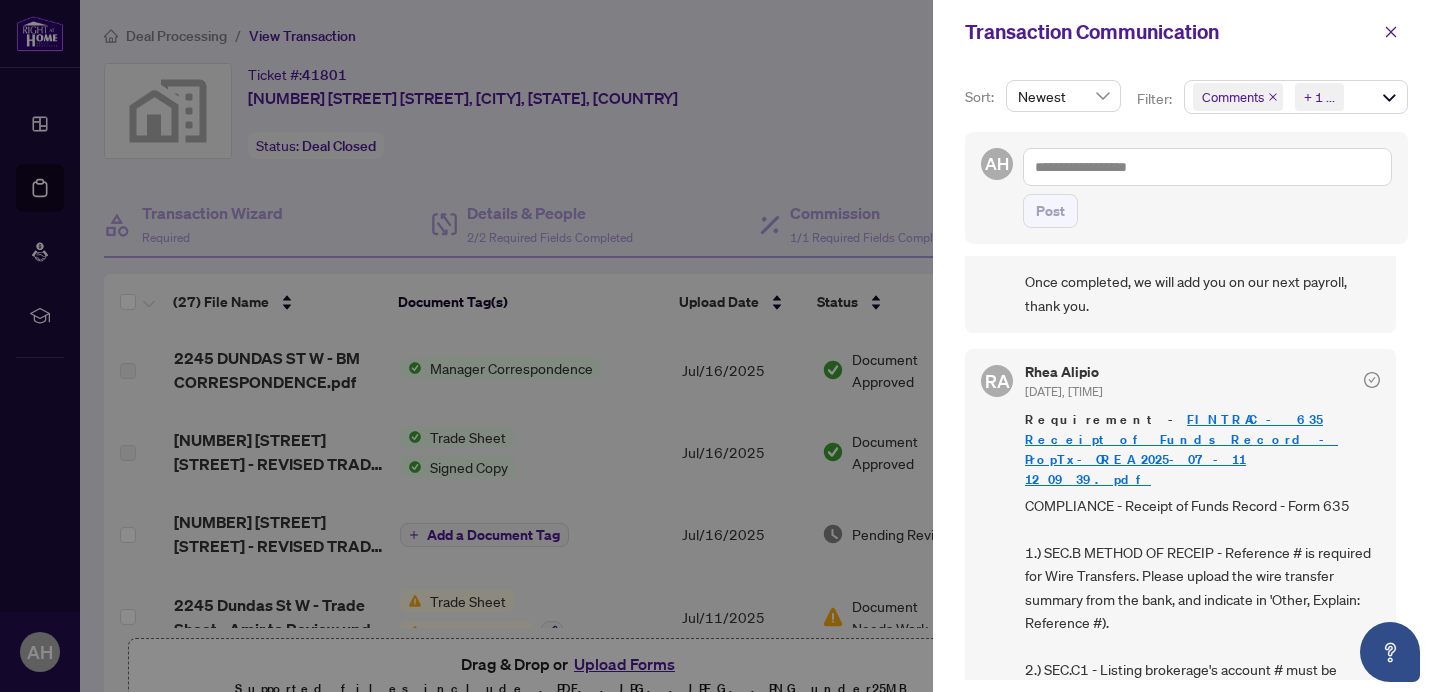 scroll, scrollTop: 202, scrollLeft: 0, axis: vertical 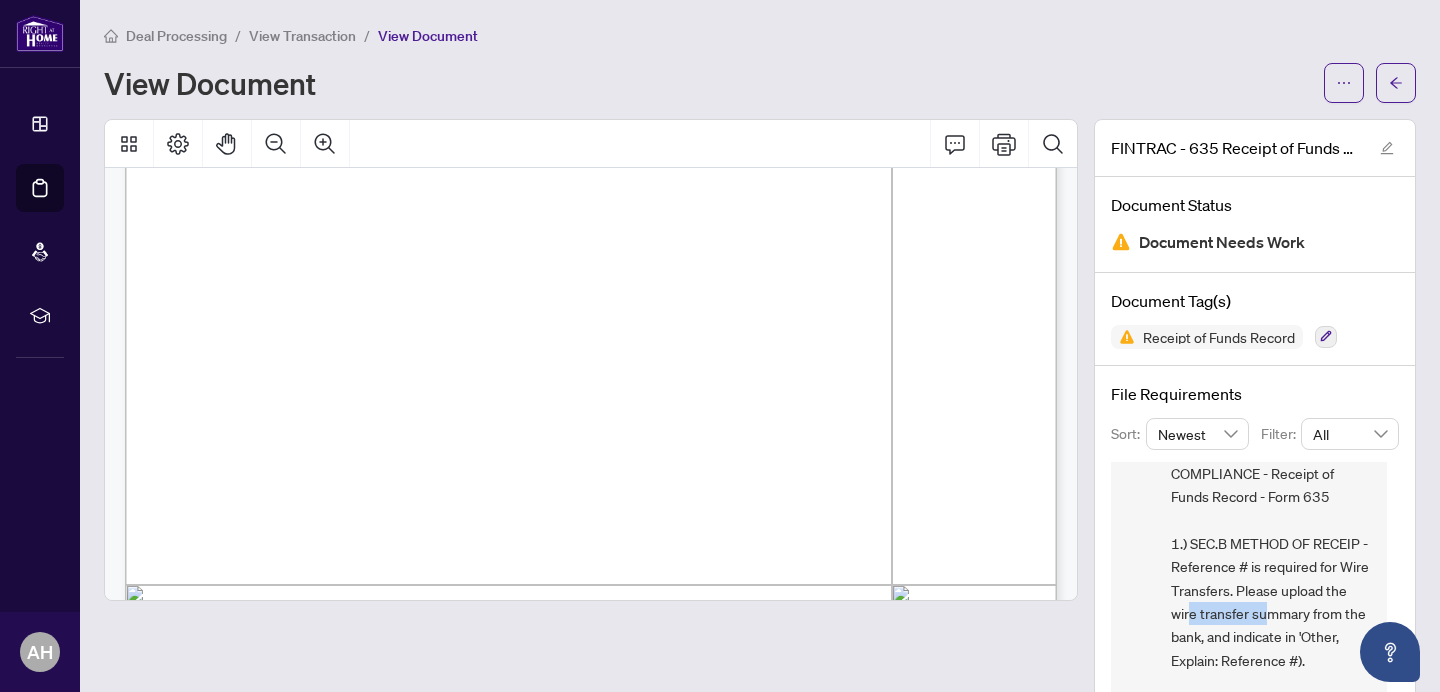 drag, startPoint x: 1213, startPoint y: 614, endPoint x: 1294, endPoint y: 613, distance: 81.00617 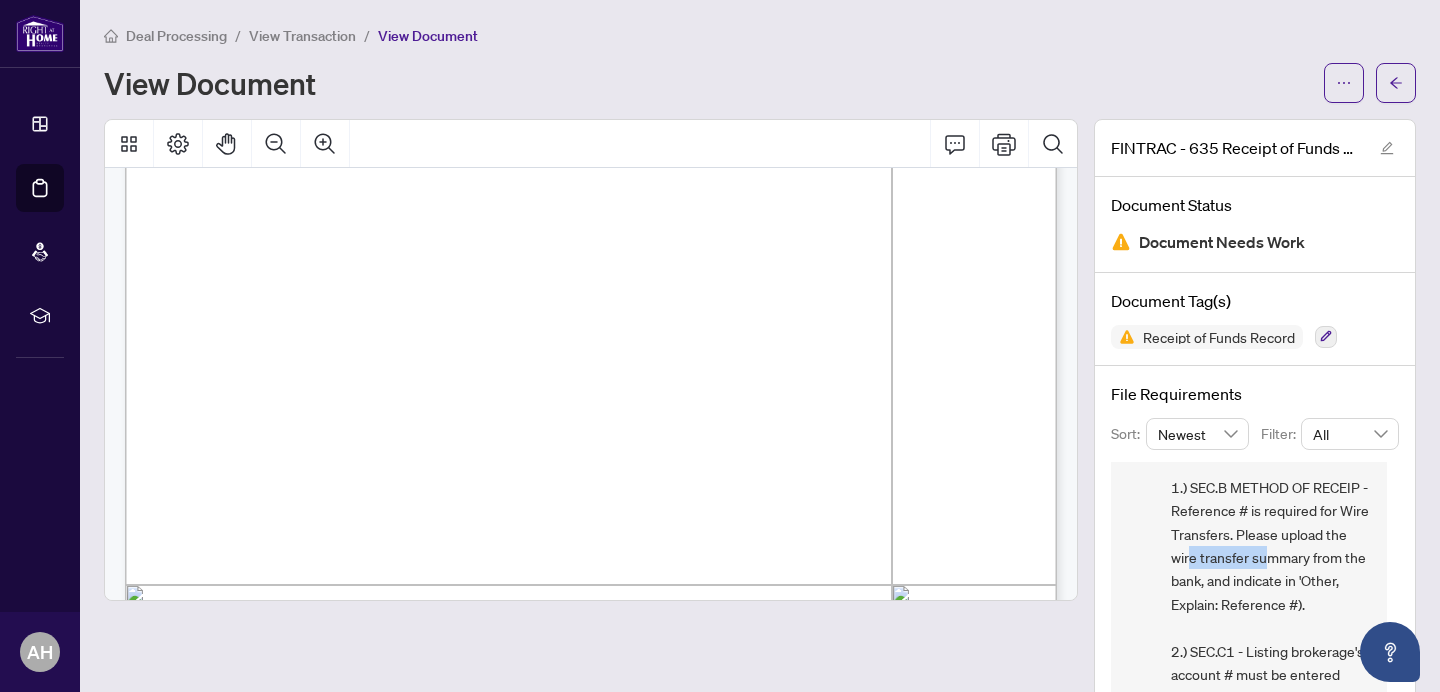 scroll, scrollTop: 114, scrollLeft: 0, axis: vertical 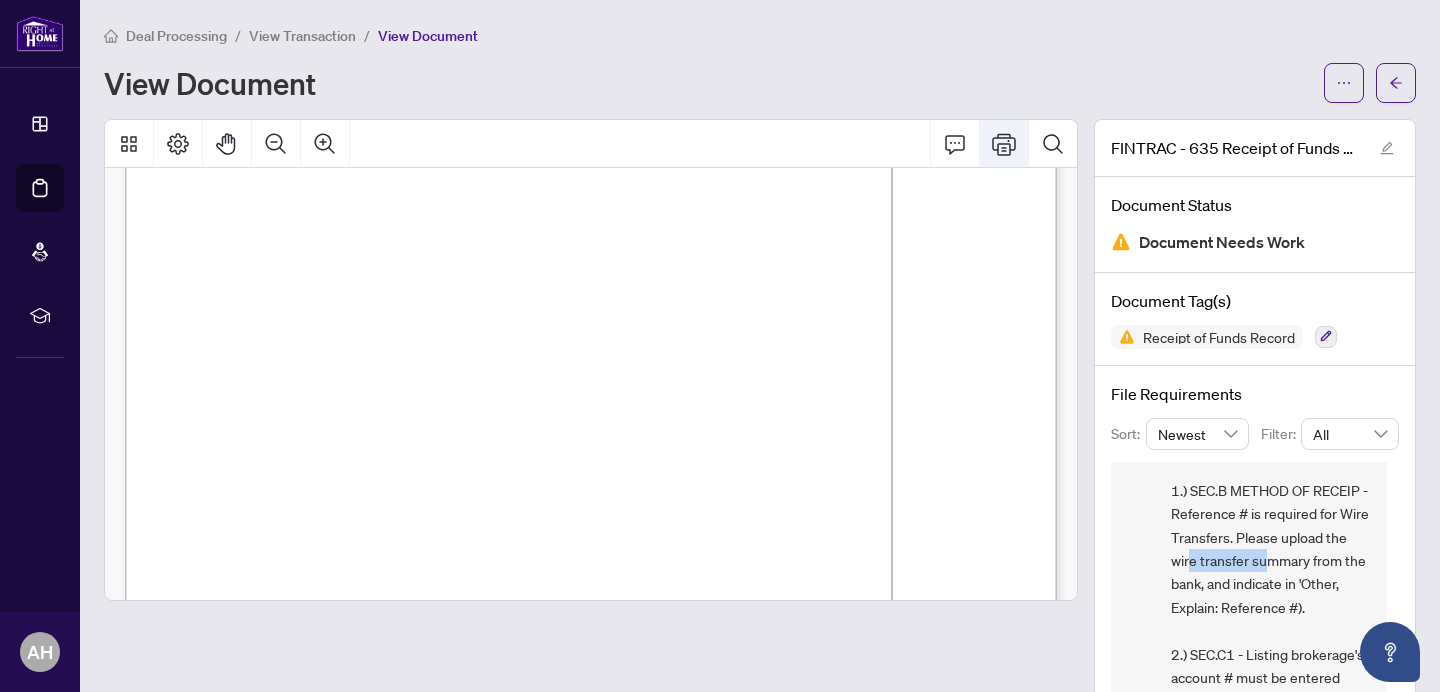 click 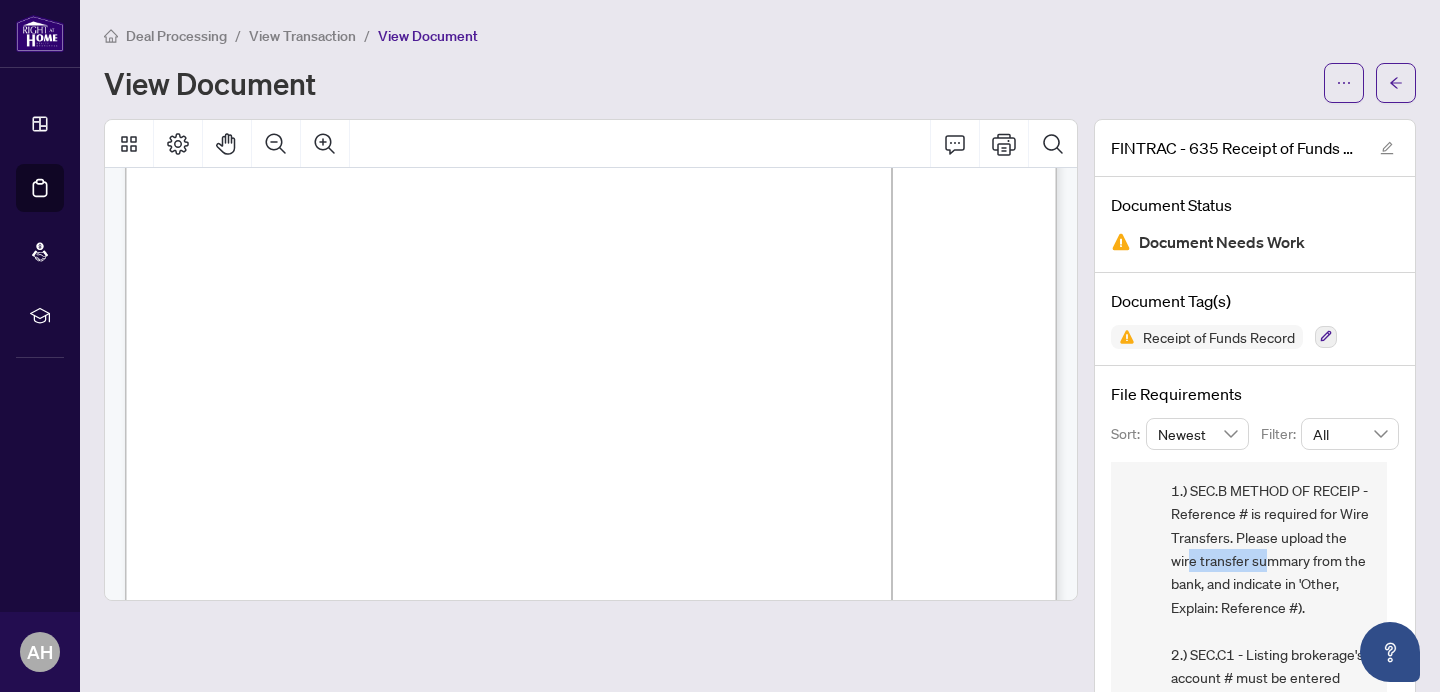 scroll, scrollTop: 176, scrollLeft: 0, axis: vertical 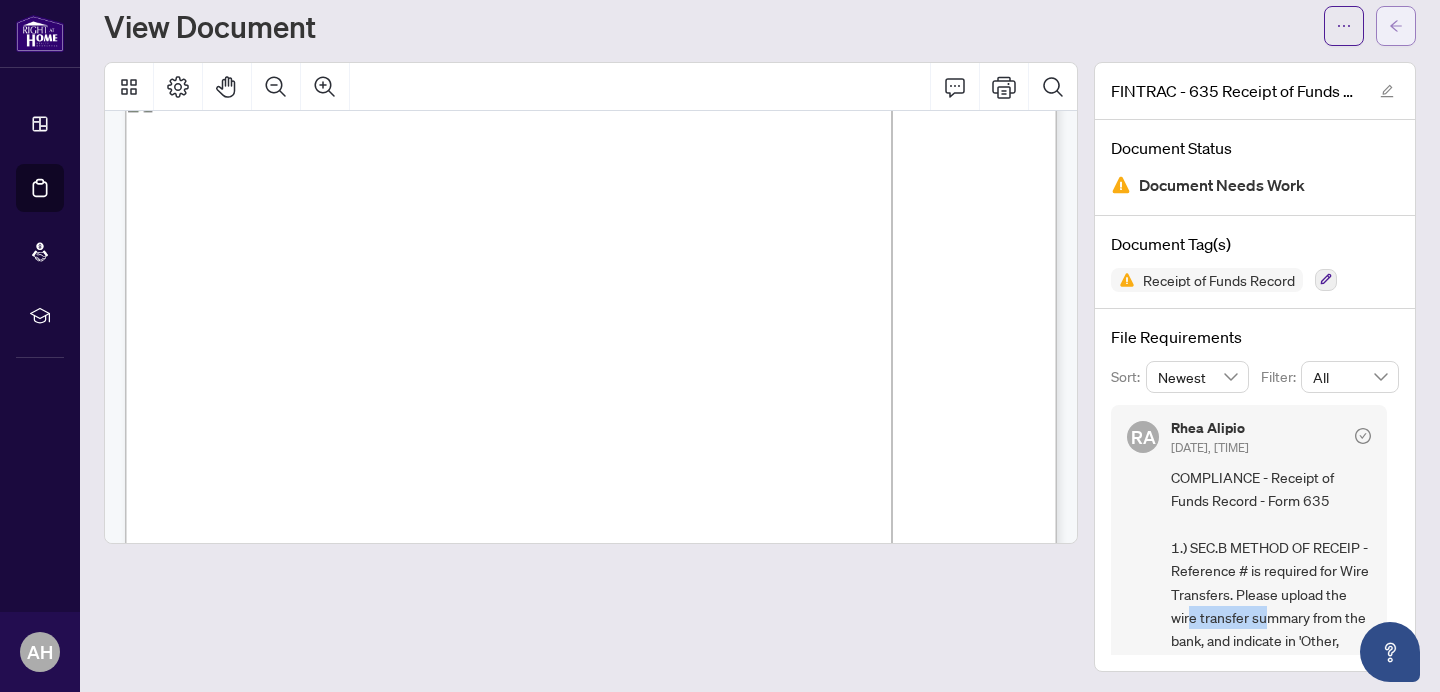 click 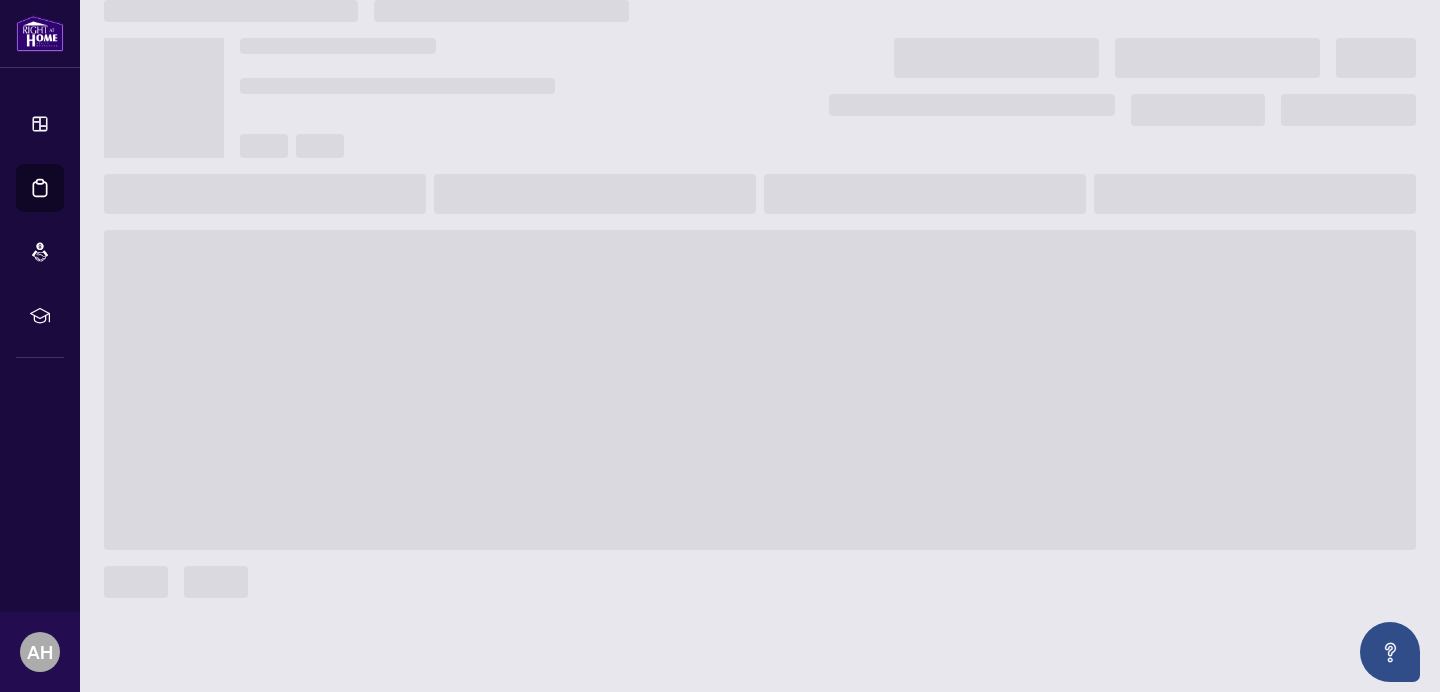 scroll, scrollTop: 24, scrollLeft: 0, axis: vertical 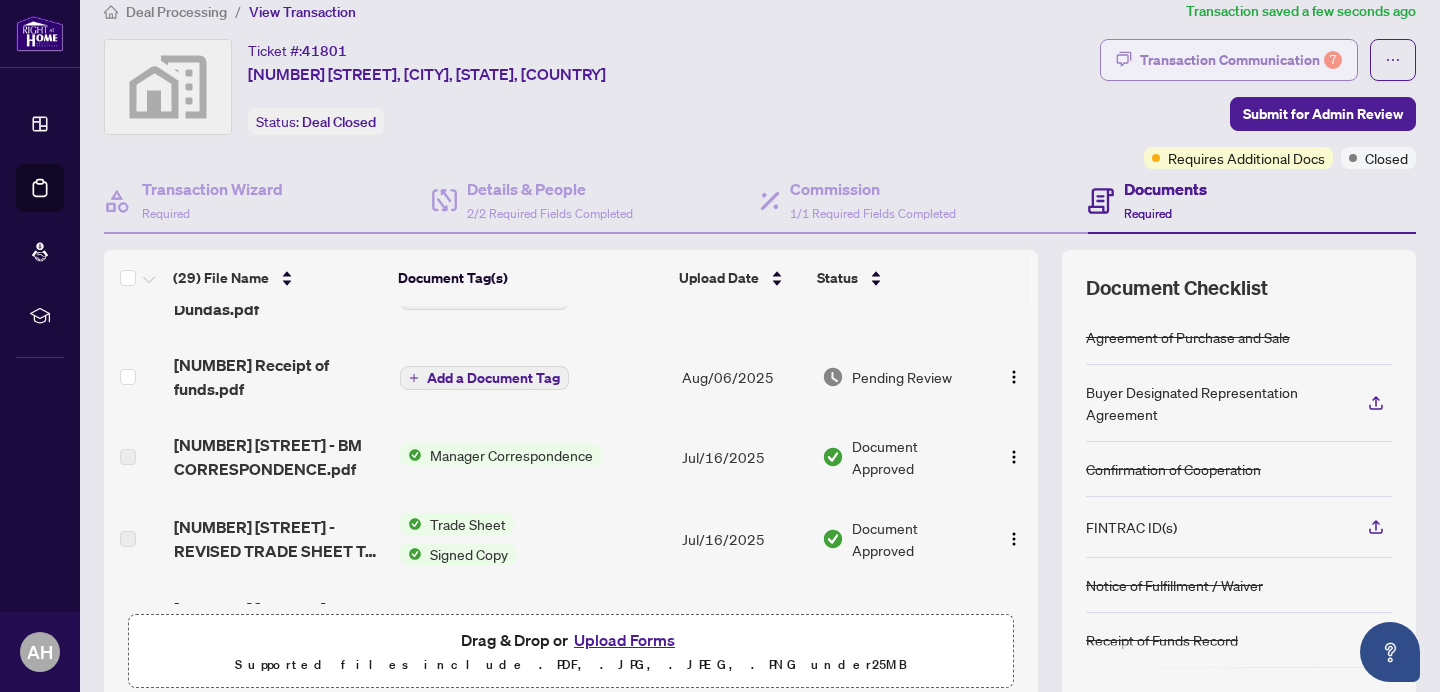 click on "Transaction Communication 7" at bounding box center [1241, 60] 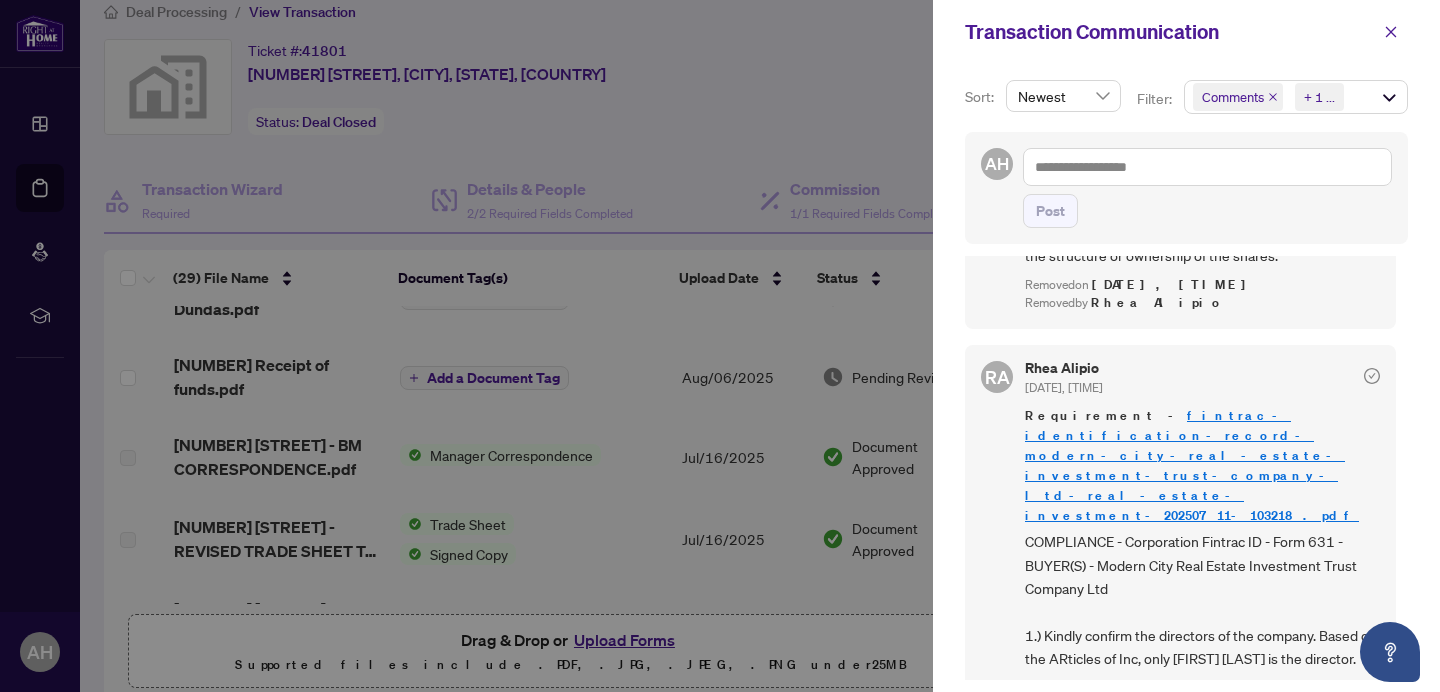 scroll, scrollTop: 1095, scrollLeft: 0, axis: vertical 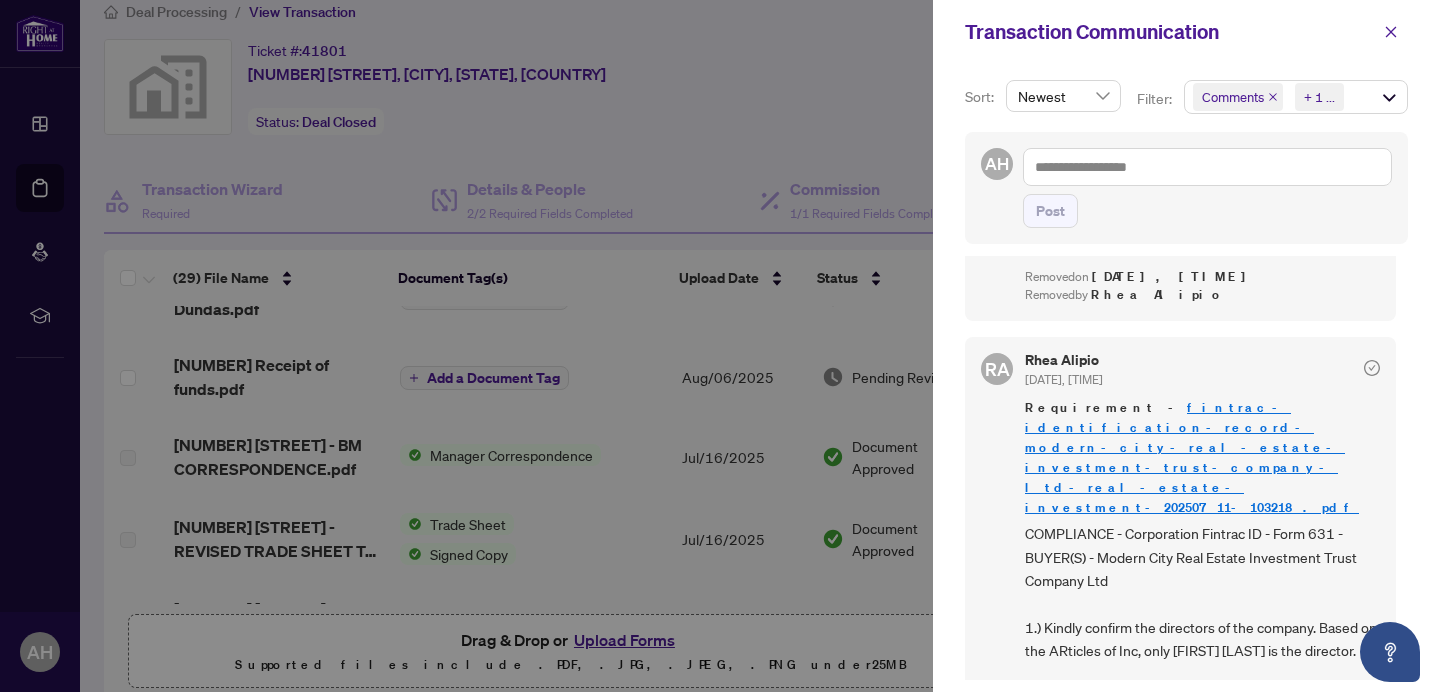 click on "fintrac-identification-record-modern-city-real-estate-investment-trust-company-ltd-real-estate-investment-20250711-103218.pdf" at bounding box center [1192, 457] 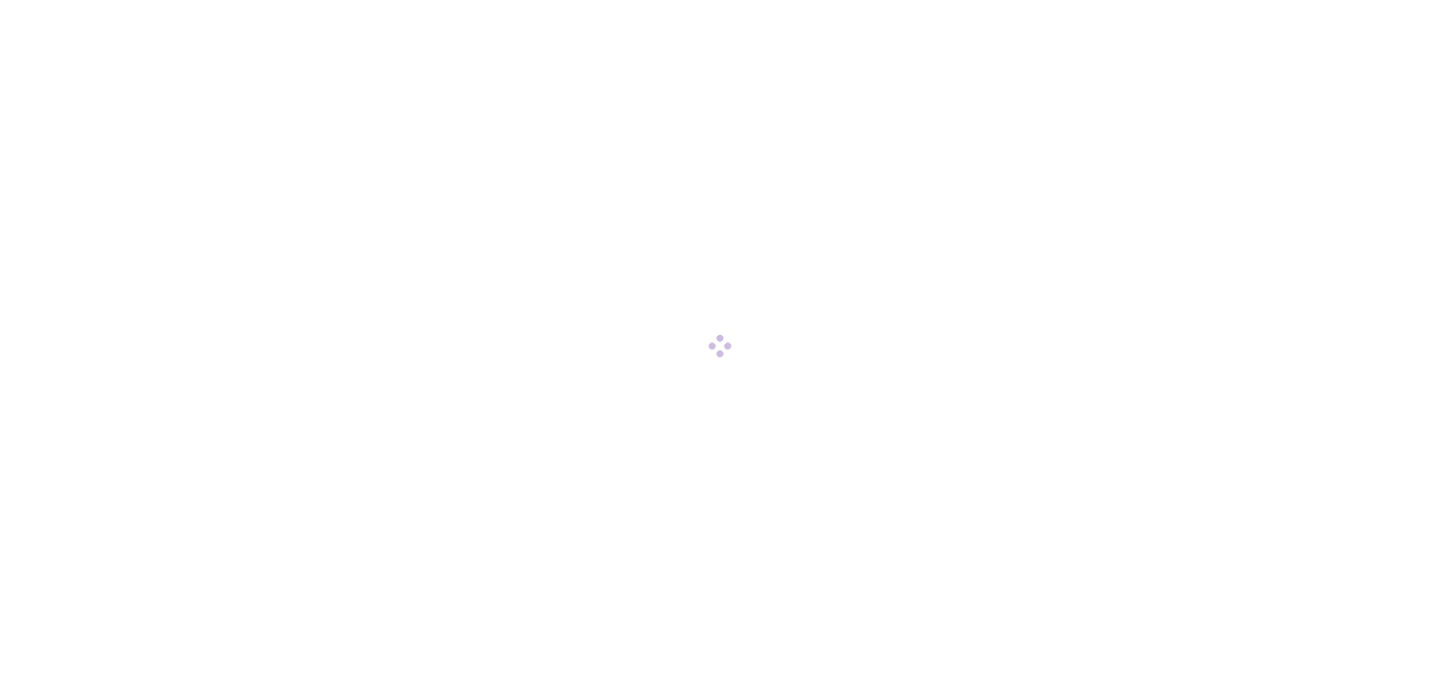 scroll, scrollTop: 0, scrollLeft: 0, axis: both 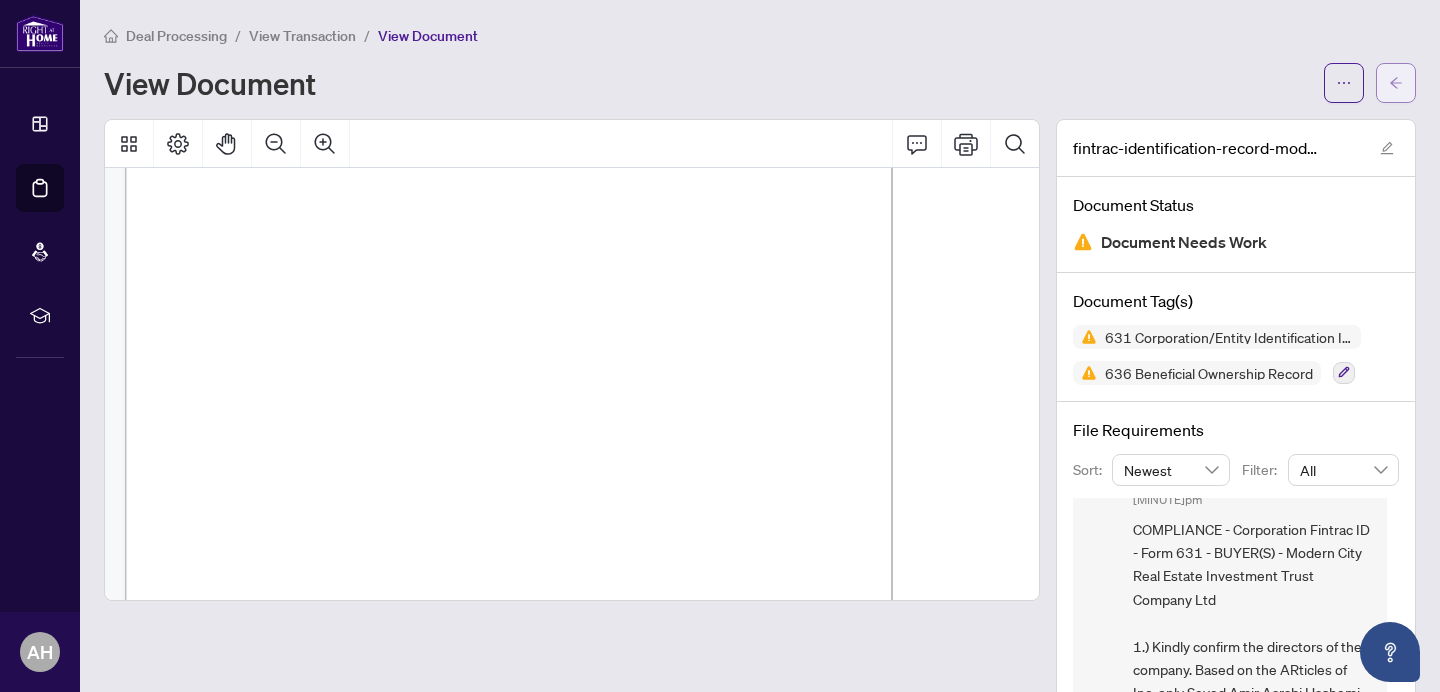 click at bounding box center (1396, 83) 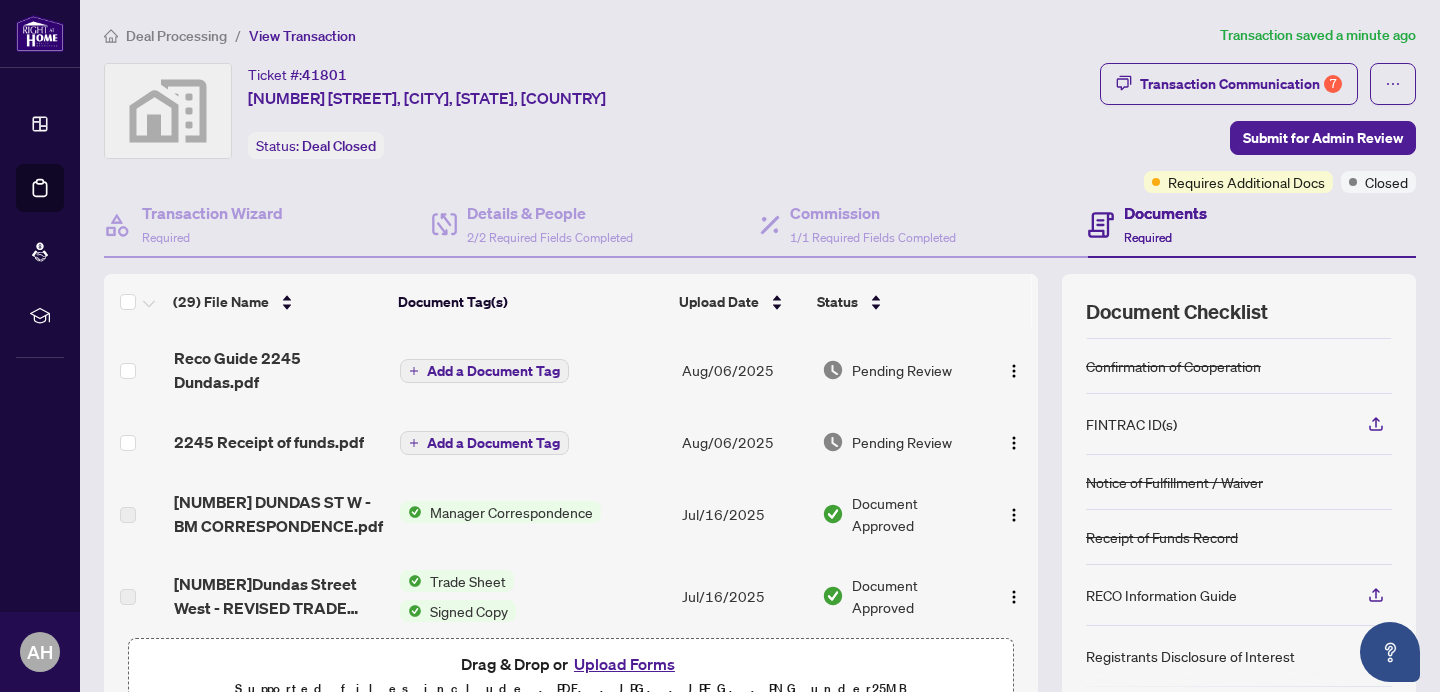 scroll, scrollTop: 176, scrollLeft: 0, axis: vertical 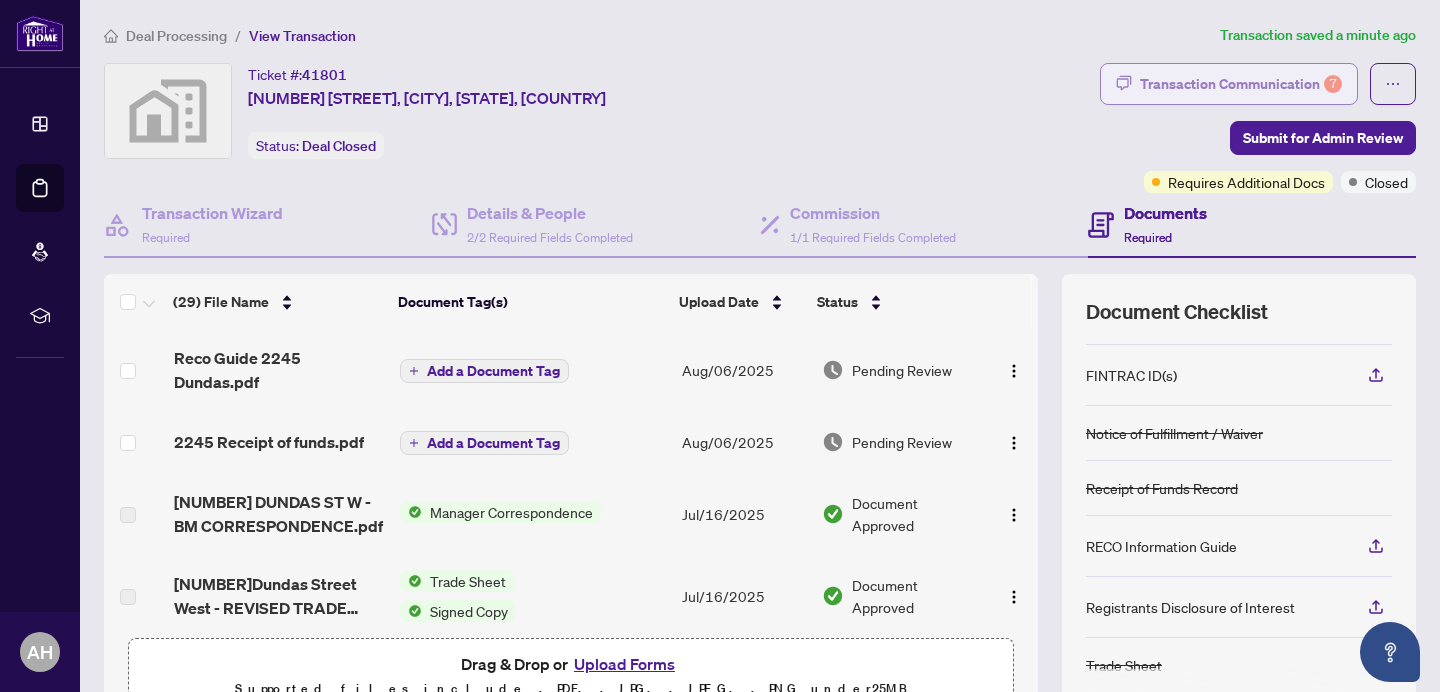 click on "Transaction Communication 7" at bounding box center [1241, 84] 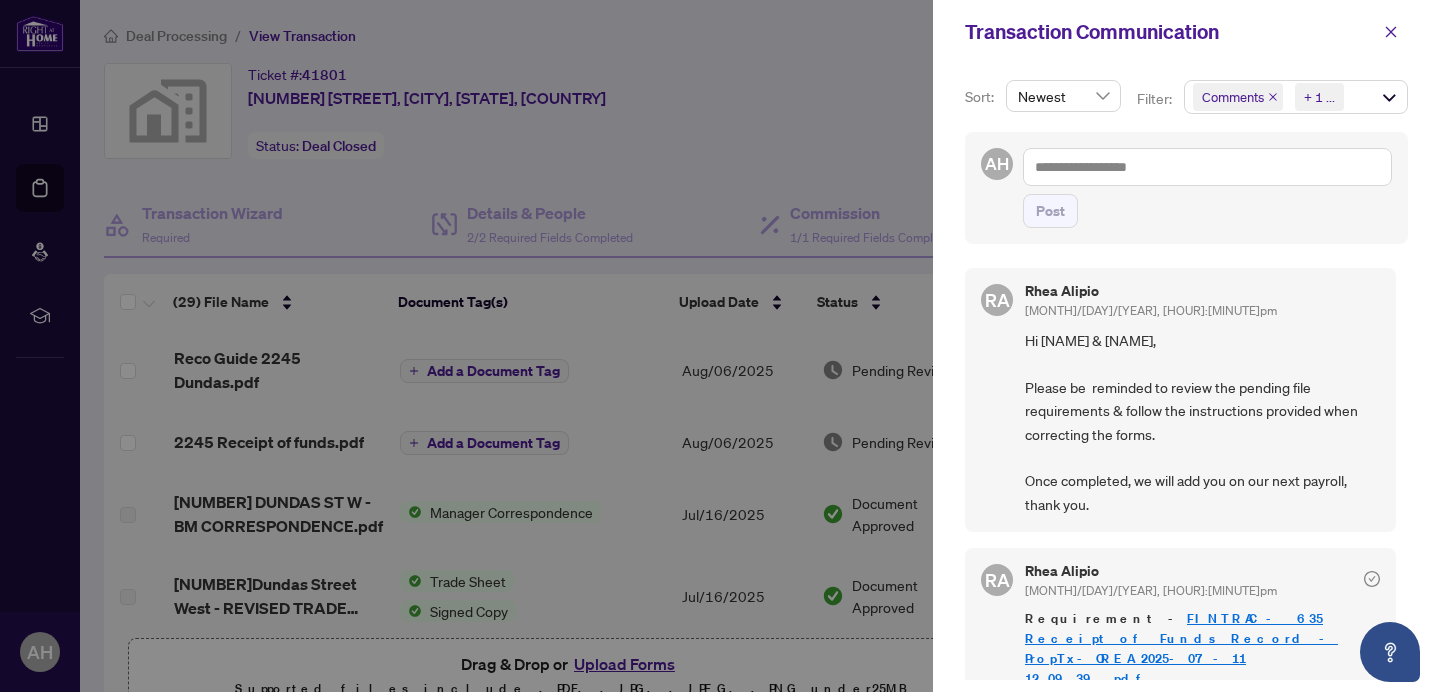 click 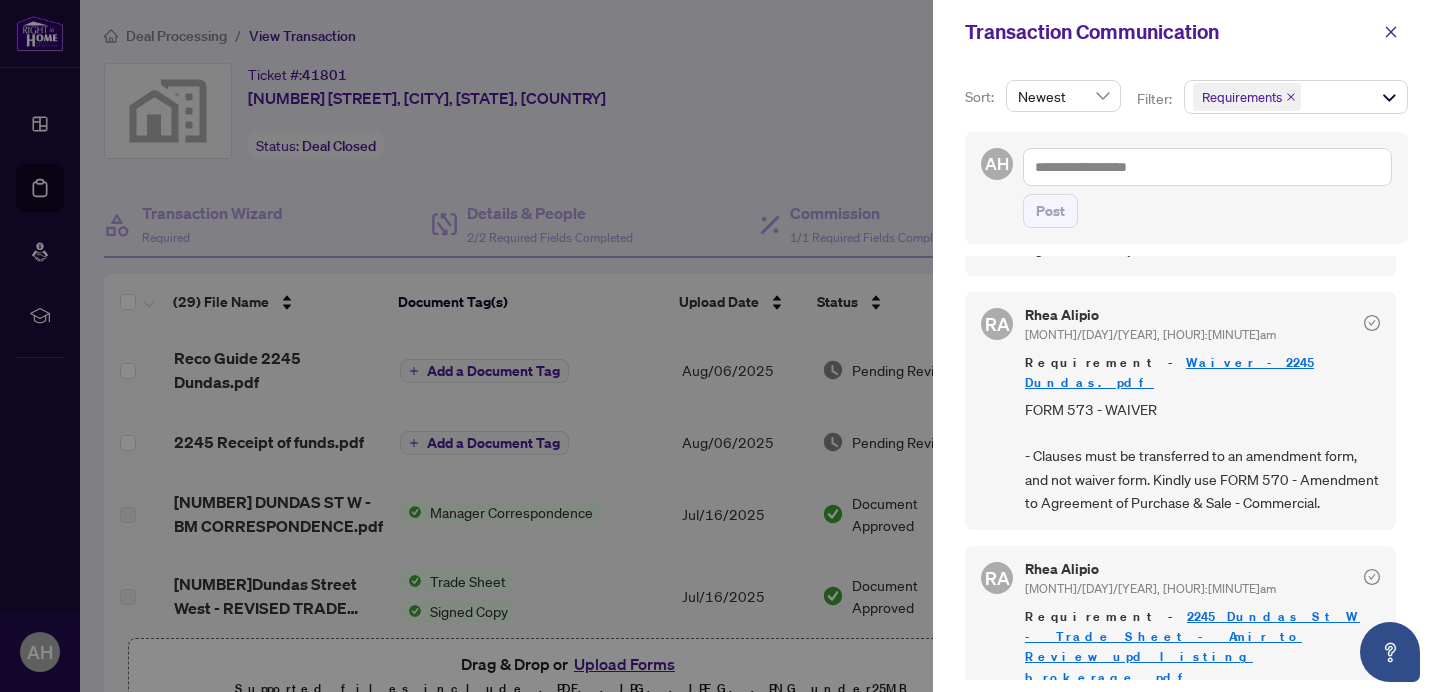 scroll, scrollTop: 1231, scrollLeft: 0, axis: vertical 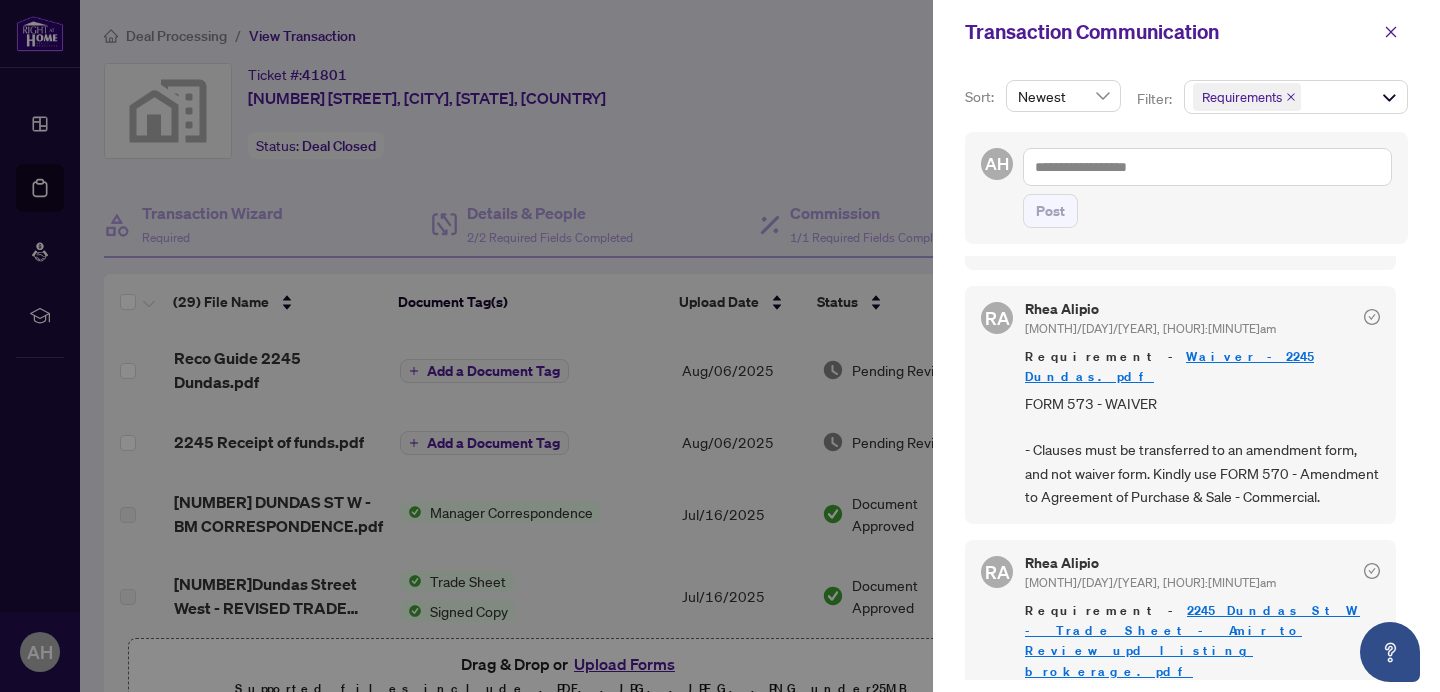 click on "2245 Dundas St W - Trade Sheet - Amir to Review upd listing brokerage.pdf" at bounding box center [1192, 640] 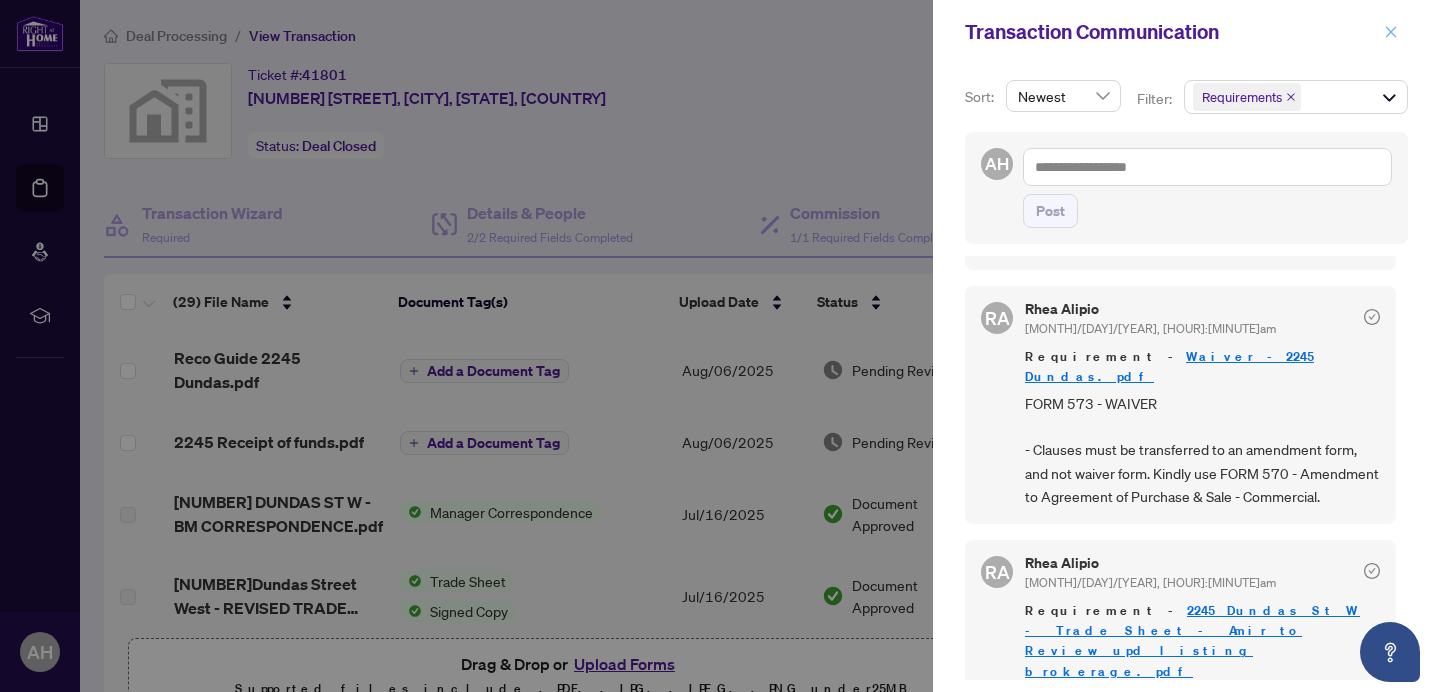 click 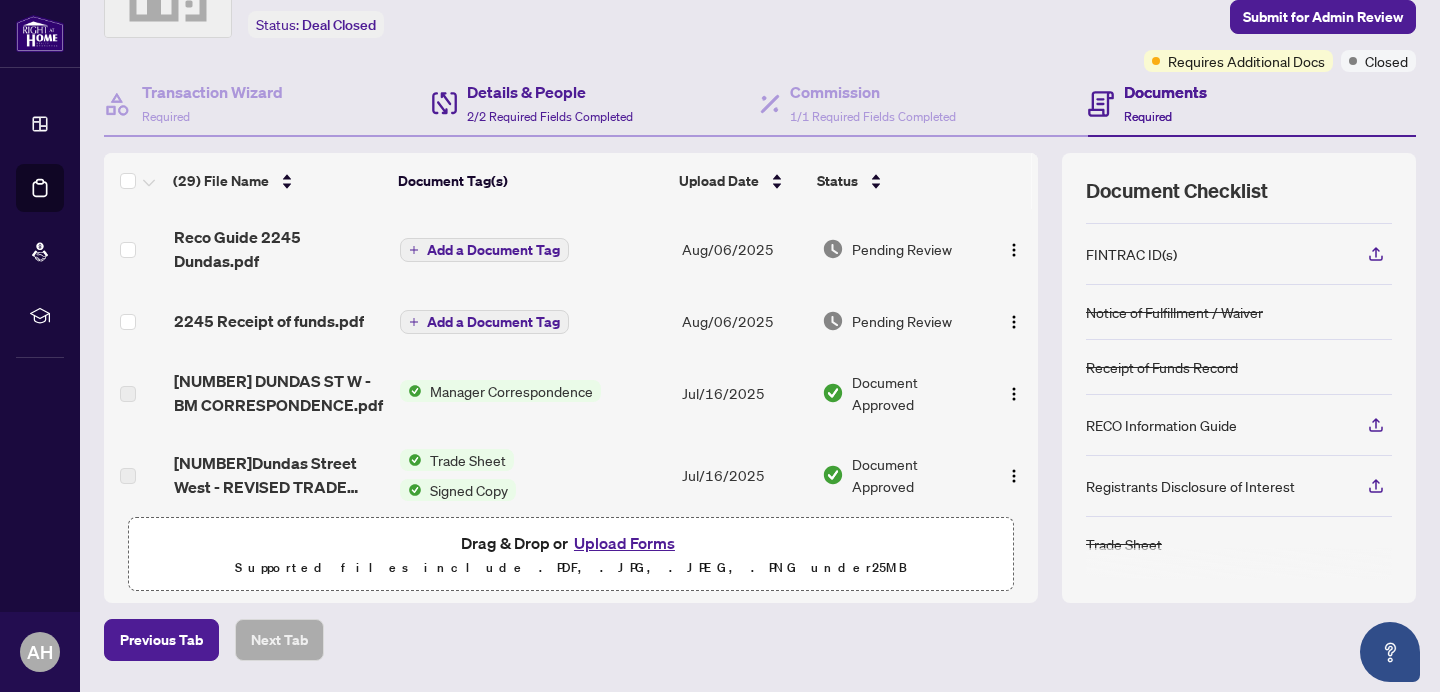 scroll, scrollTop: 182, scrollLeft: 0, axis: vertical 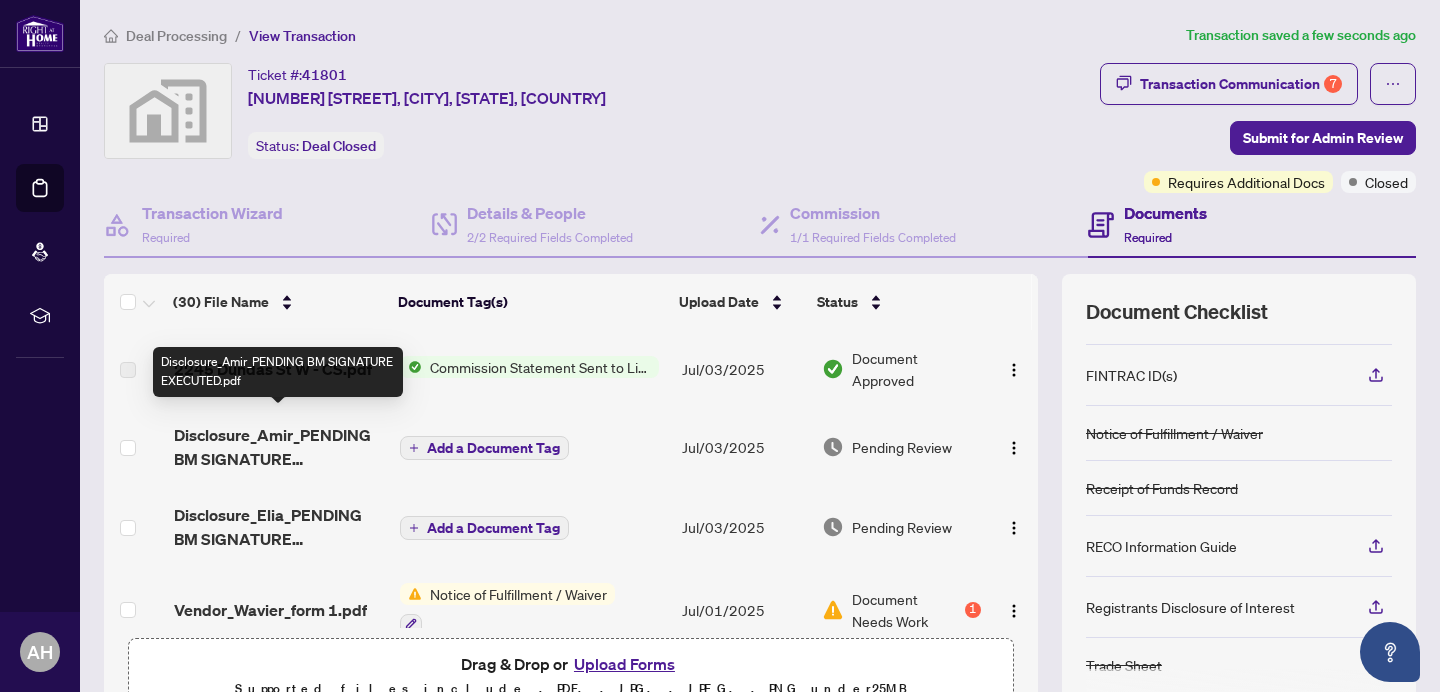 click on "Disclosure_Amir_PENDING BM SIGNATURE EXECUTED.pdf" at bounding box center (279, 447) 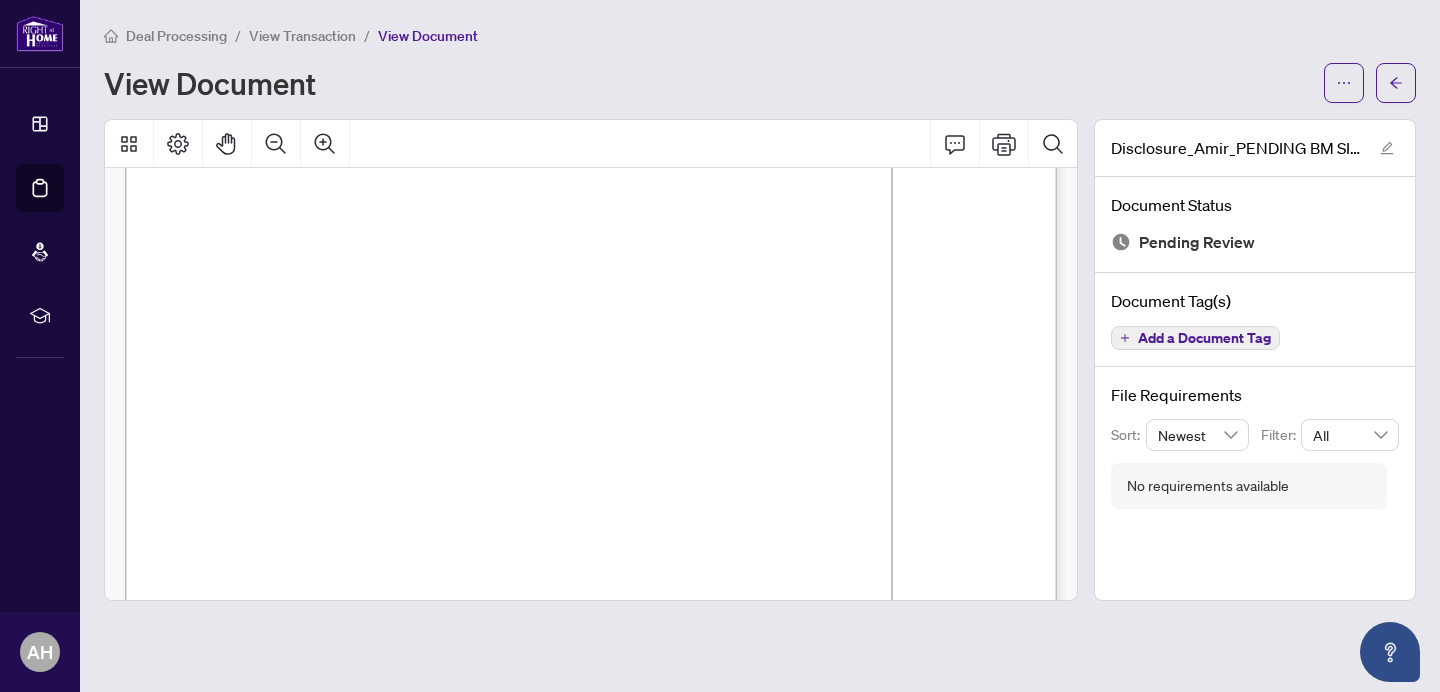scroll, scrollTop: 0, scrollLeft: 0, axis: both 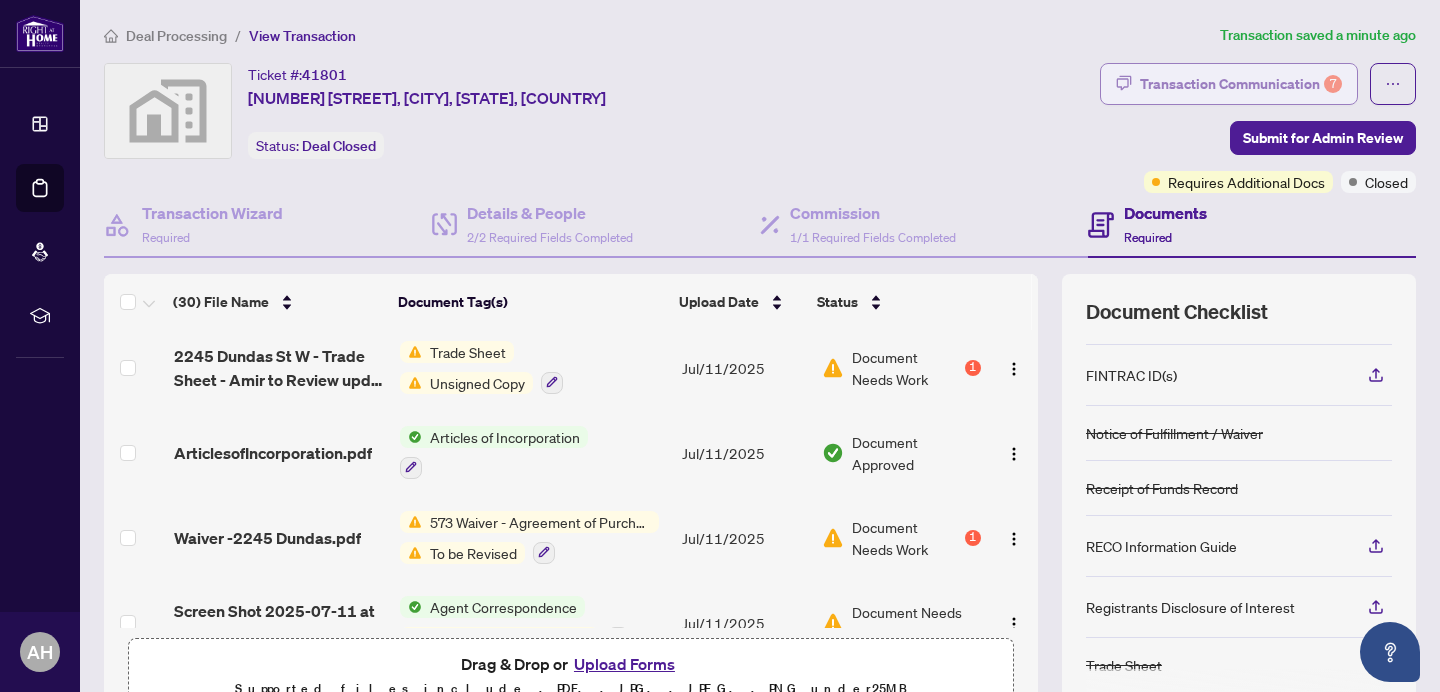 click on "Transaction Communication 7" at bounding box center [1241, 84] 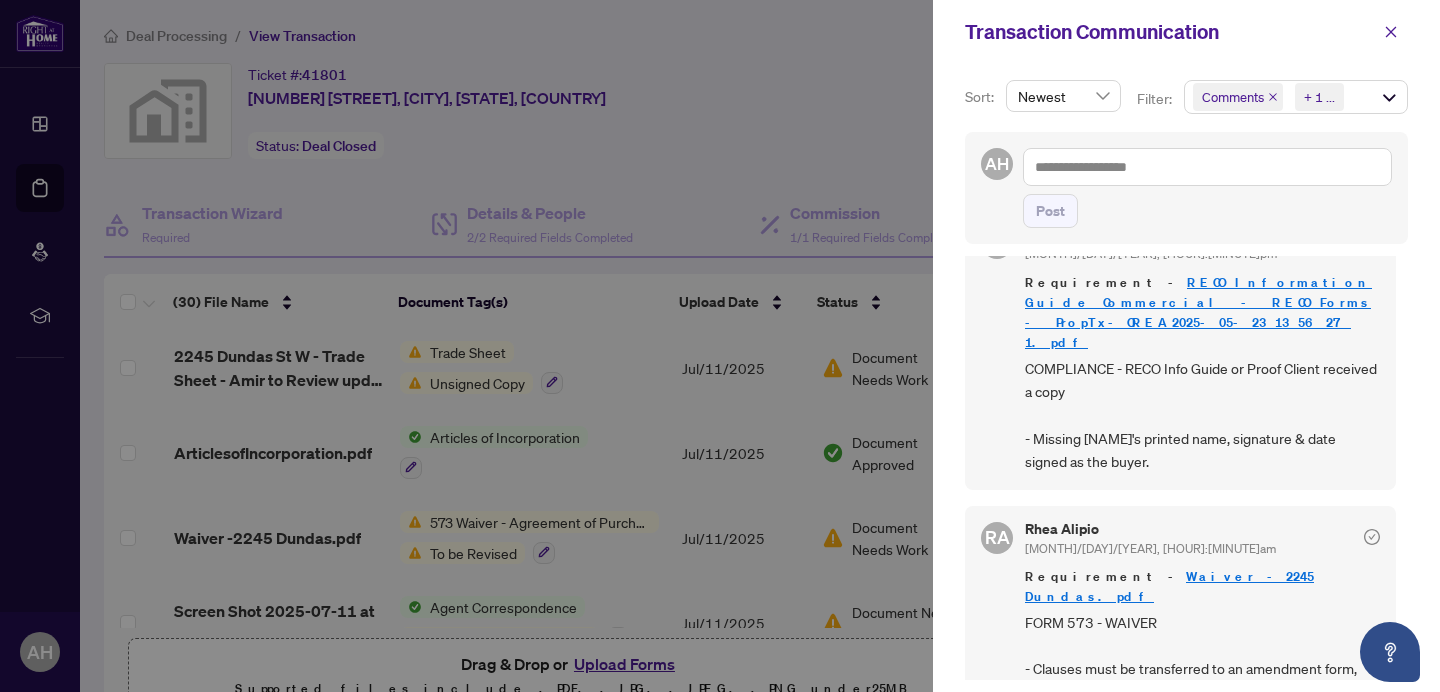 scroll, scrollTop: 1788, scrollLeft: 0, axis: vertical 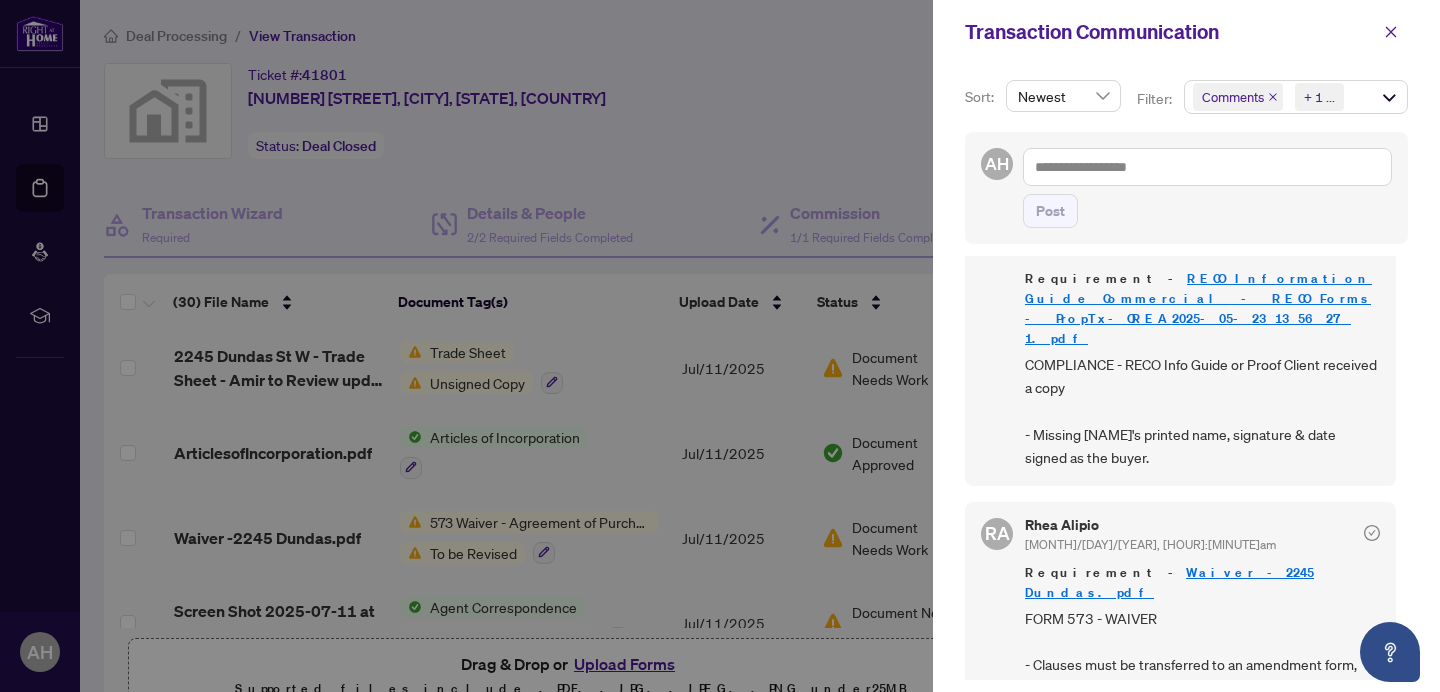 click 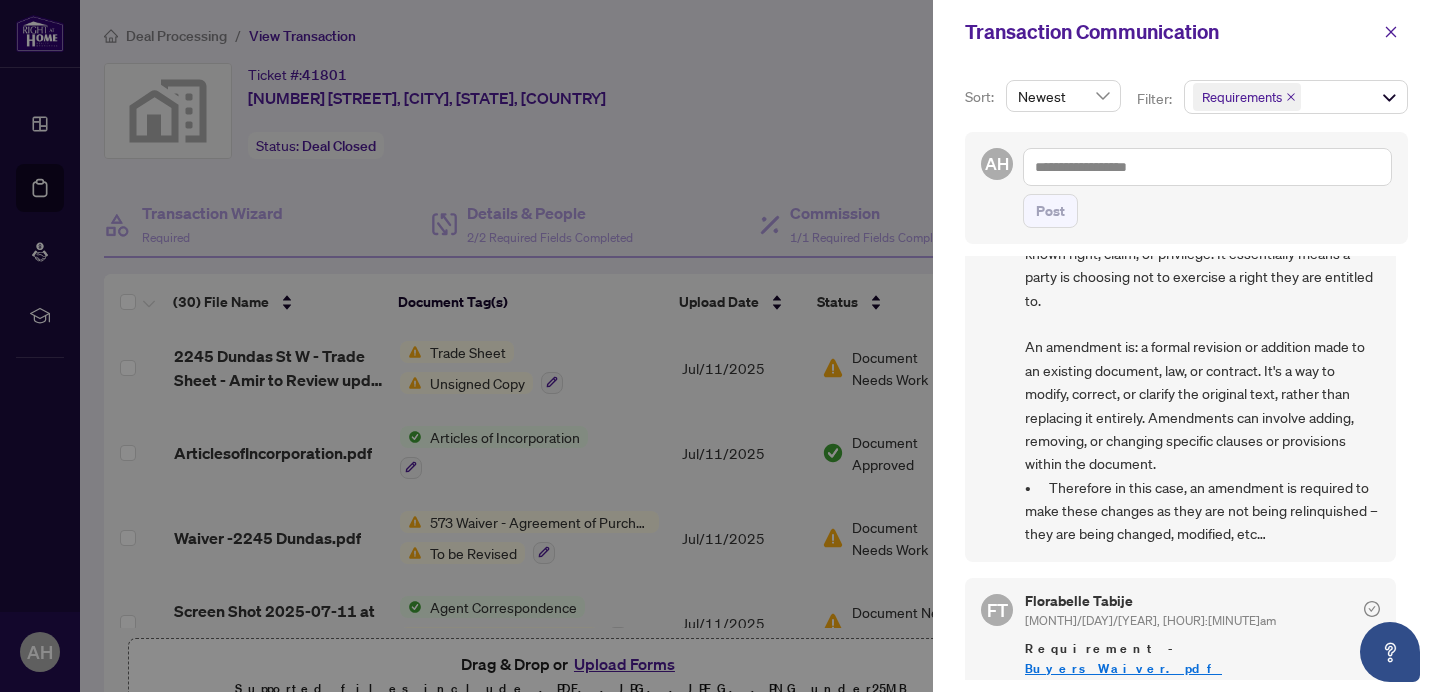 scroll, scrollTop: 1953, scrollLeft: 0, axis: vertical 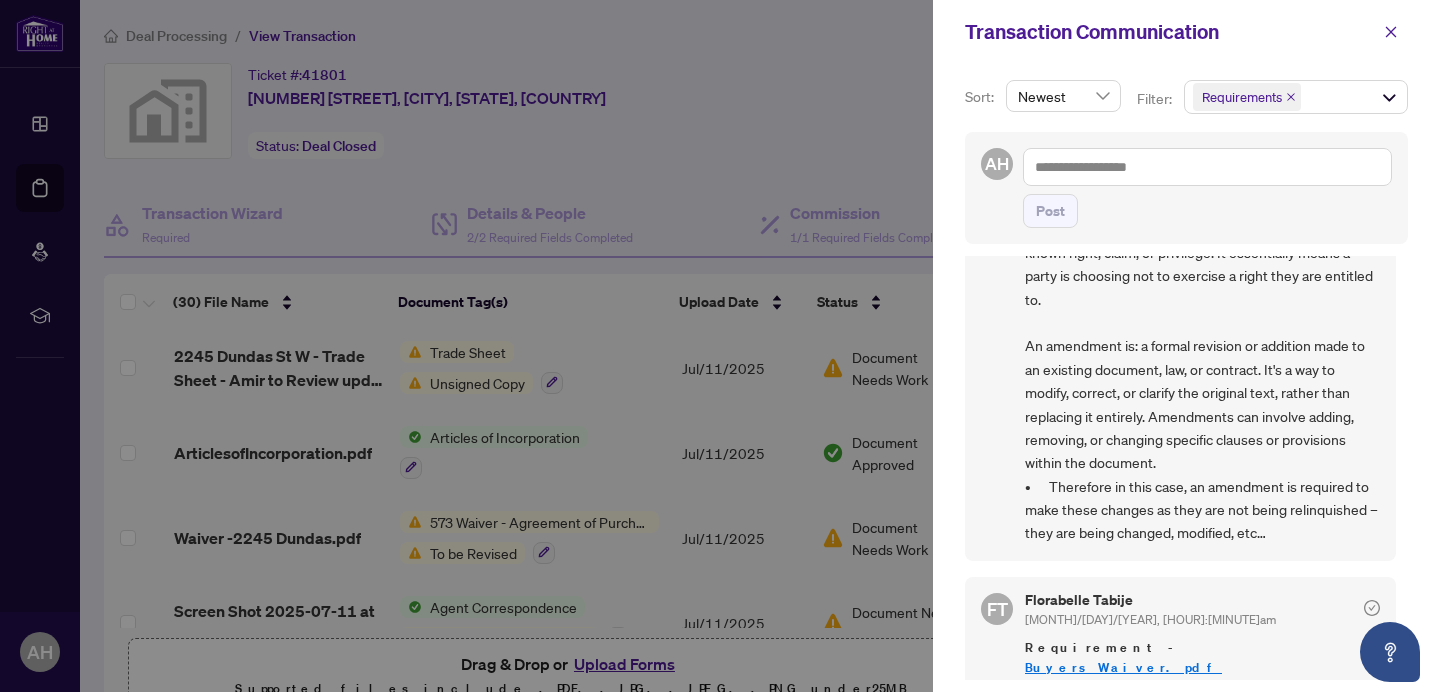 click on "Buyers_Waiver.pdf" at bounding box center [1123, 667] 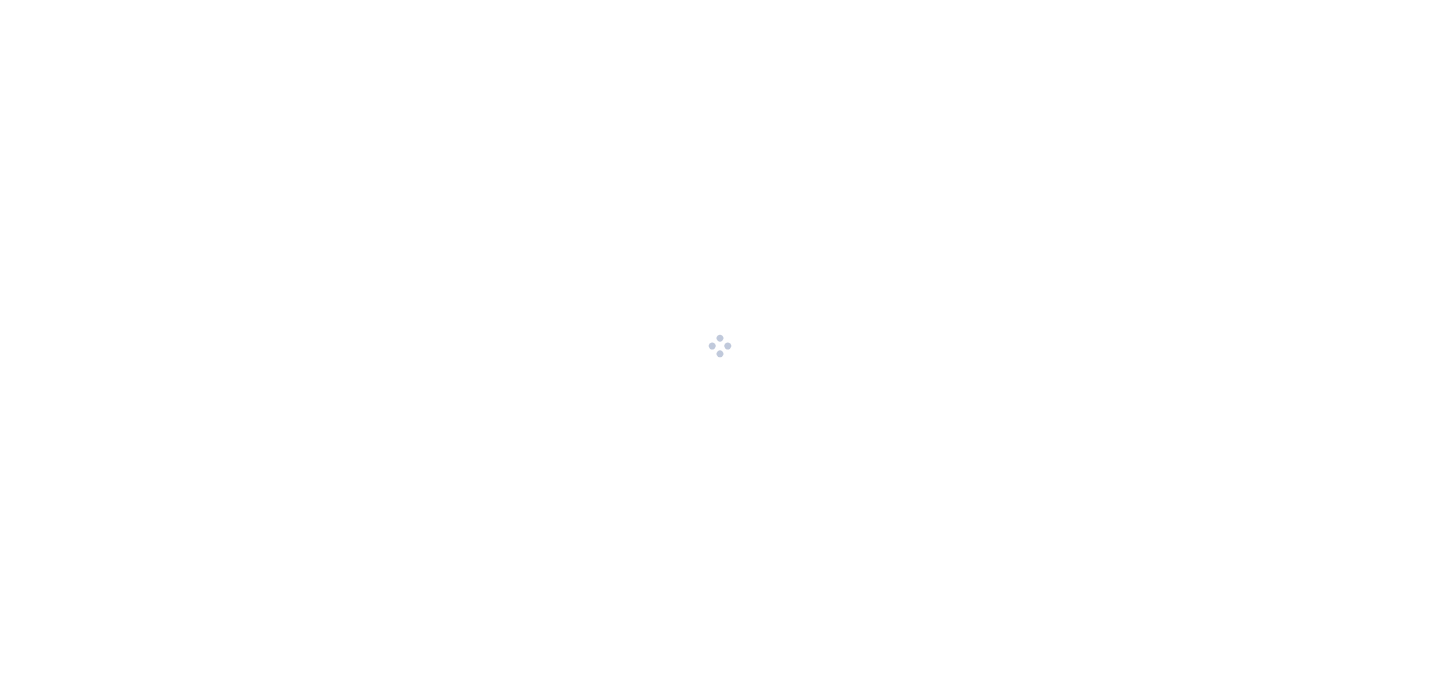 scroll, scrollTop: 0, scrollLeft: 0, axis: both 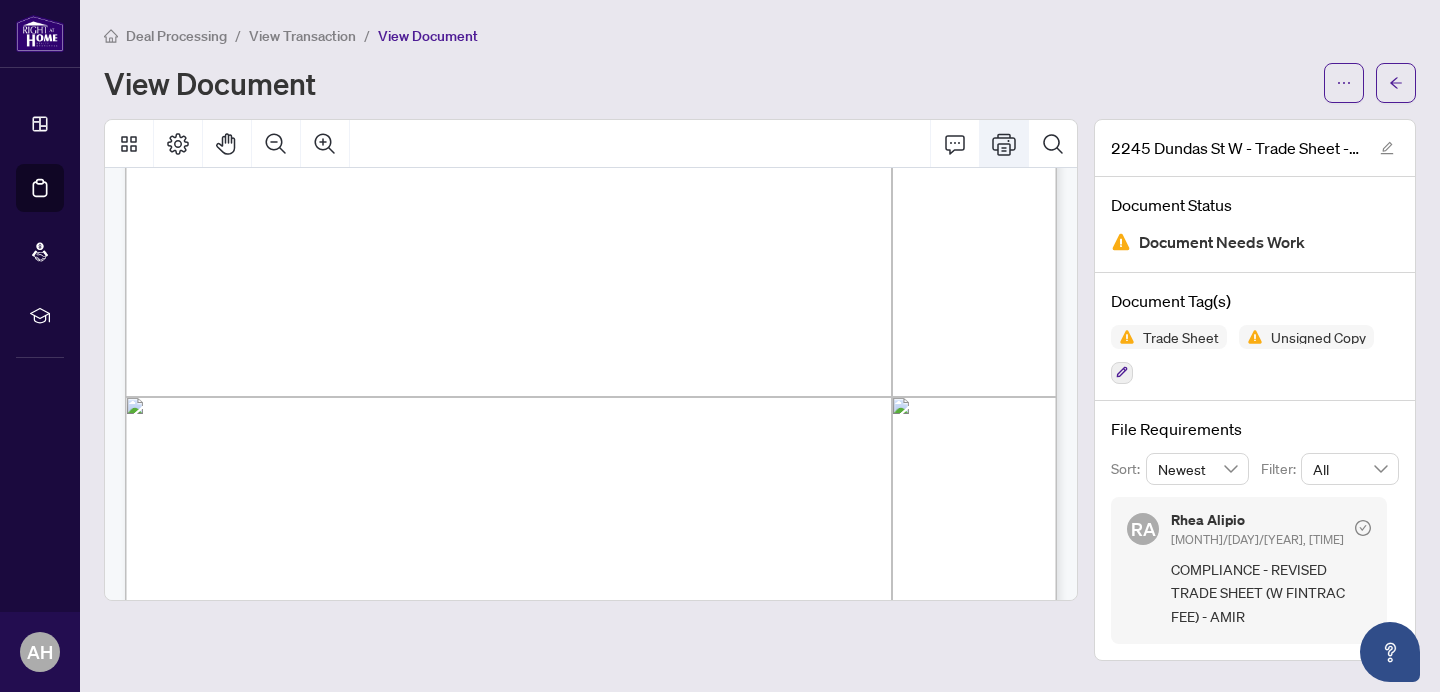 click 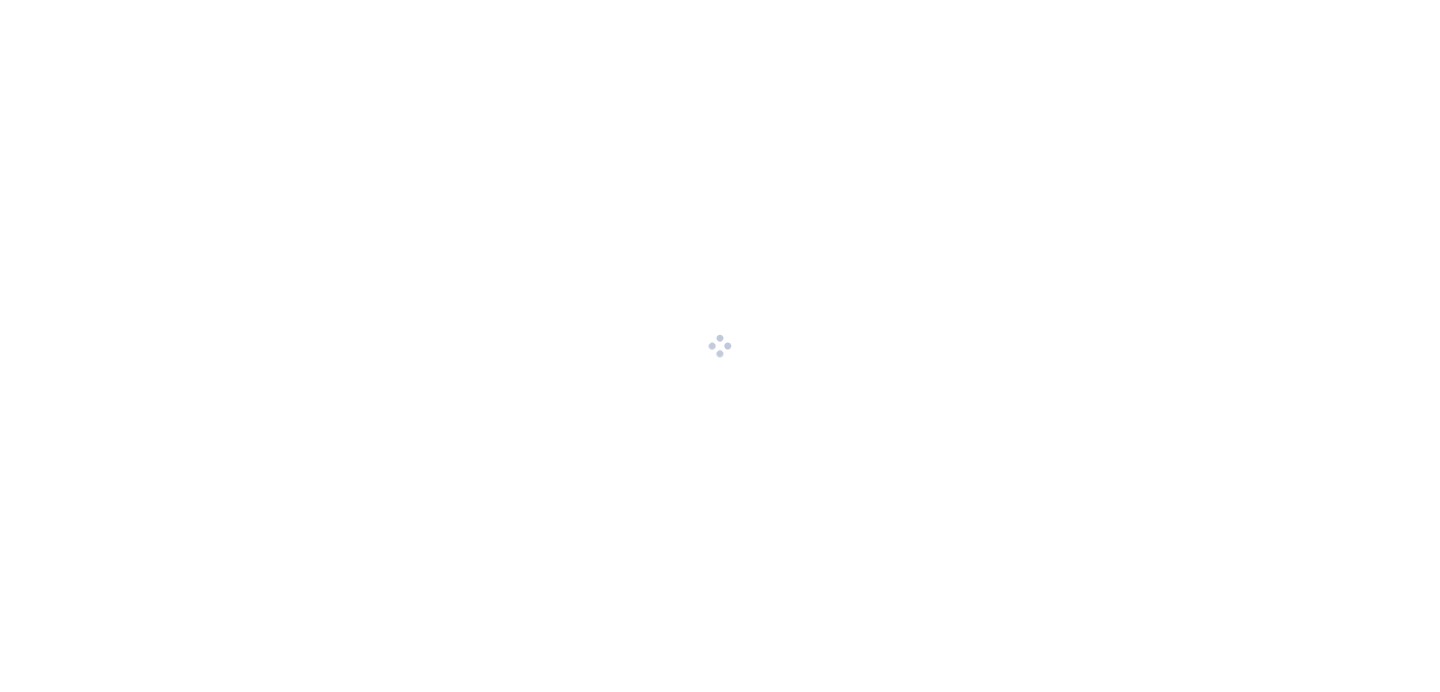 scroll, scrollTop: 0, scrollLeft: 0, axis: both 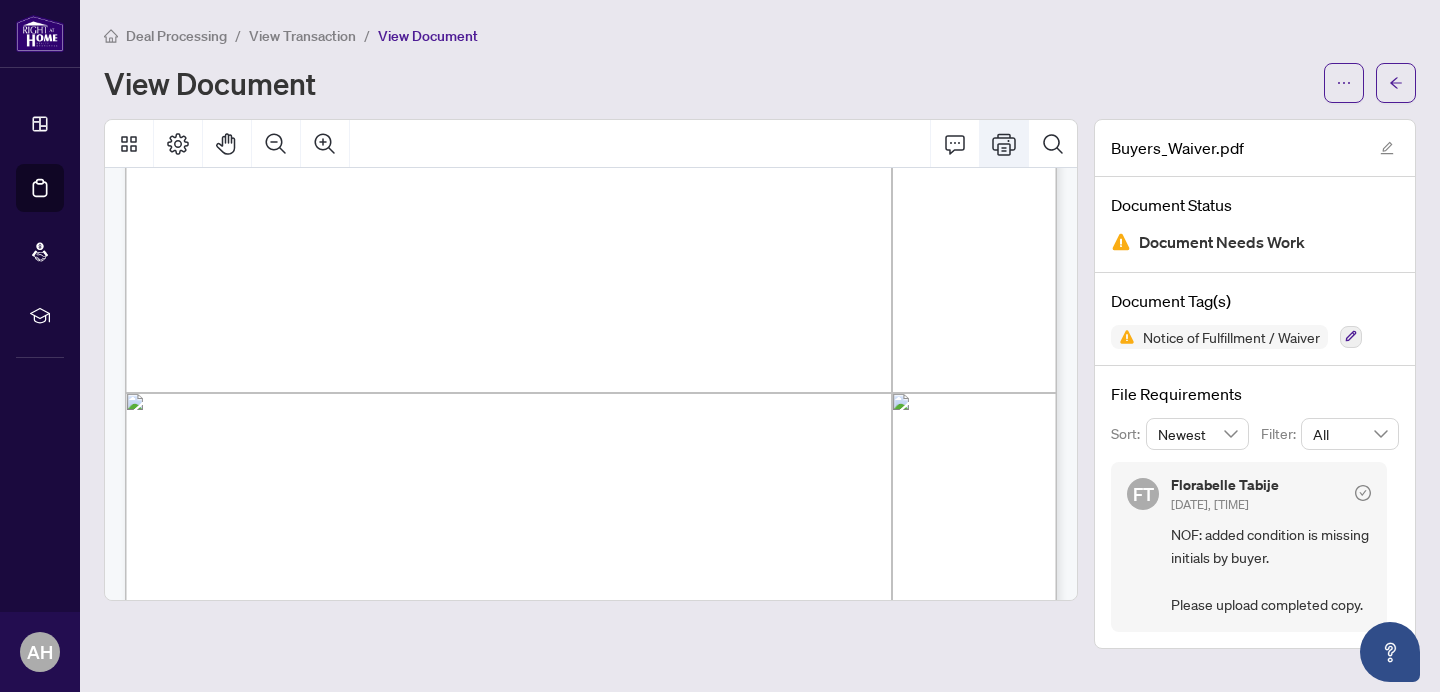 click 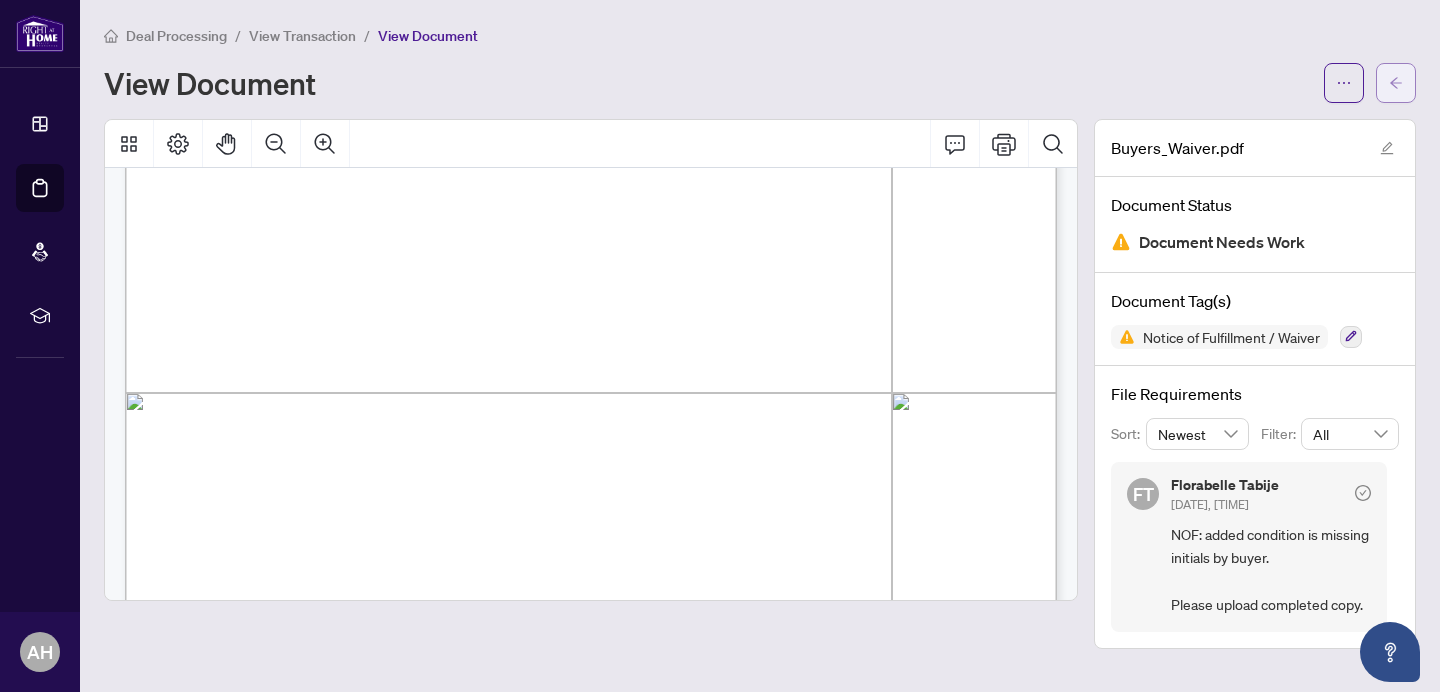 click 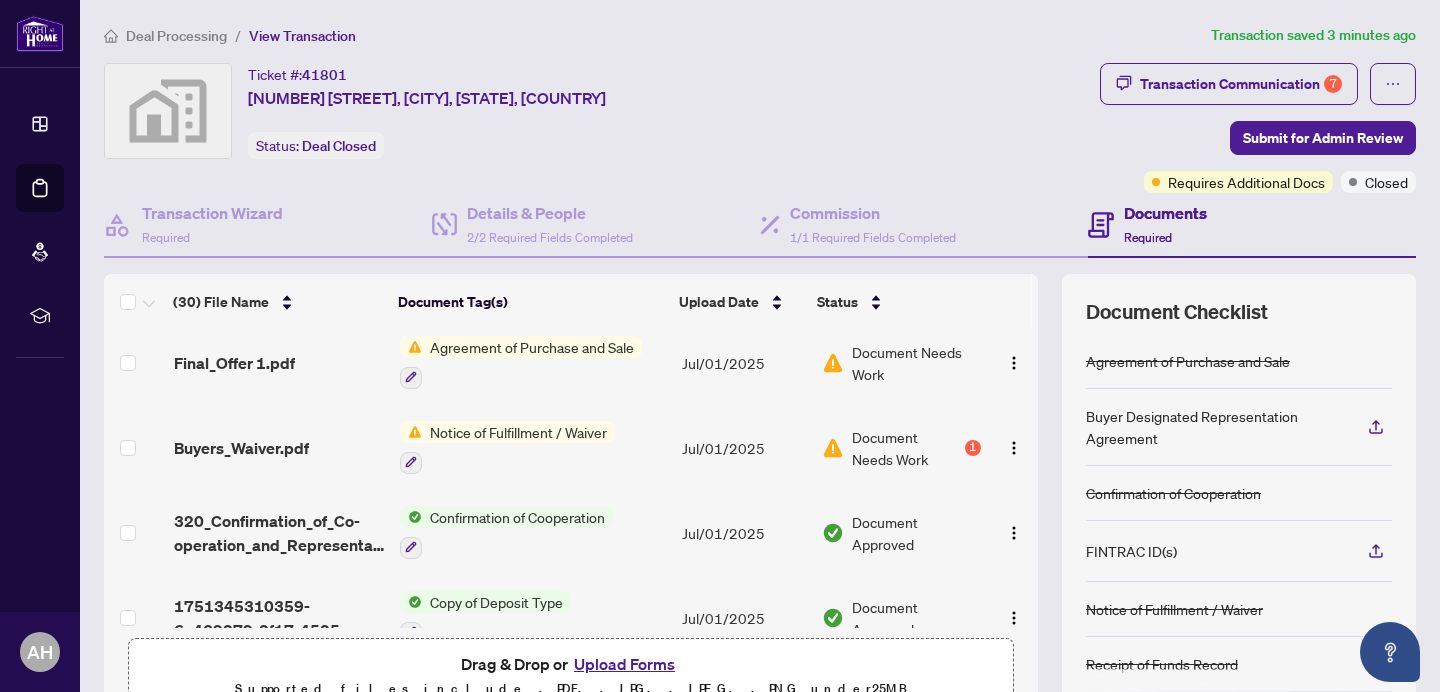 scroll, scrollTop: 2169, scrollLeft: 0, axis: vertical 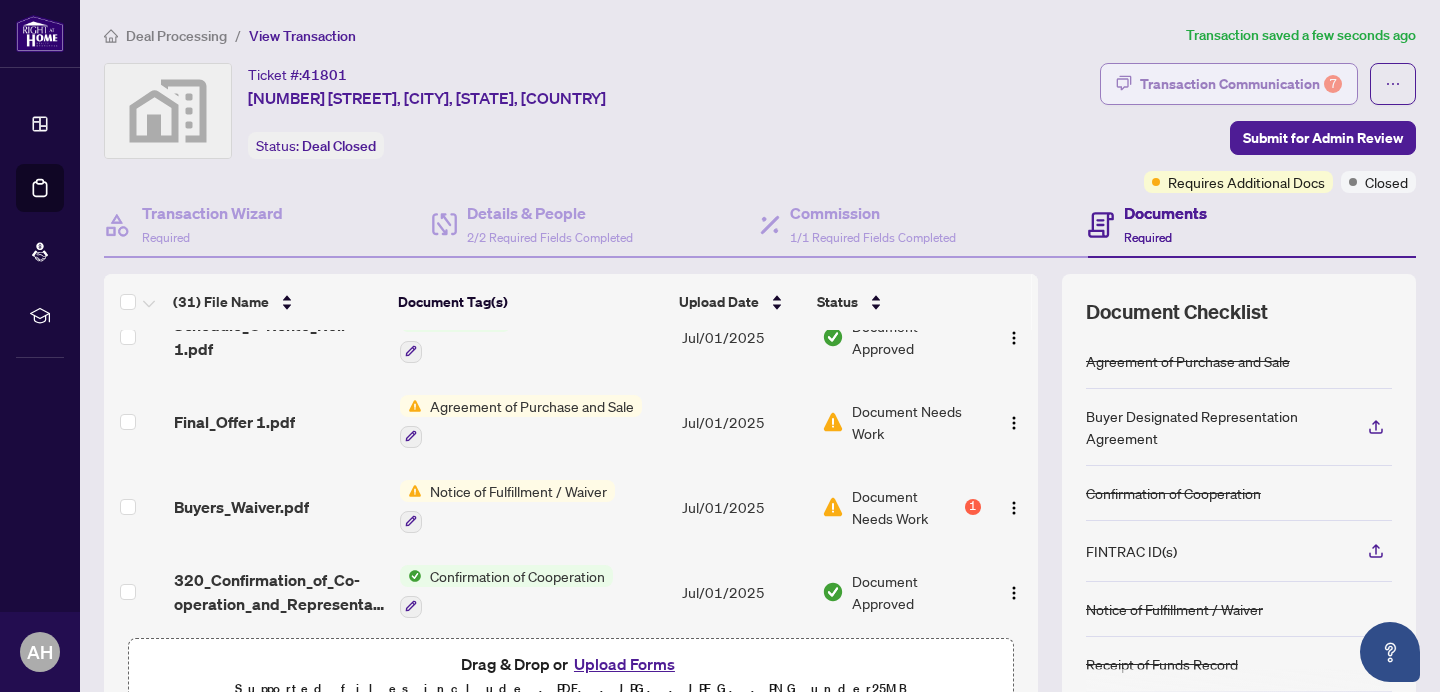 click on "Transaction Communication 7" at bounding box center (1241, 84) 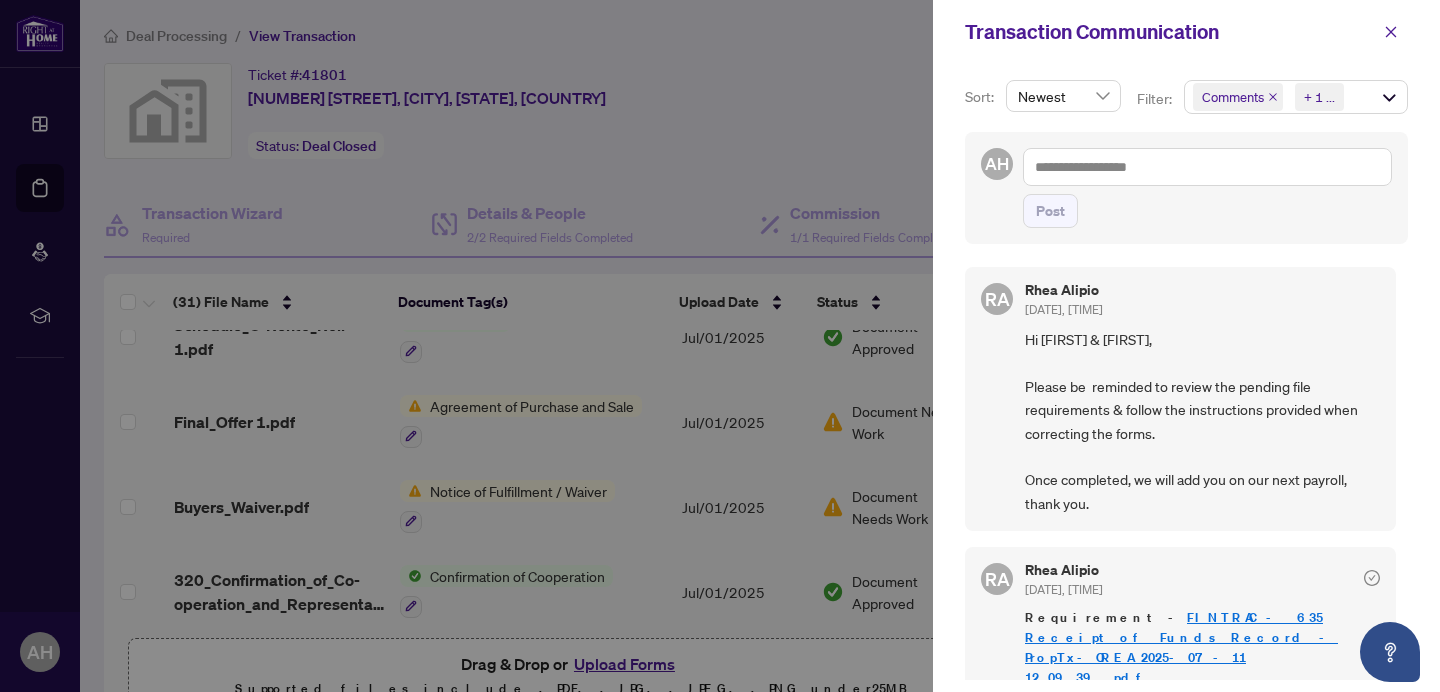 scroll, scrollTop: 0, scrollLeft: 0, axis: both 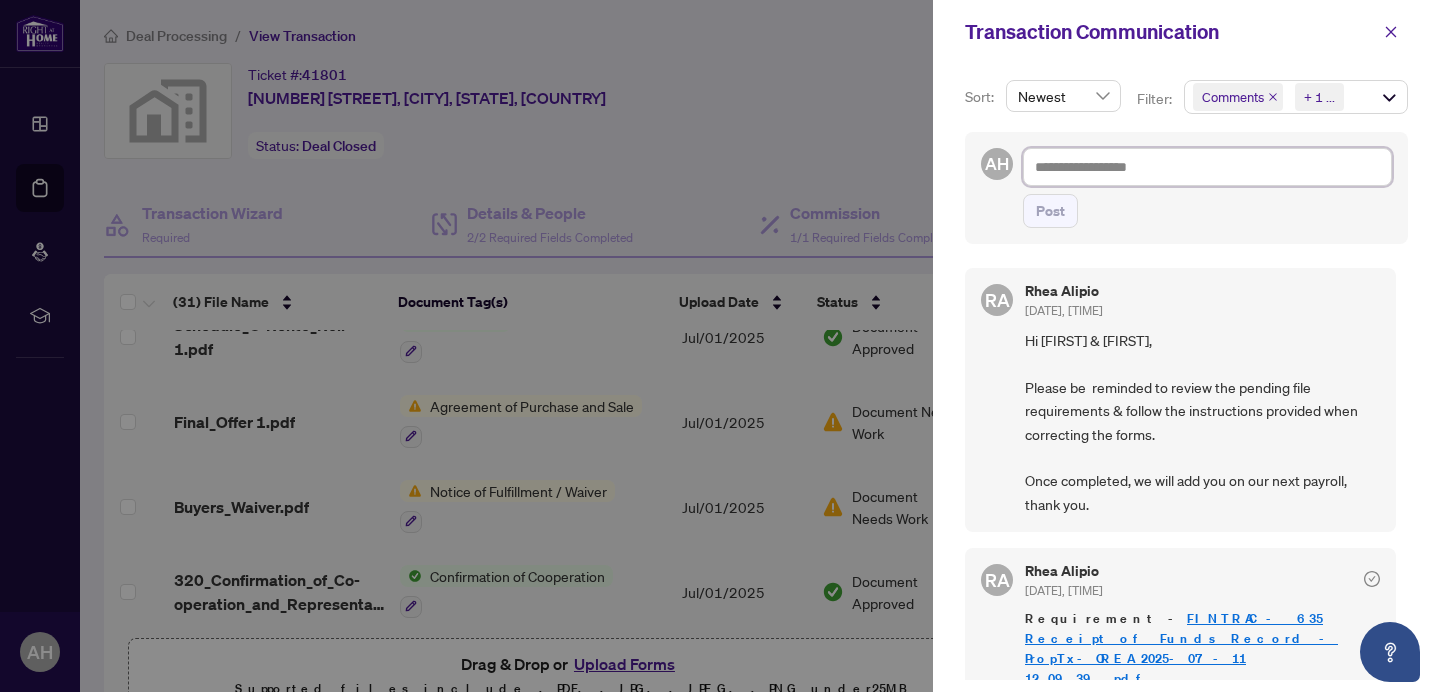 click at bounding box center [1207, 167] 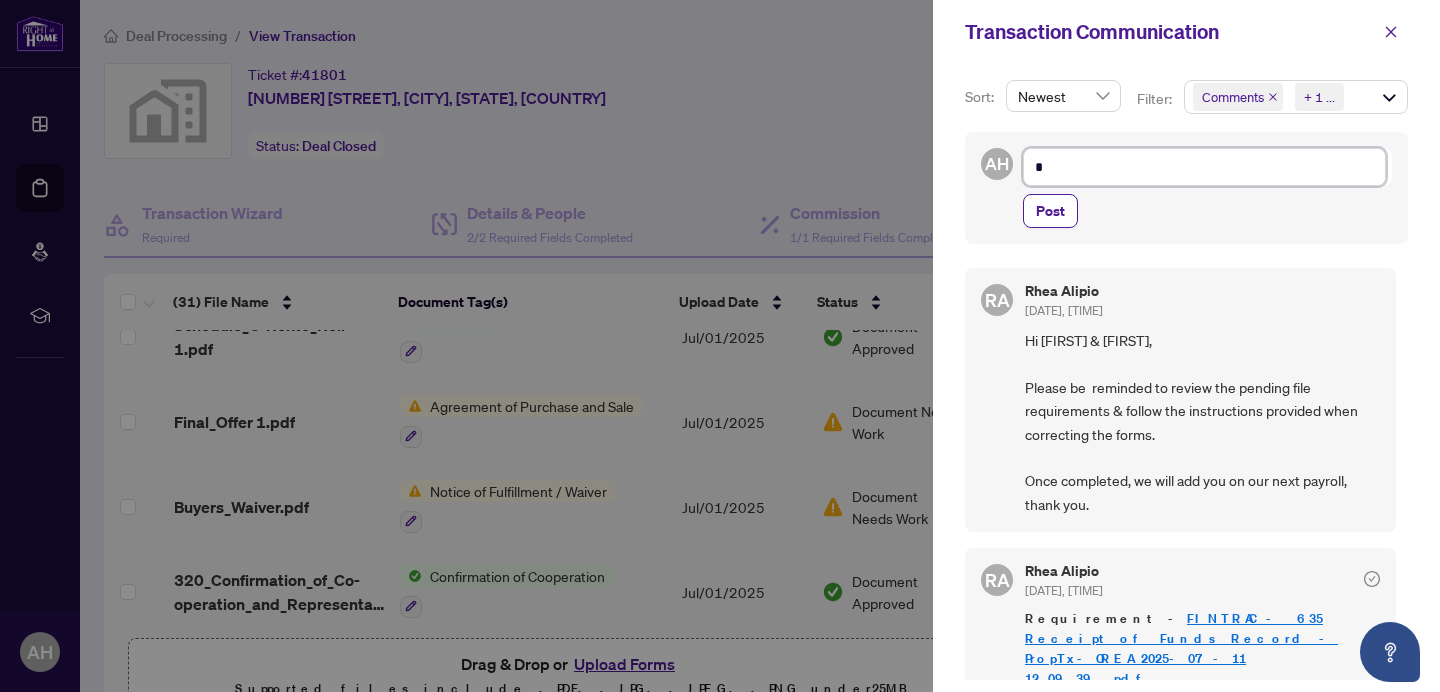 type on "**" 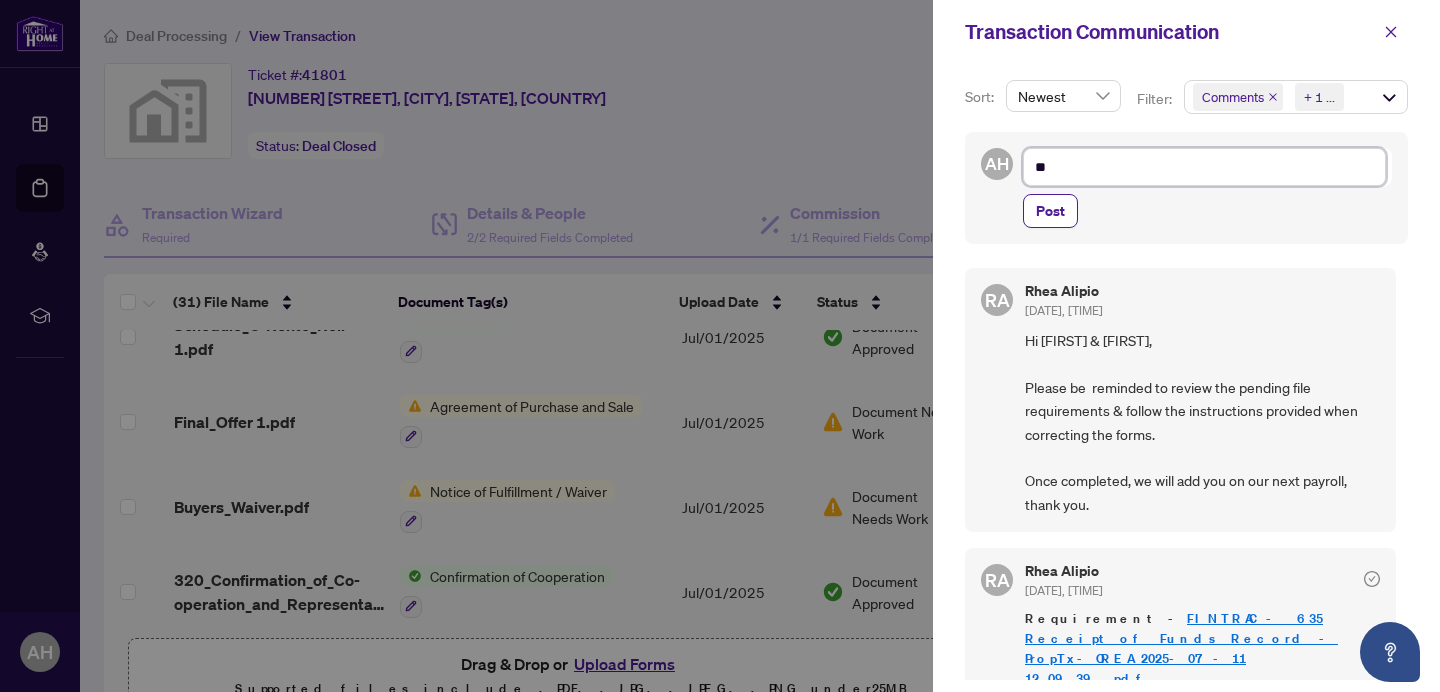 type on "**" 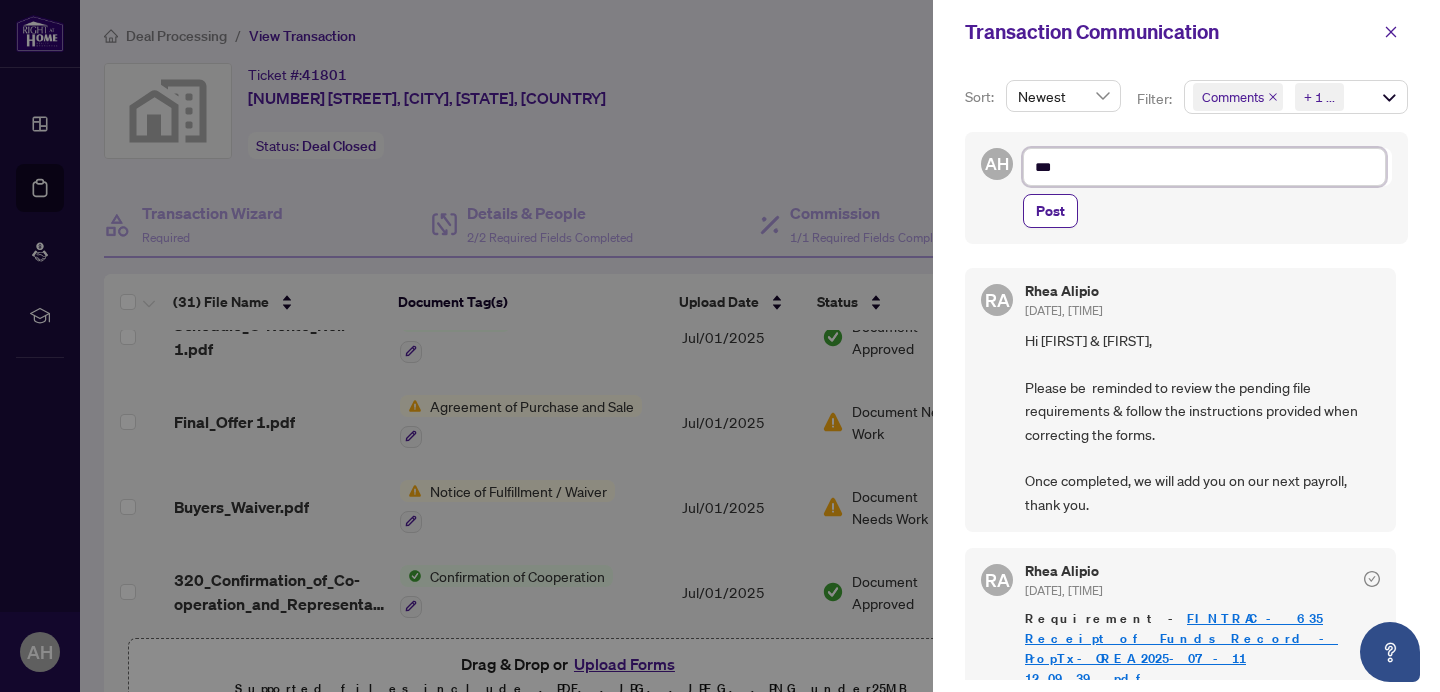 type on "****" 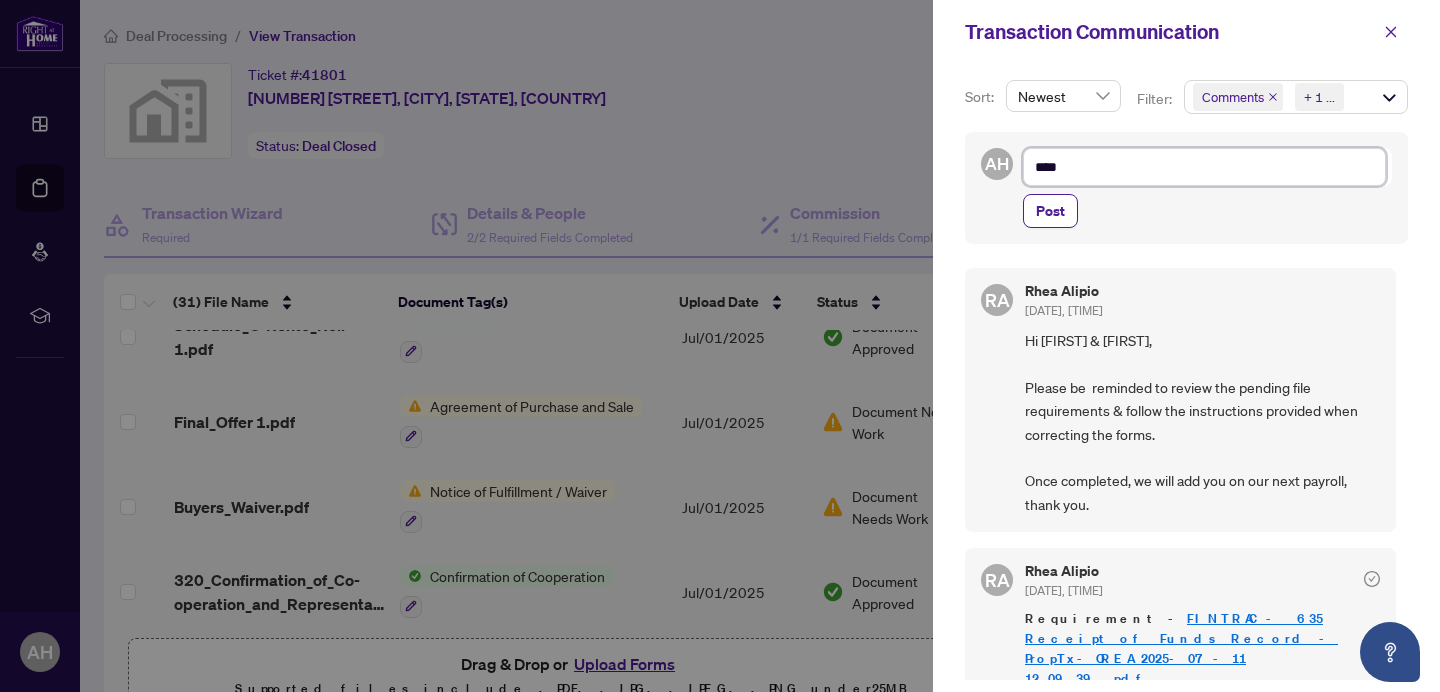 type on "****" 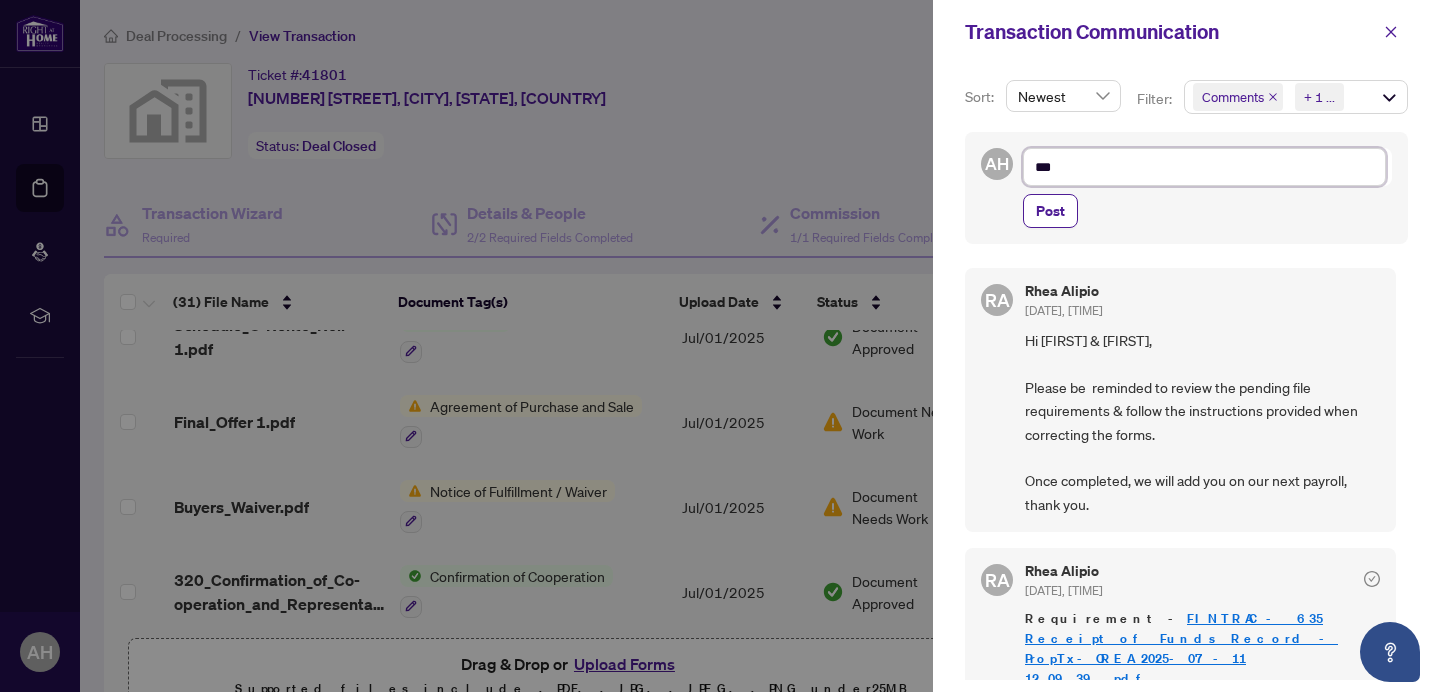 type on "****" 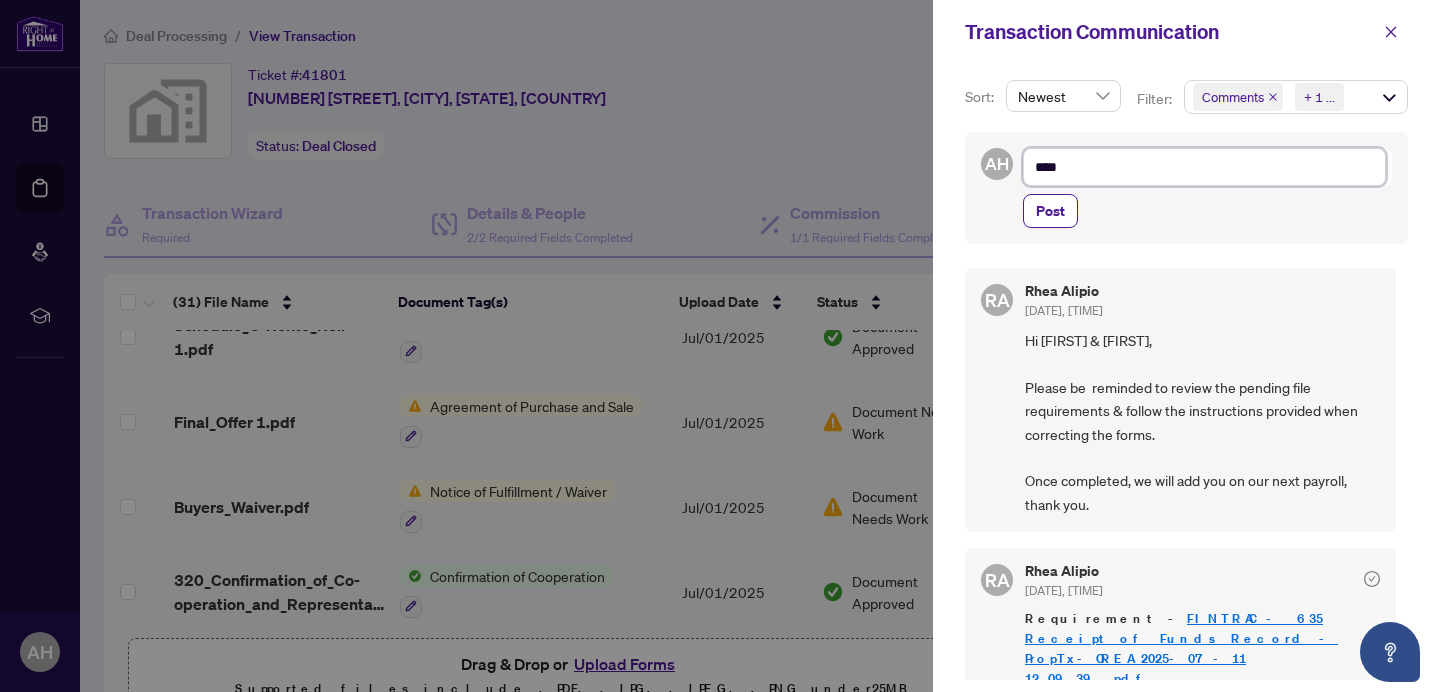 type on "*****" 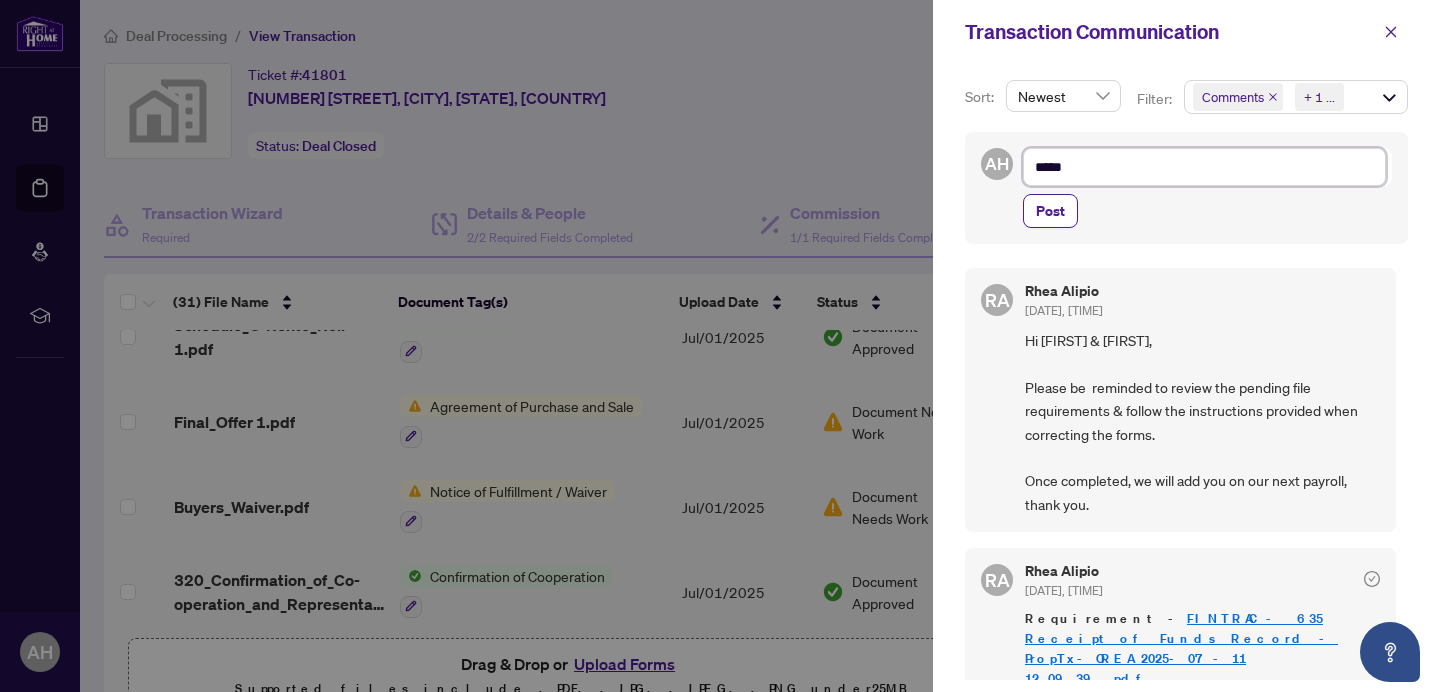 type on "******" 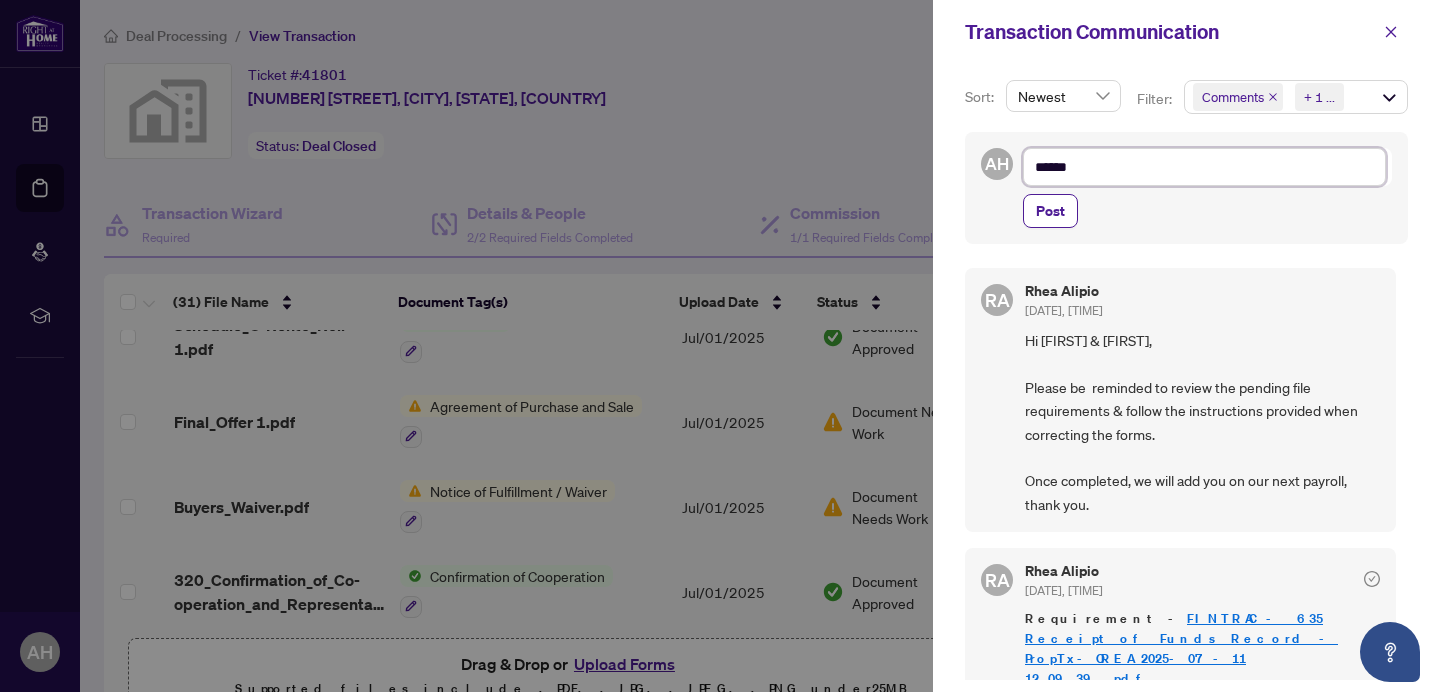 type on "******" 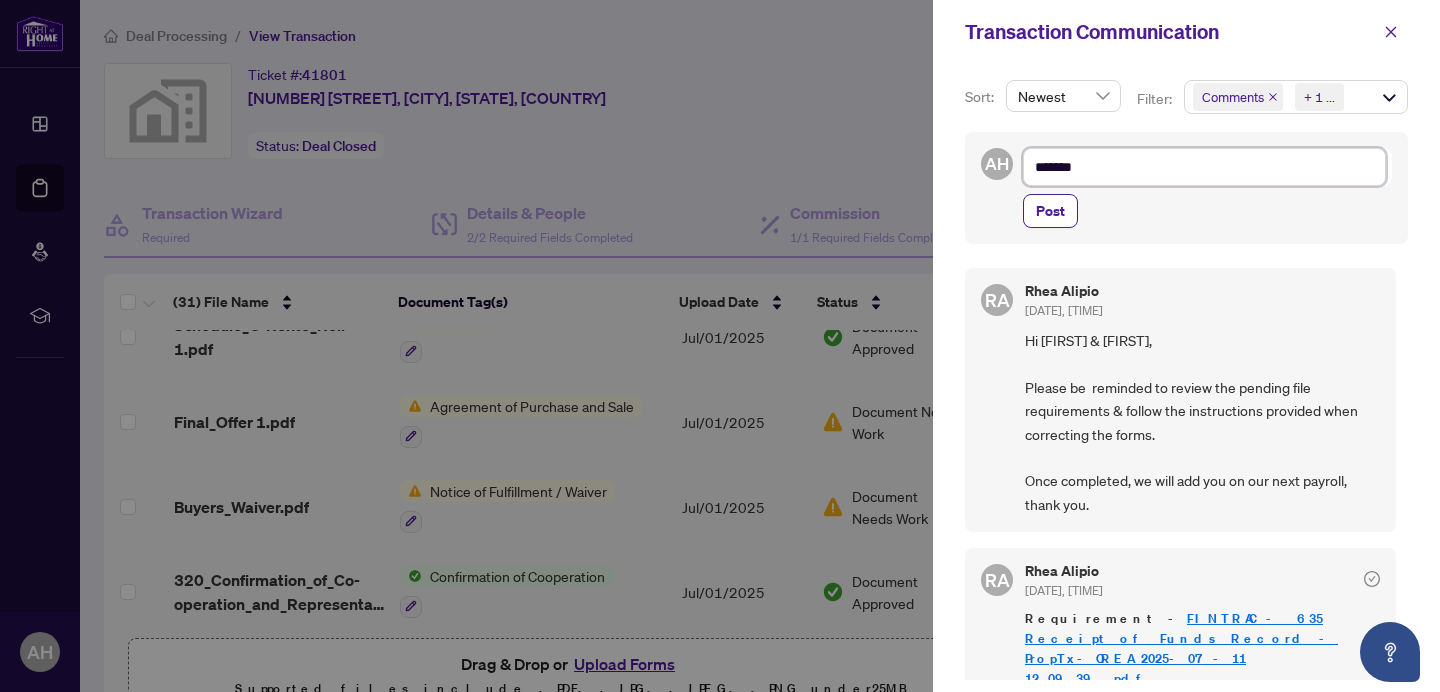 type on "********" 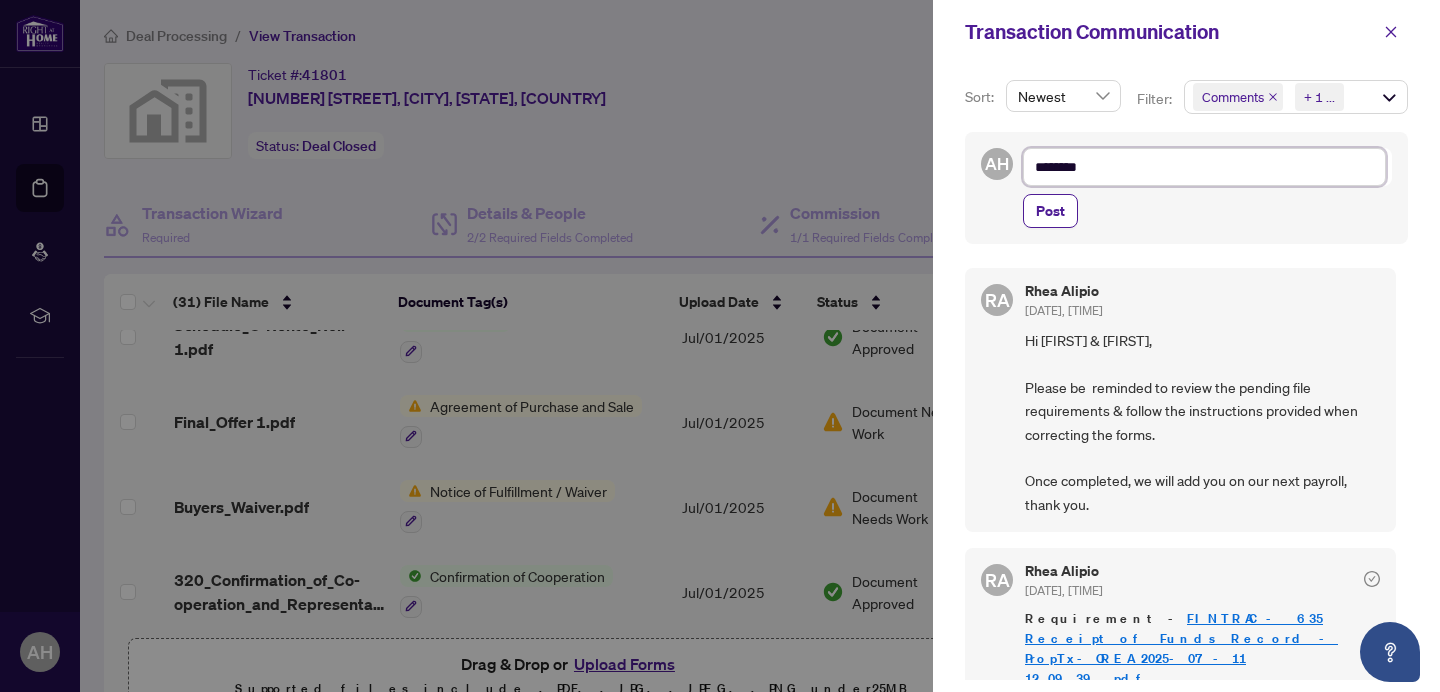 type on "*********" 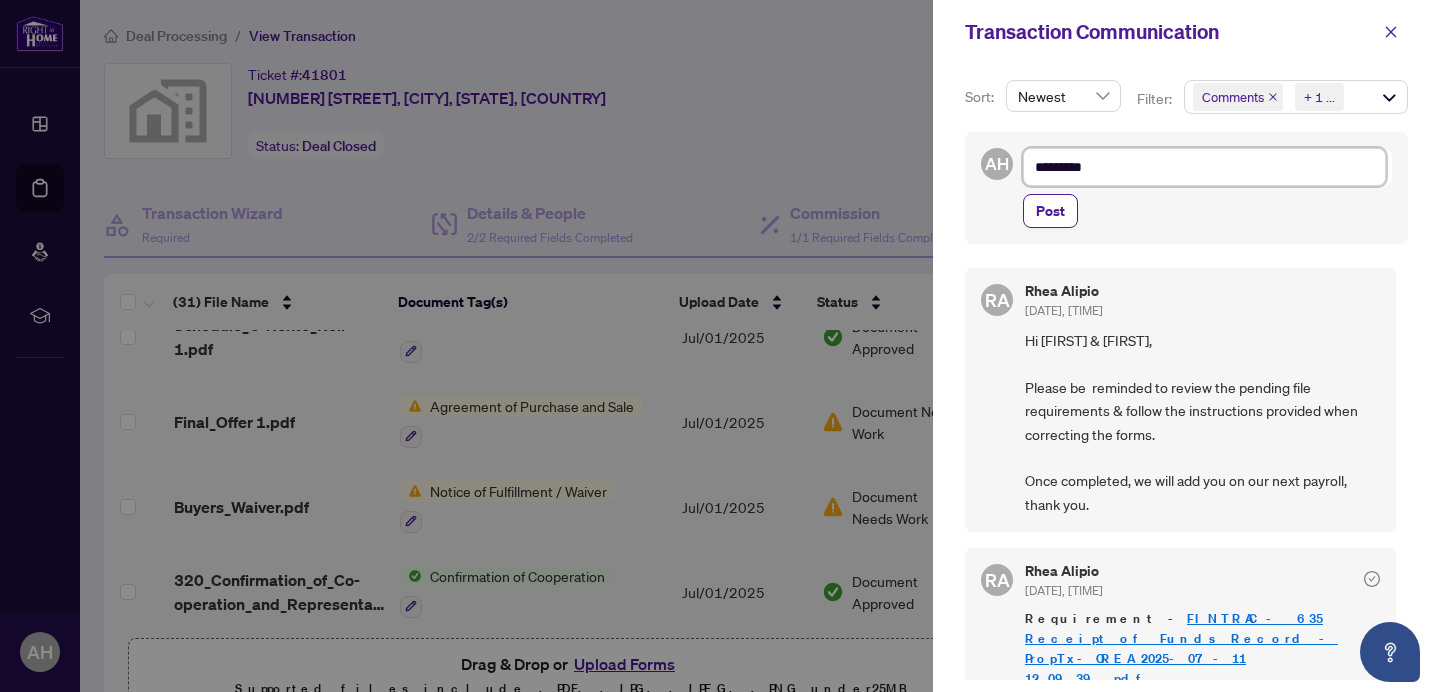 type on "**********" 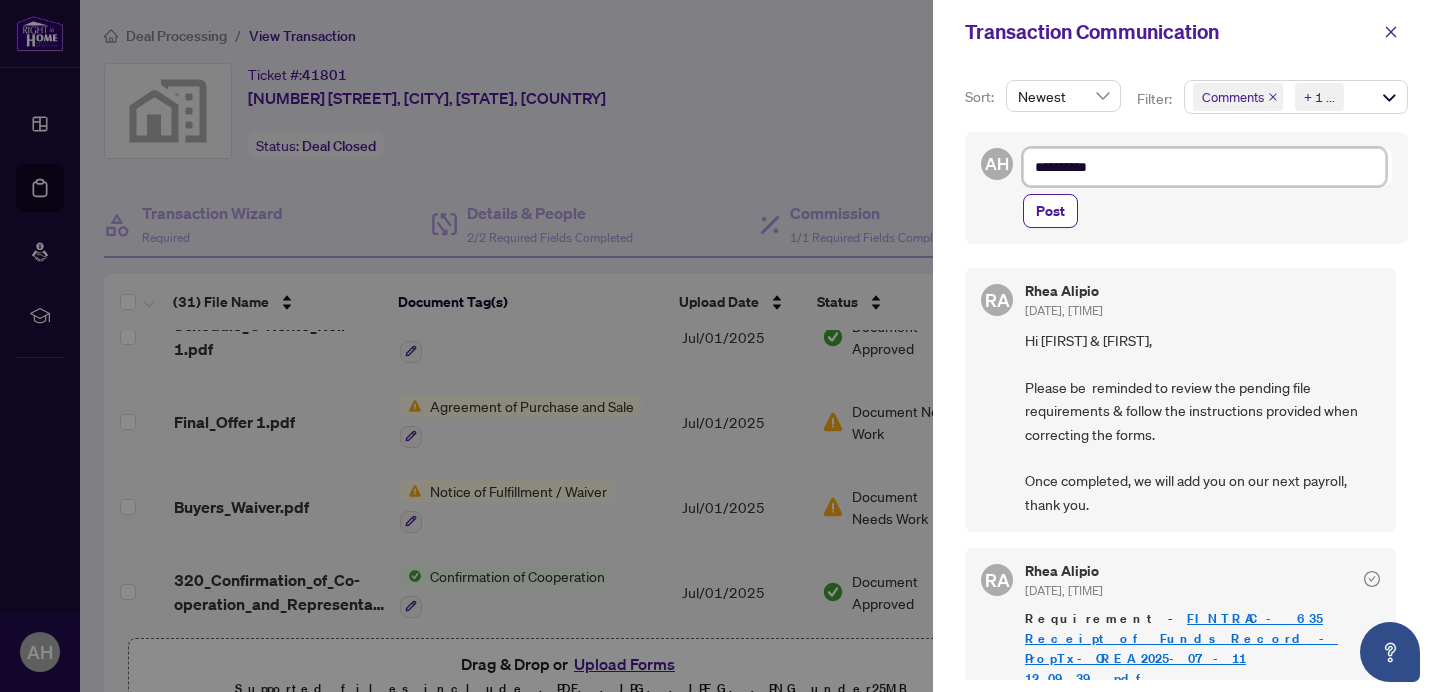 type on "**********" 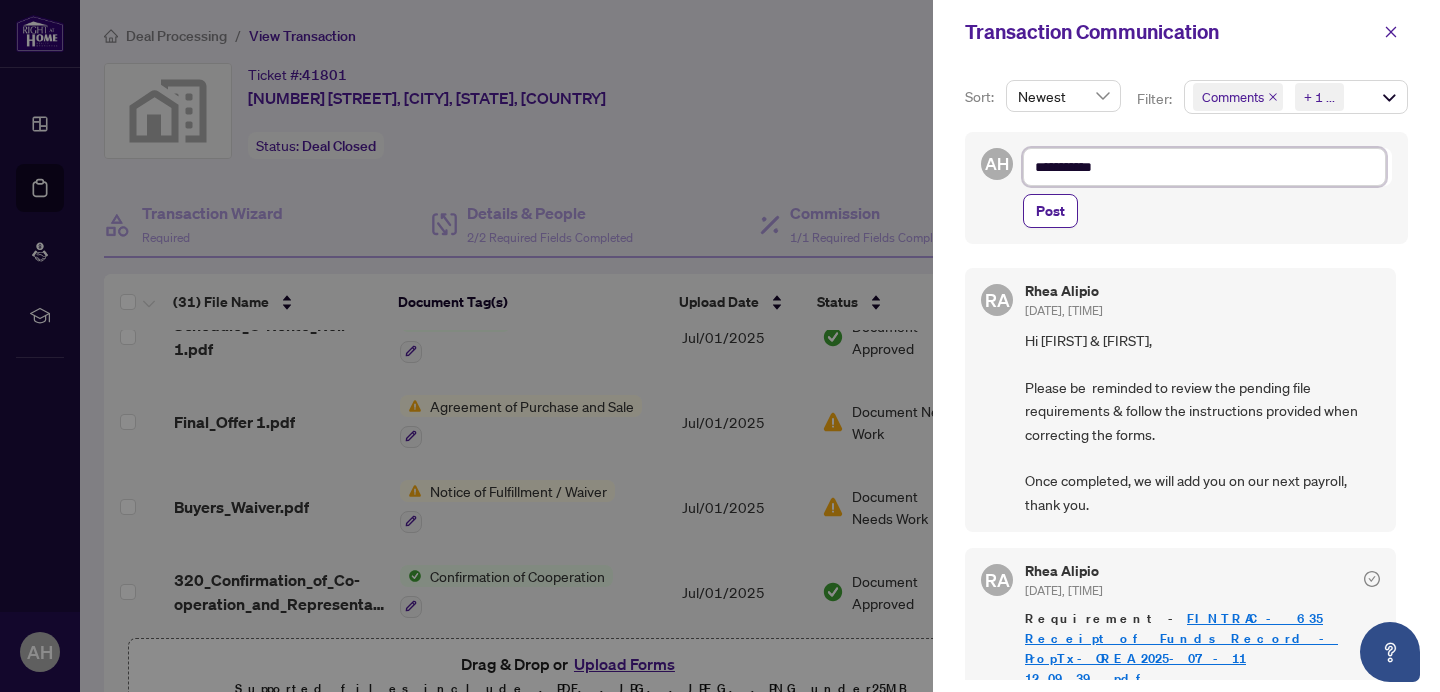 type on "**********" 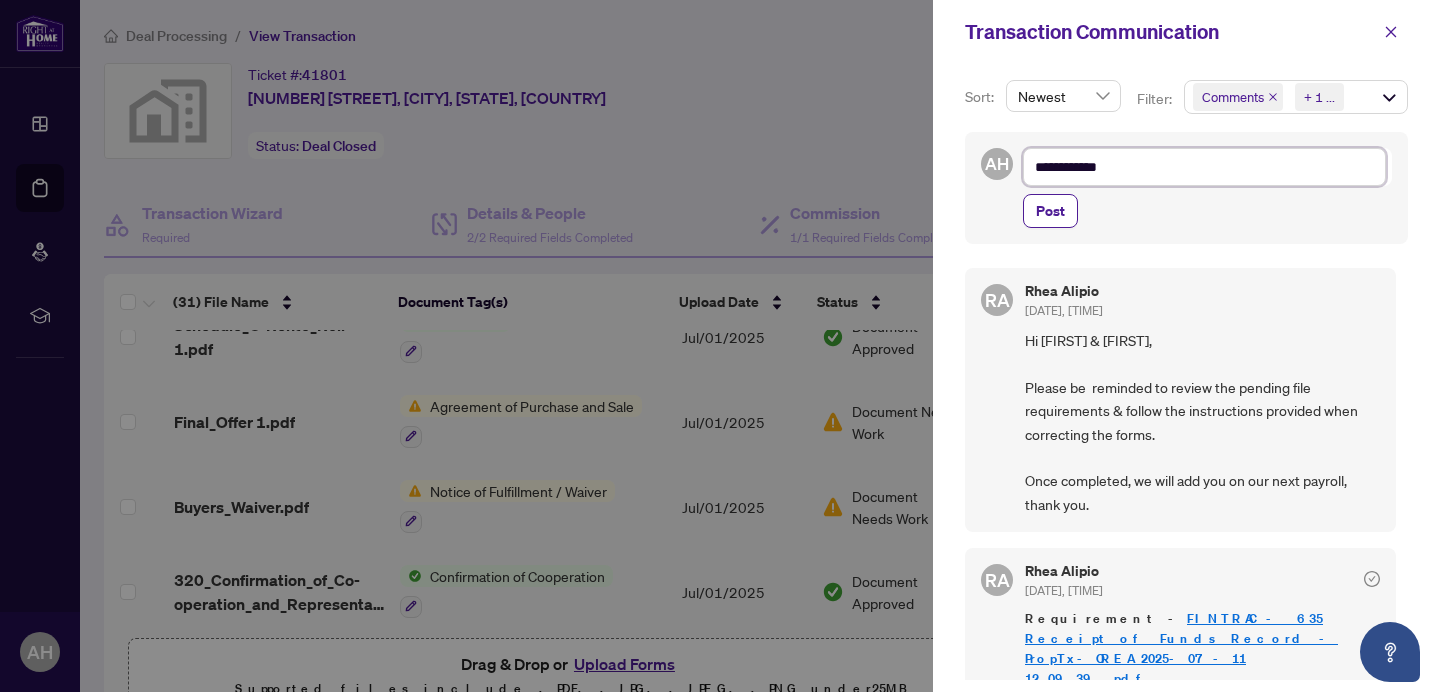 type on "**********" 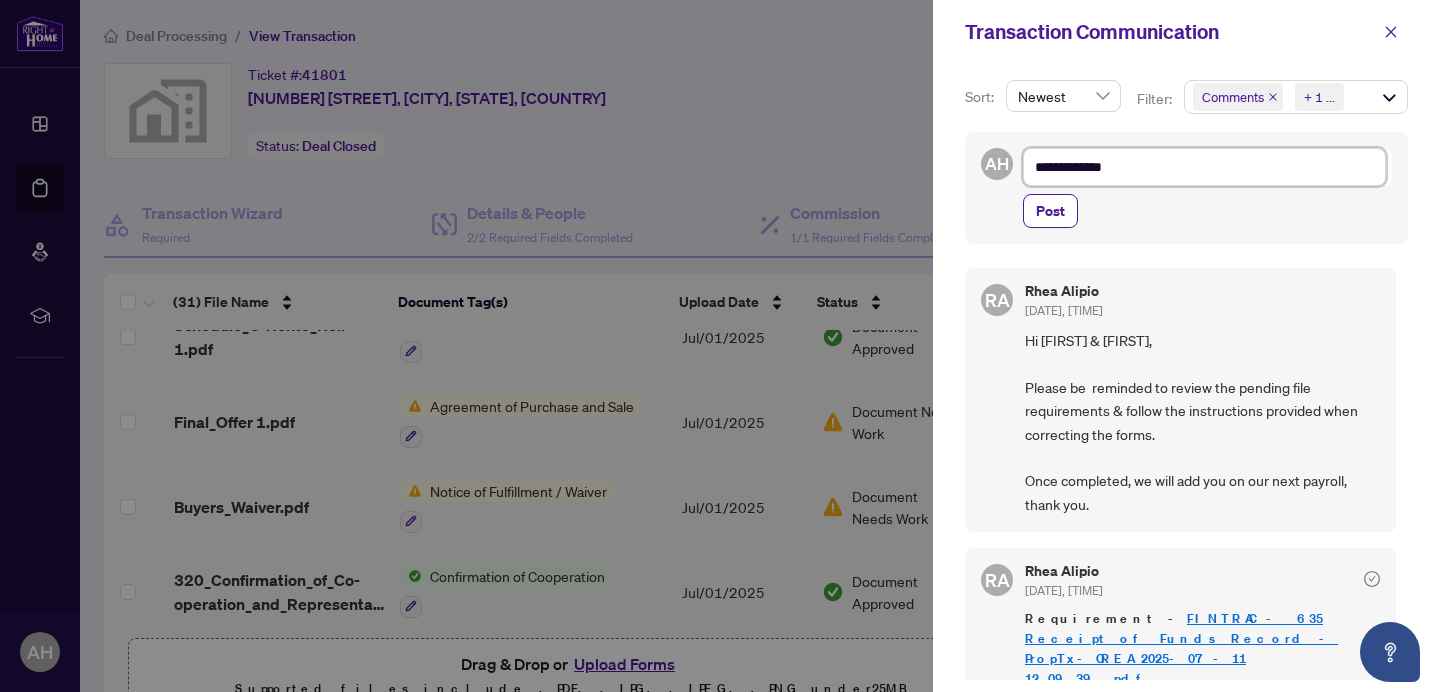 type on "**********" 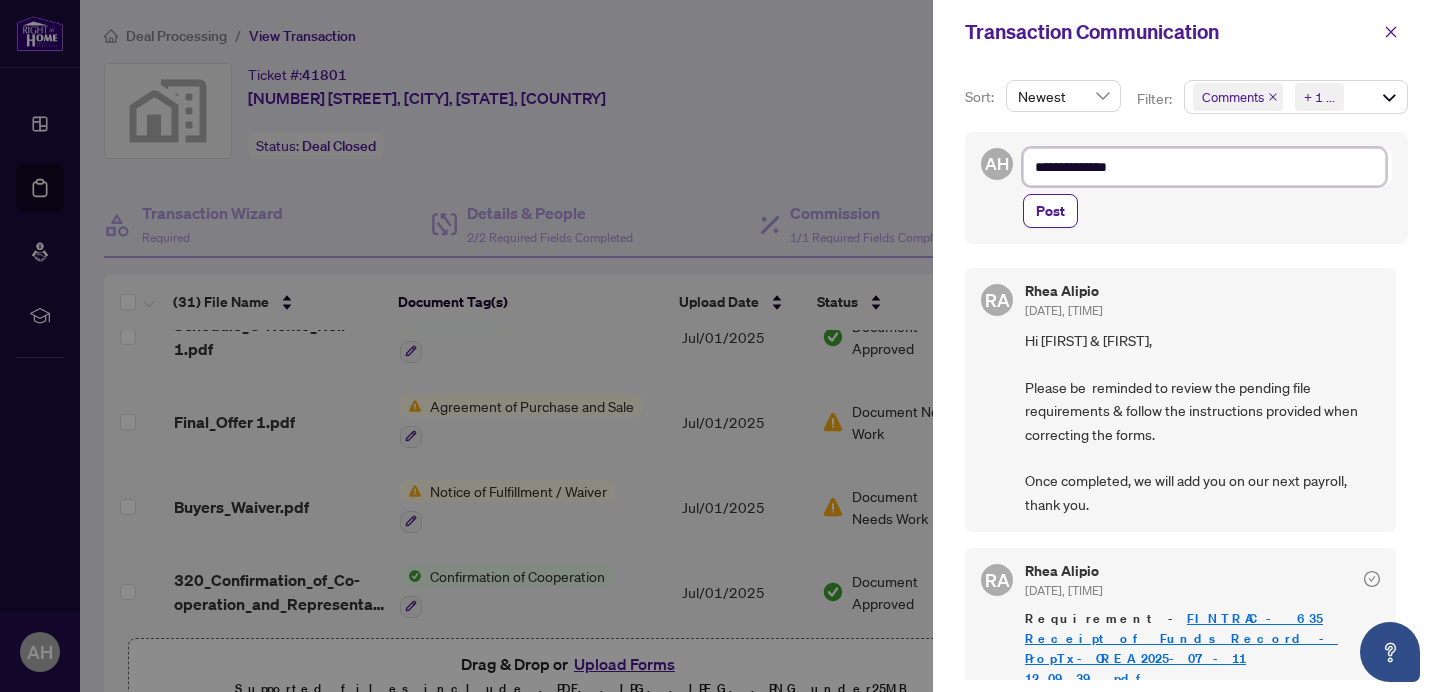 type on "**********" 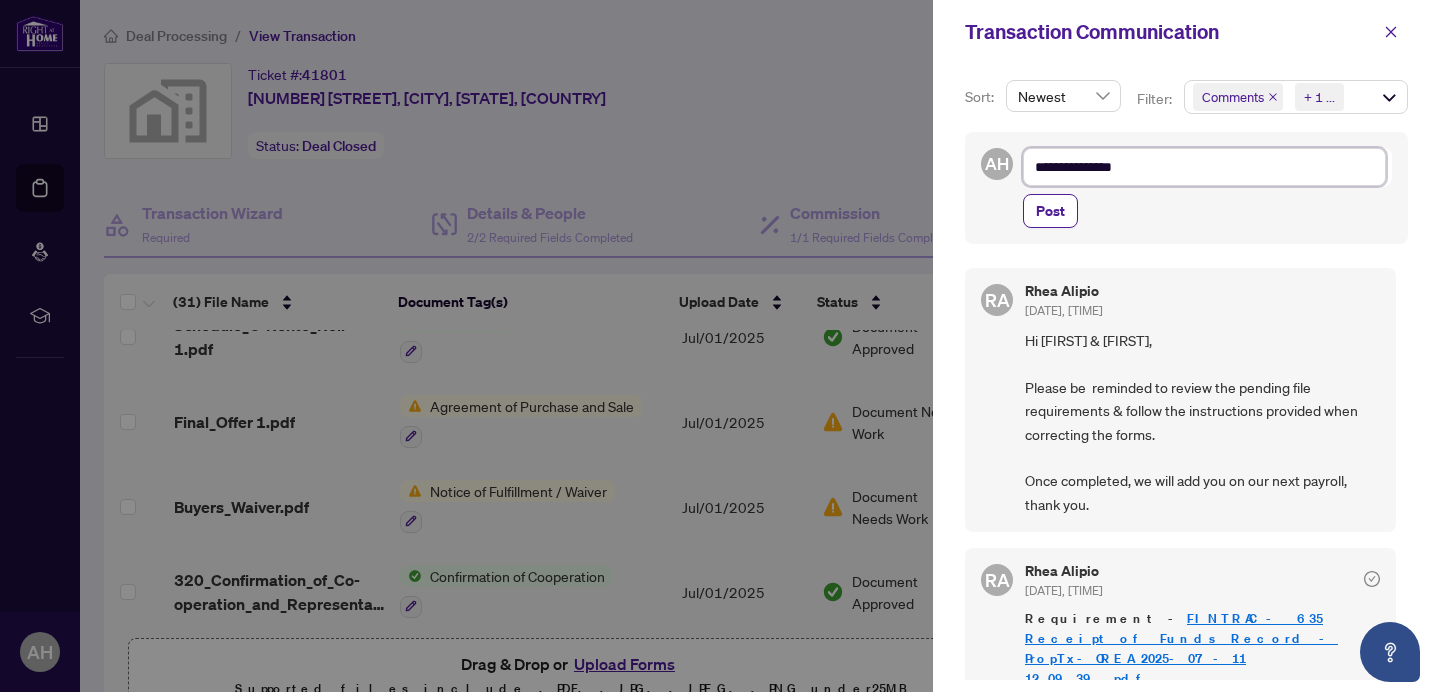 type on "**********" 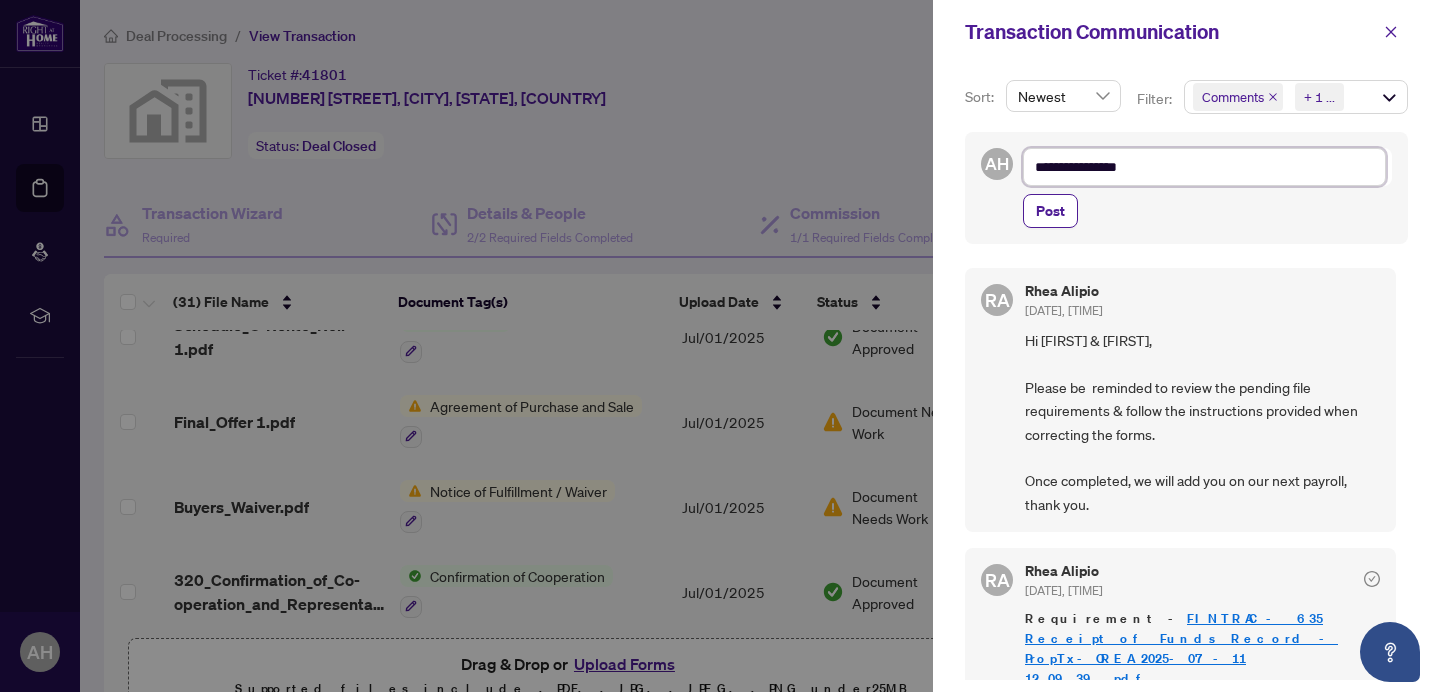 type on "**********" 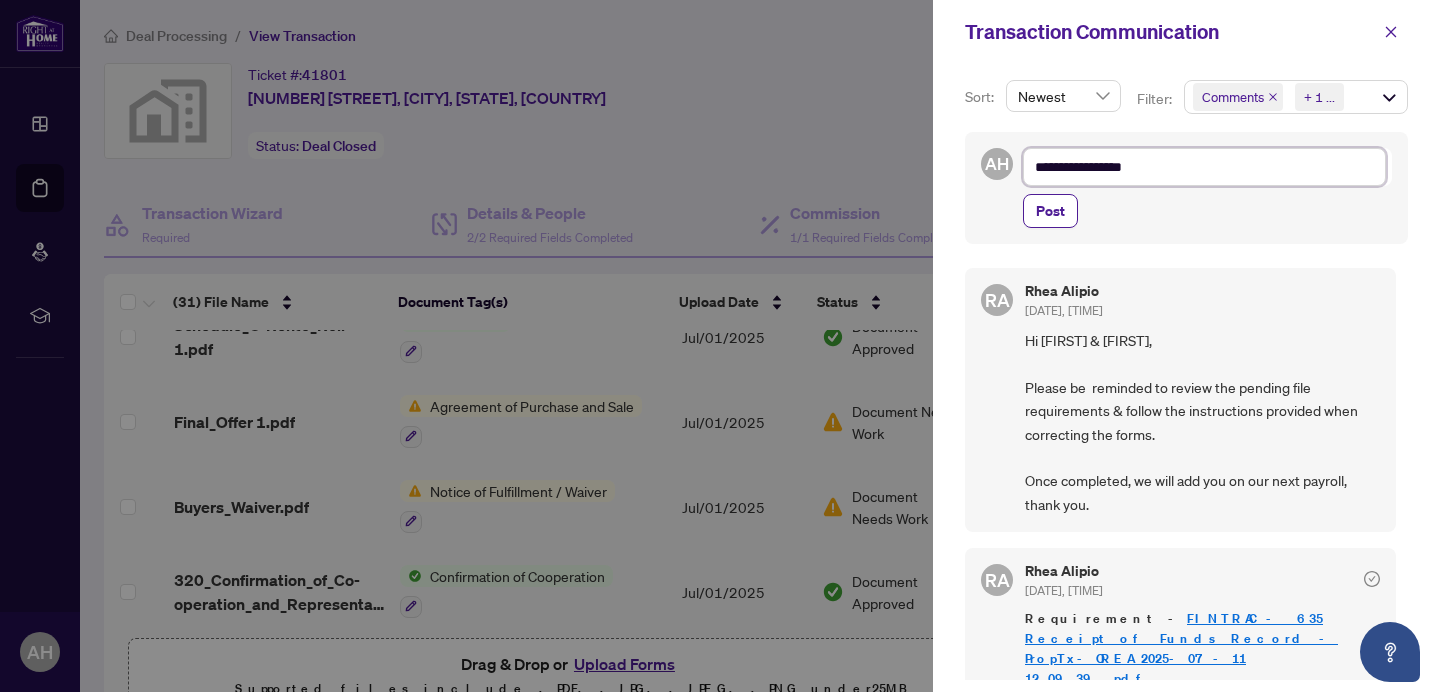 type on "**********" 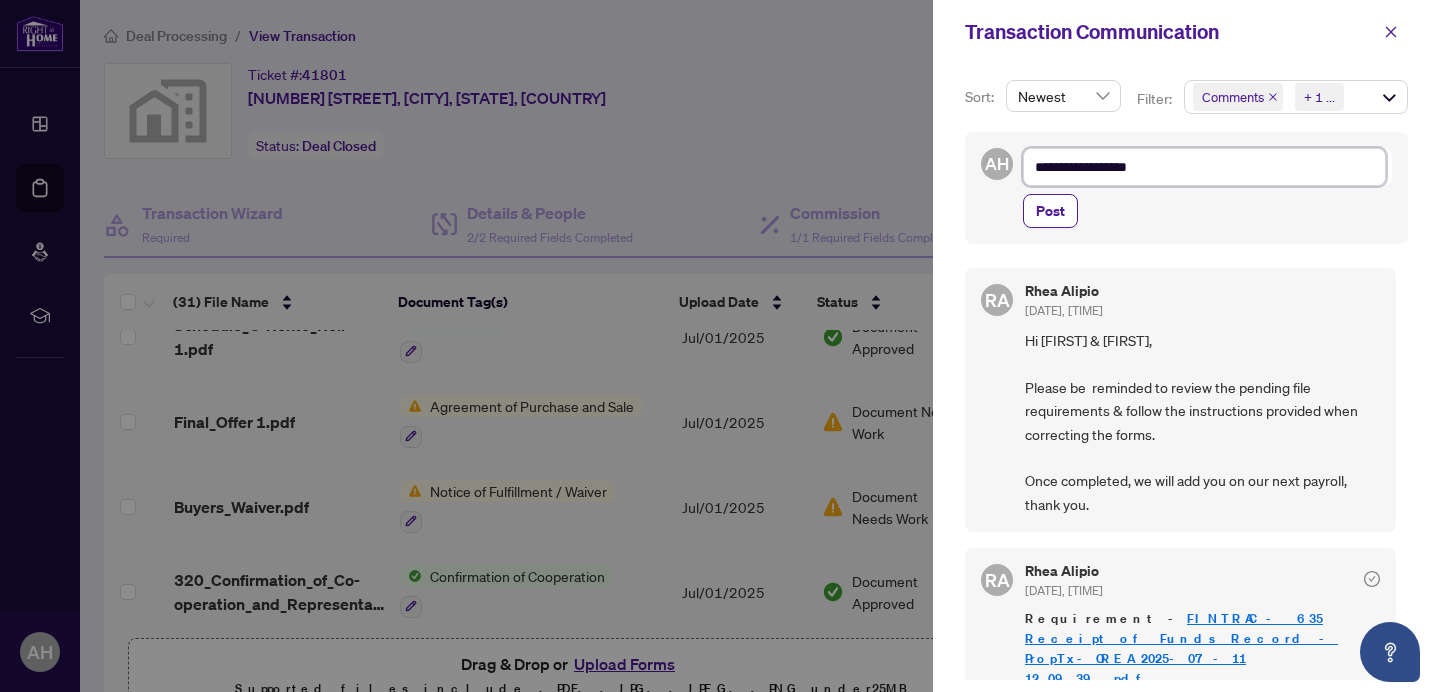 type on "**********" 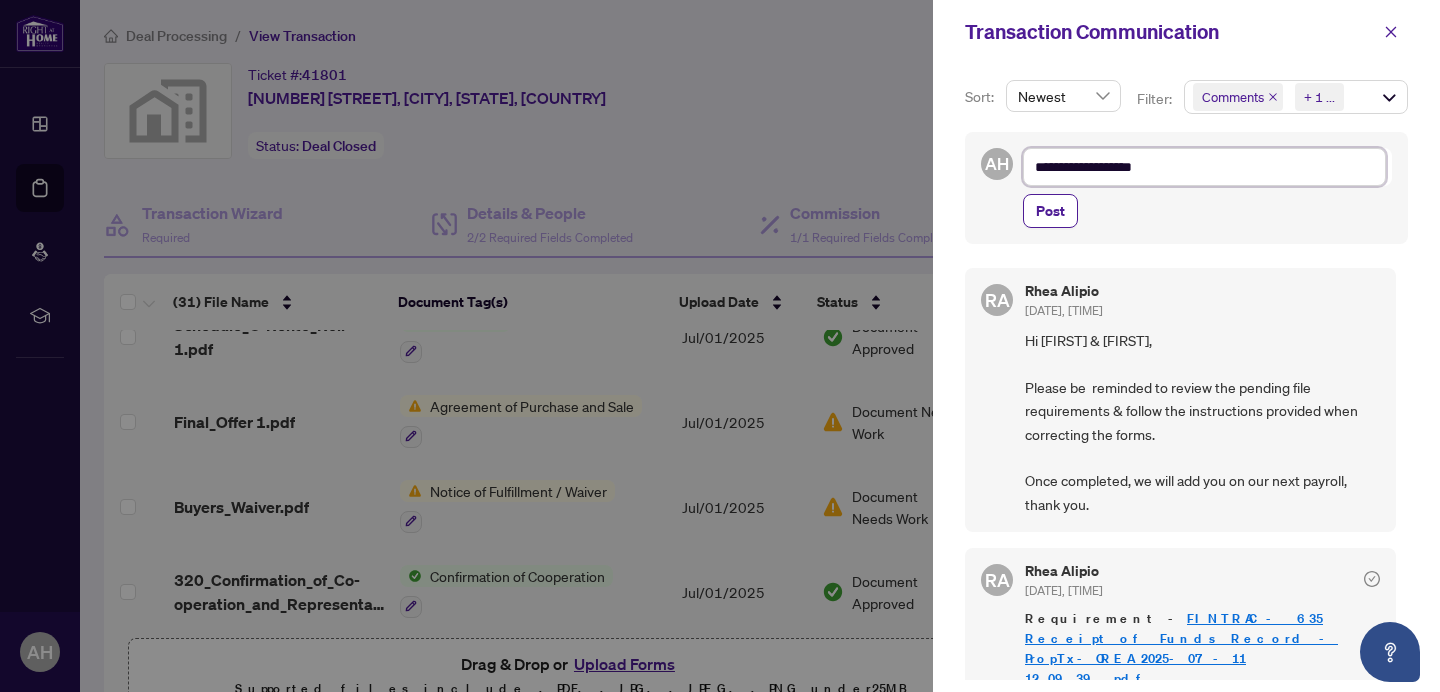 type on "**********" 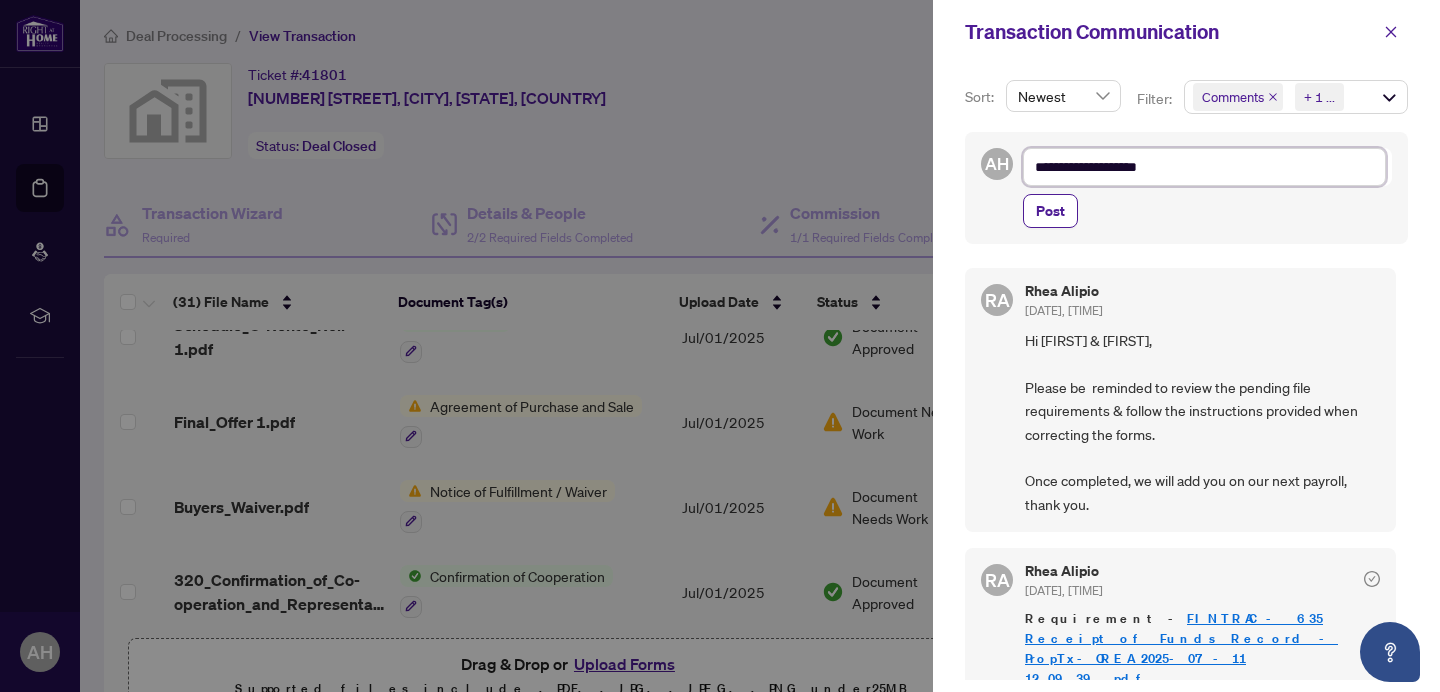 type on "**********" 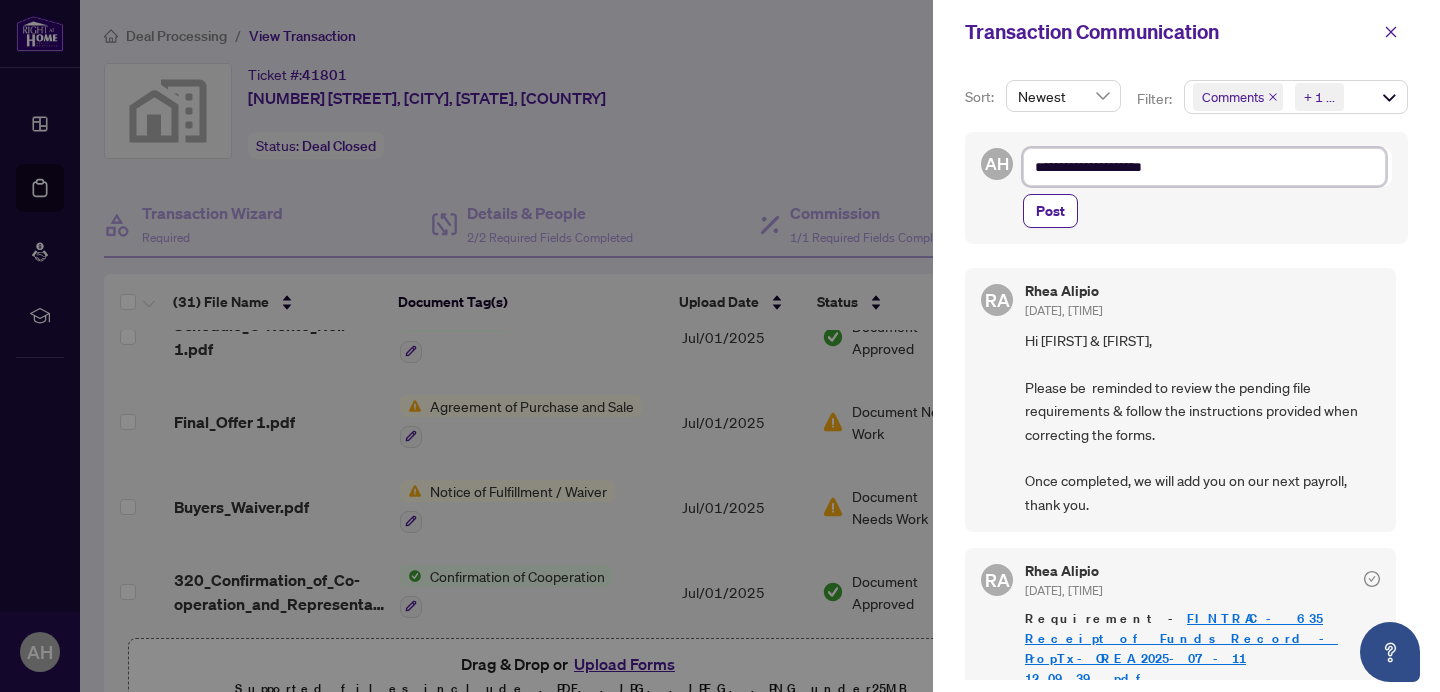 type on "**********" 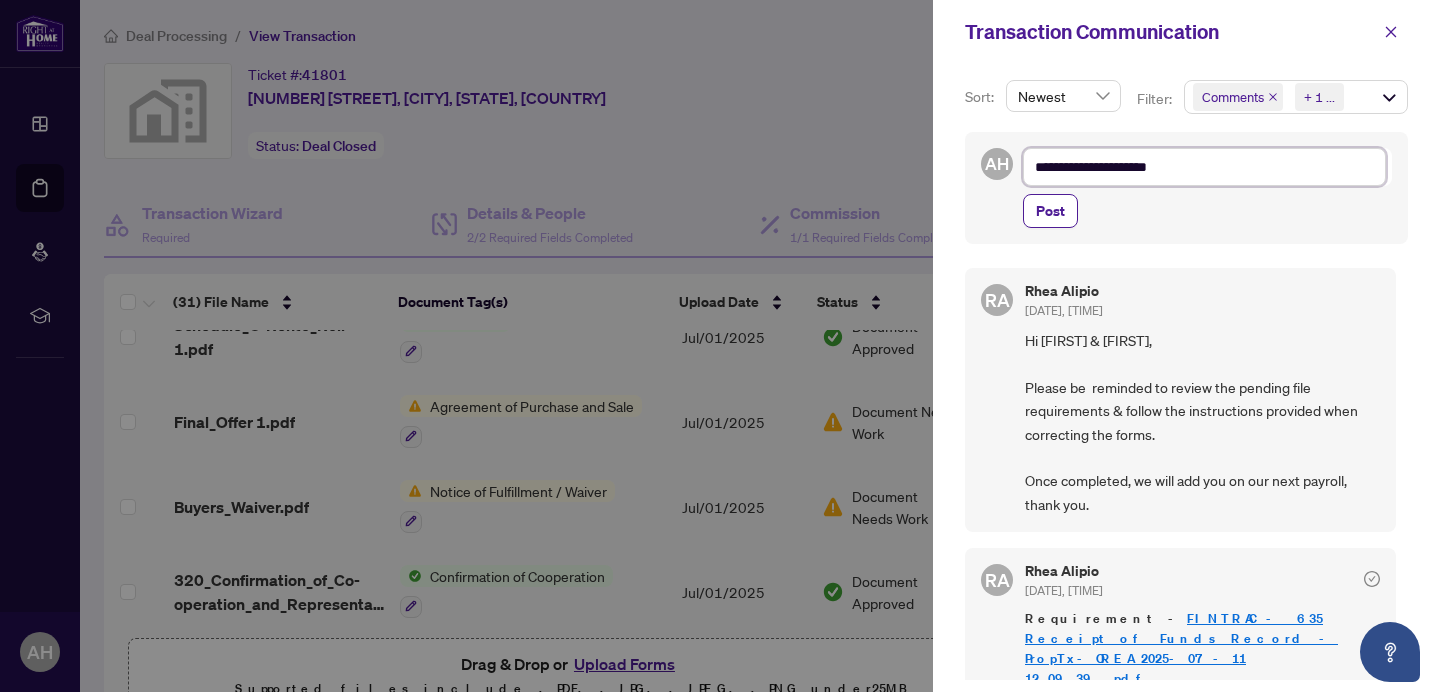 type on "**********" 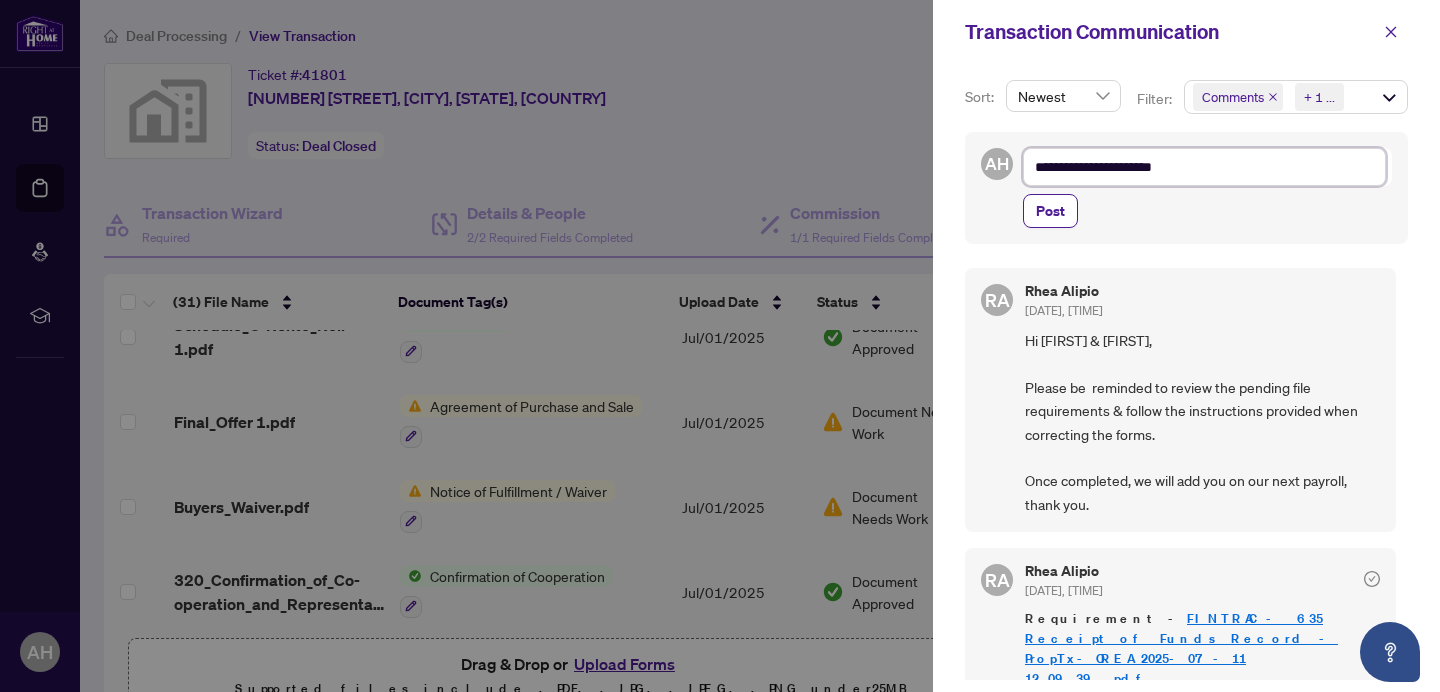 type on "**********" 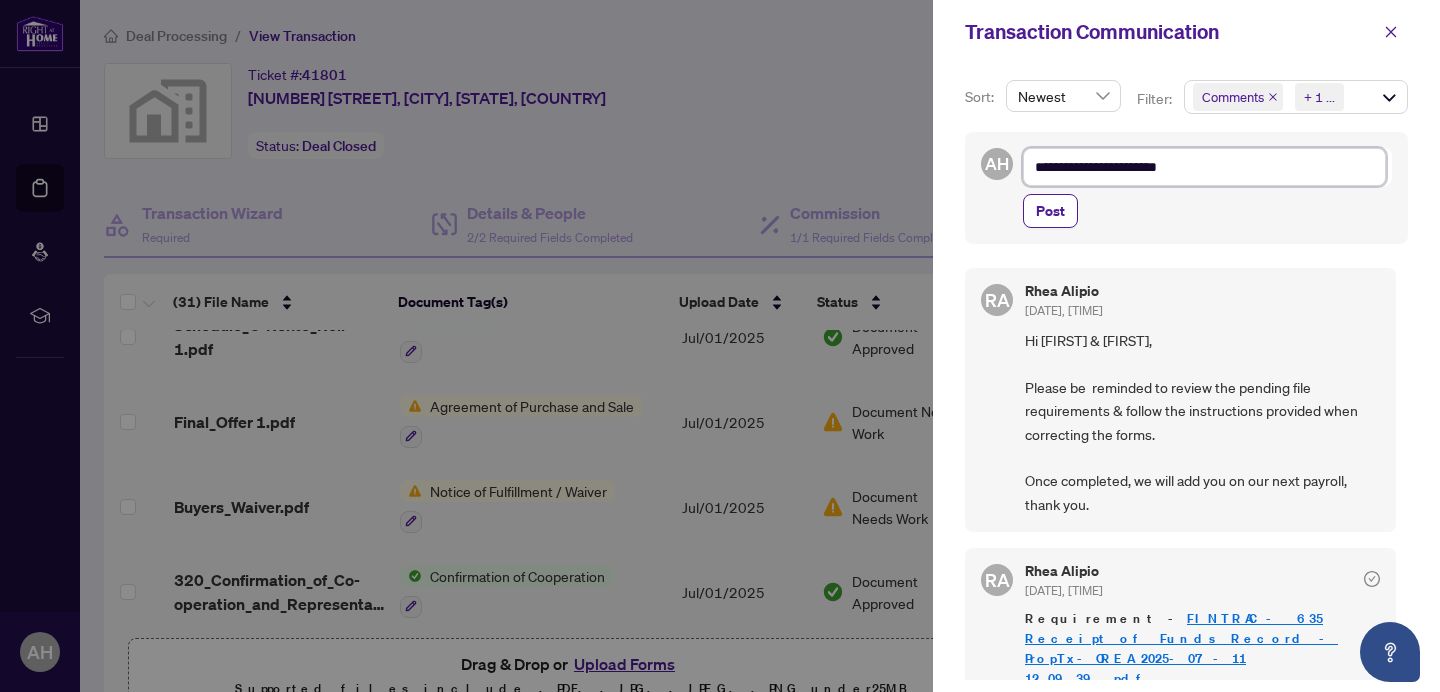 type on "**********" 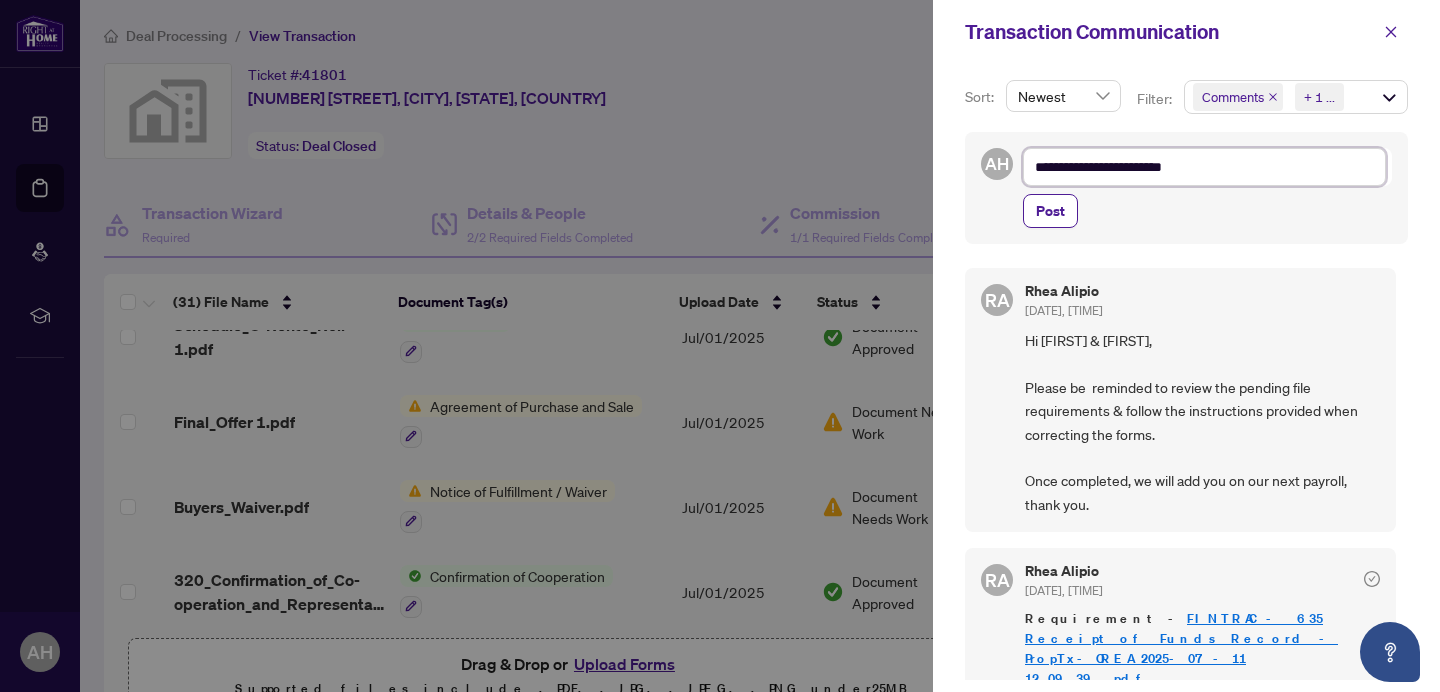 type on "**********" 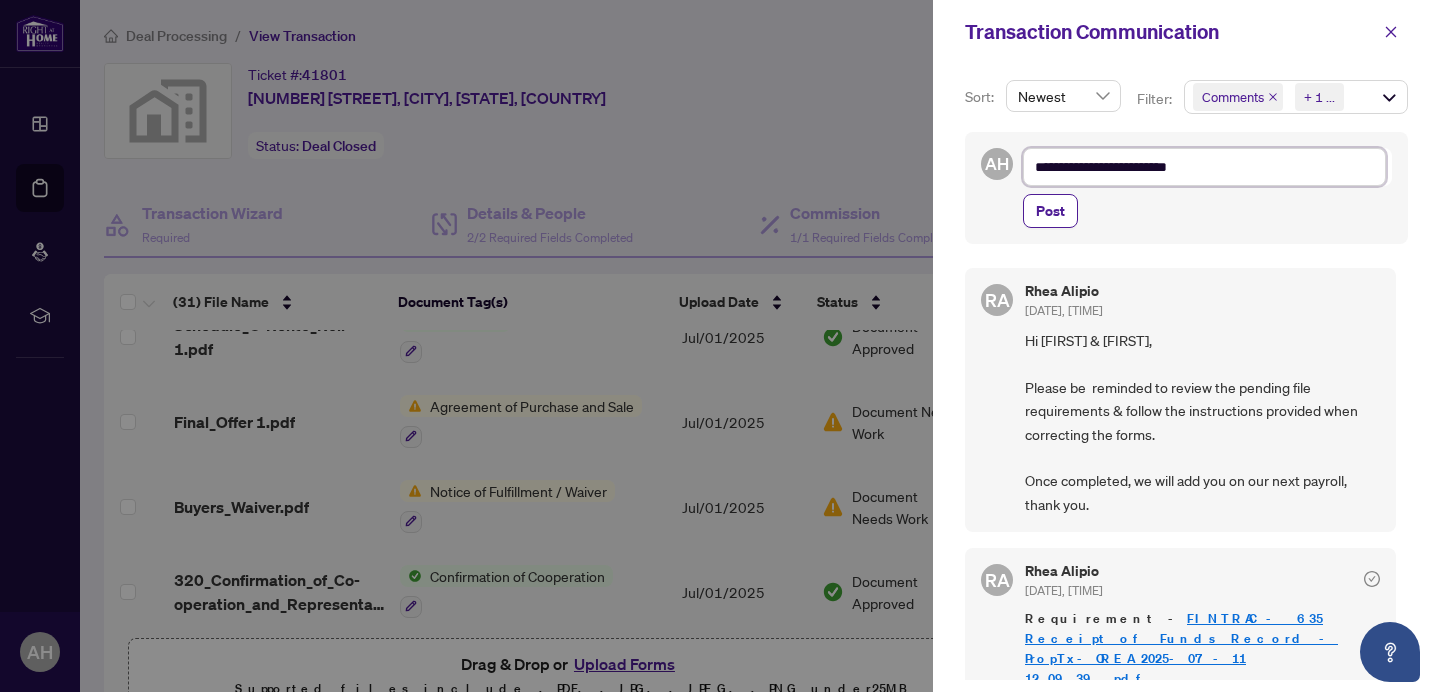 type on "**********" 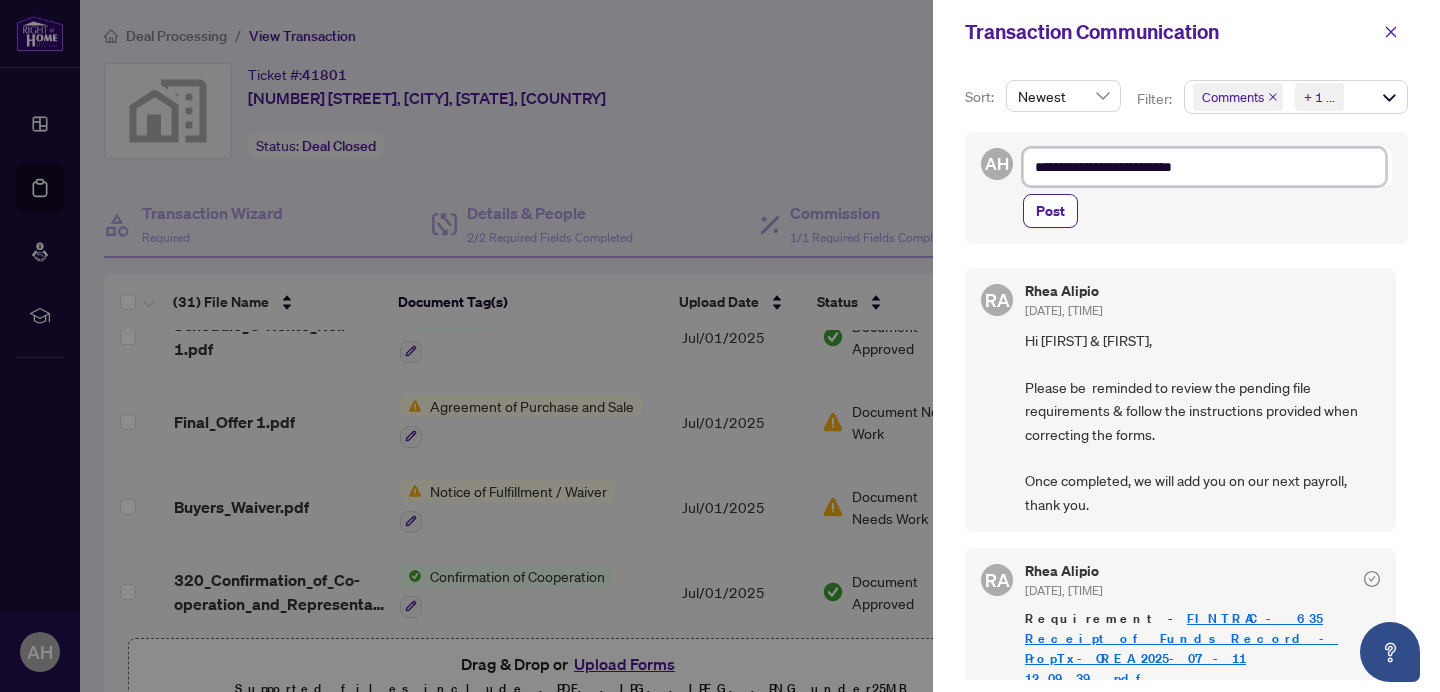 type on "**********" 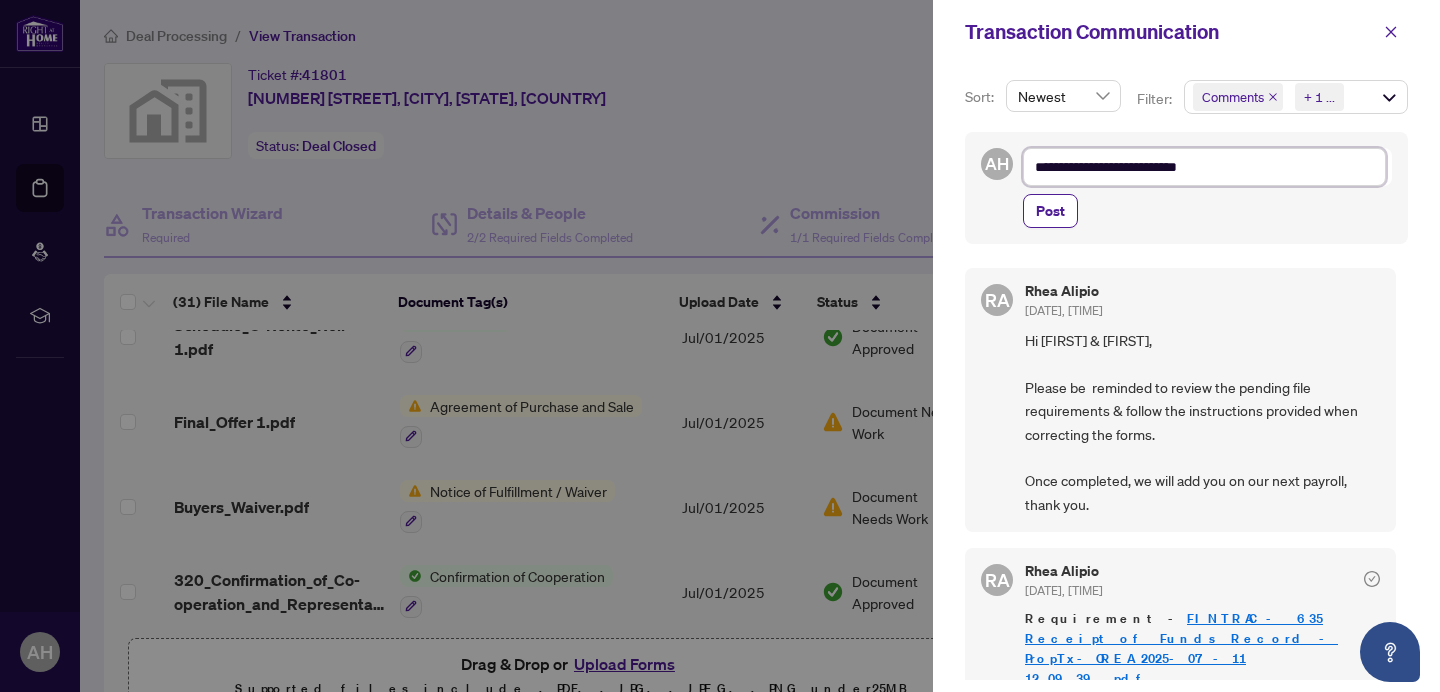 type on "**********" 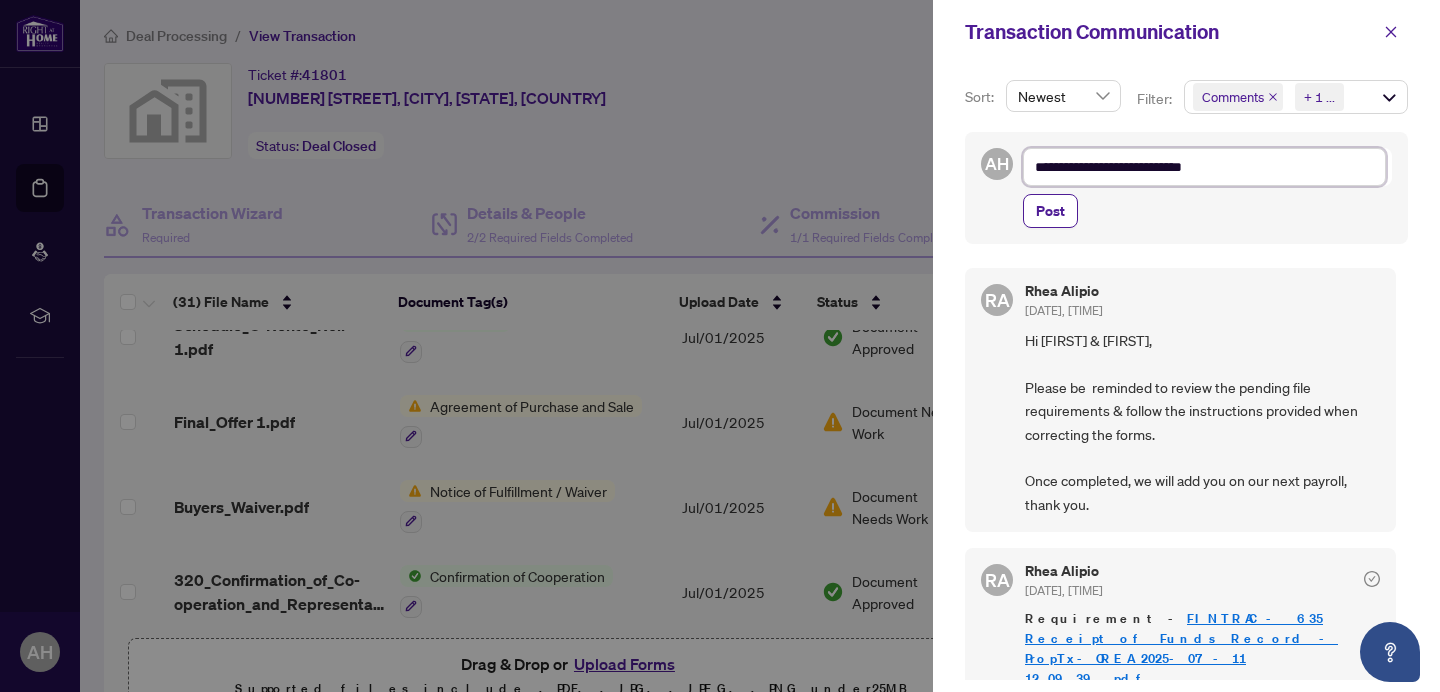 type on "**********" 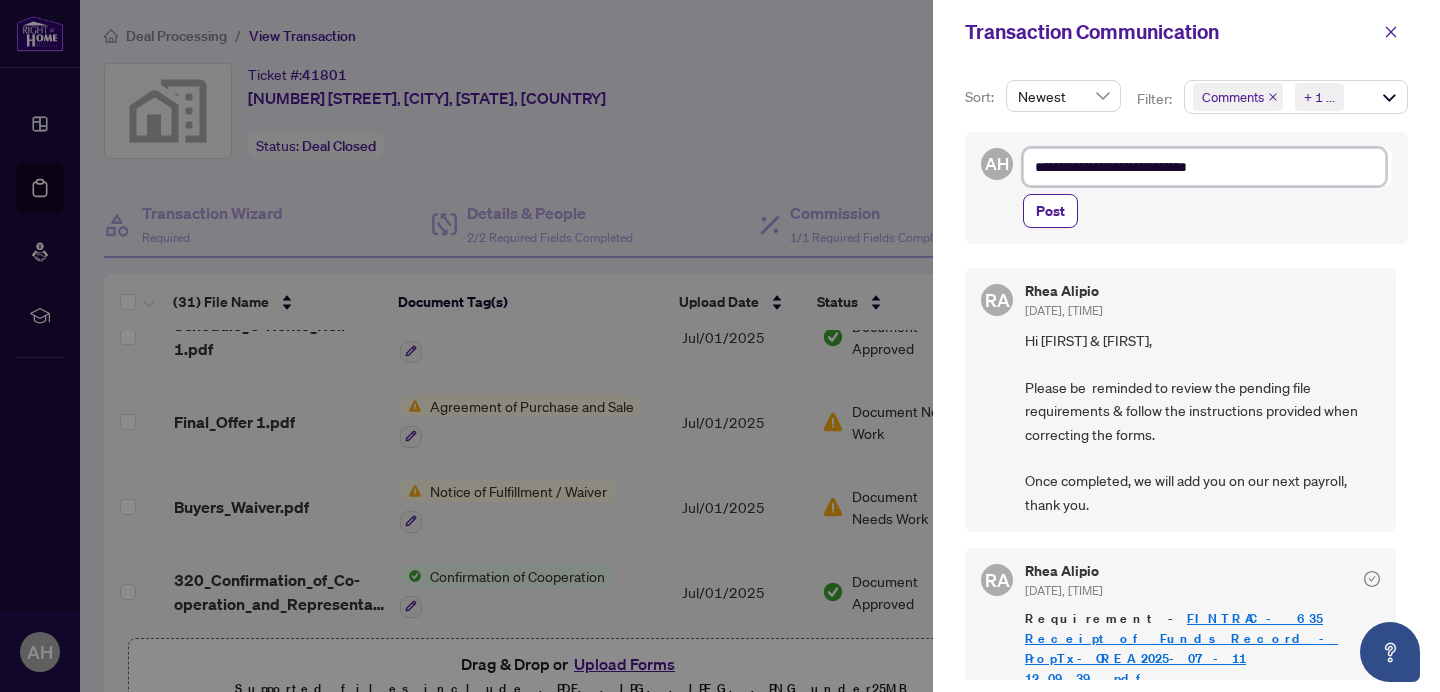 type on "**********" 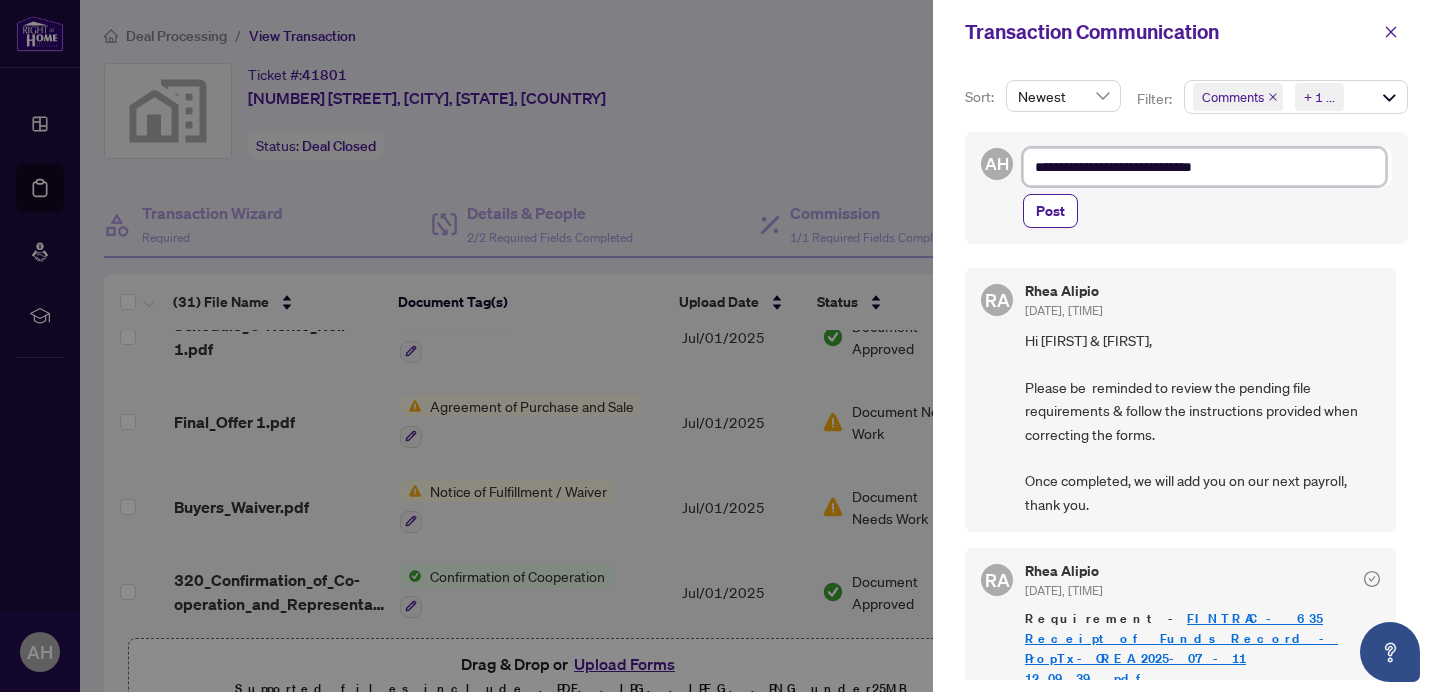 type on "**********" 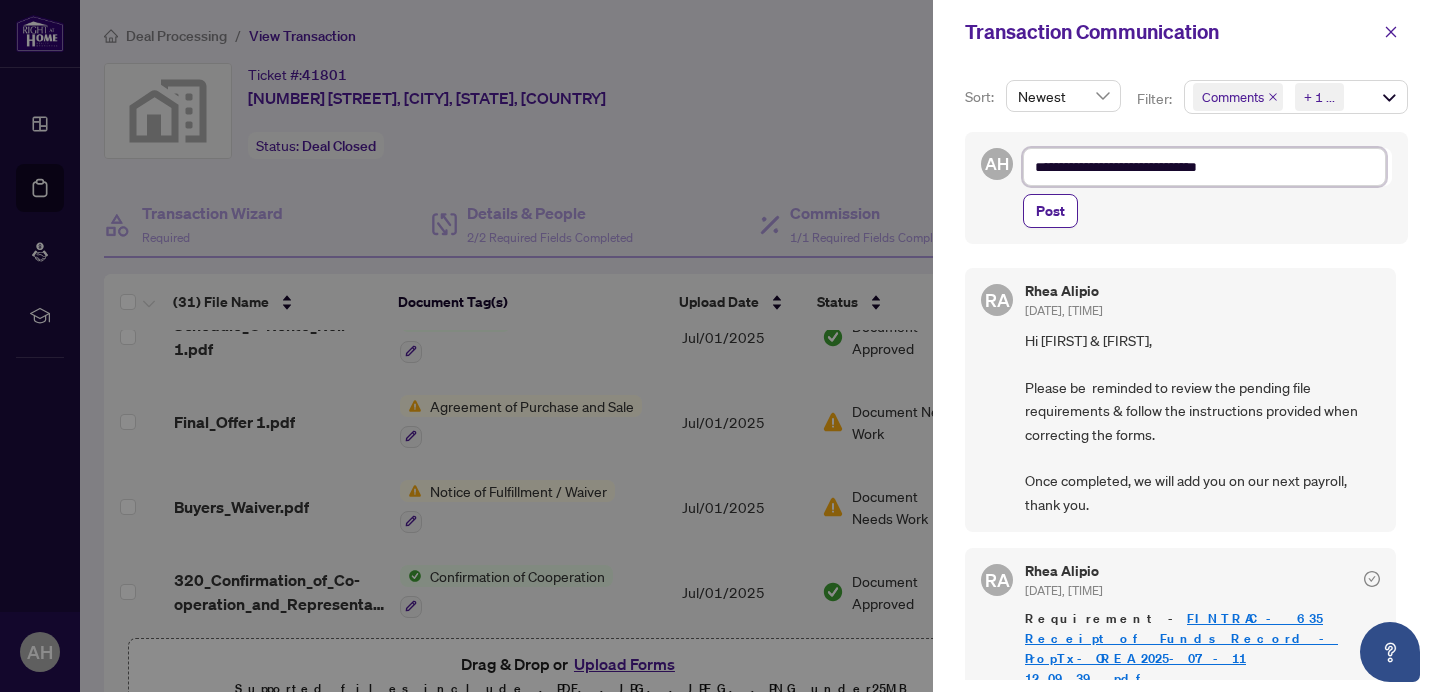 type on "**********" 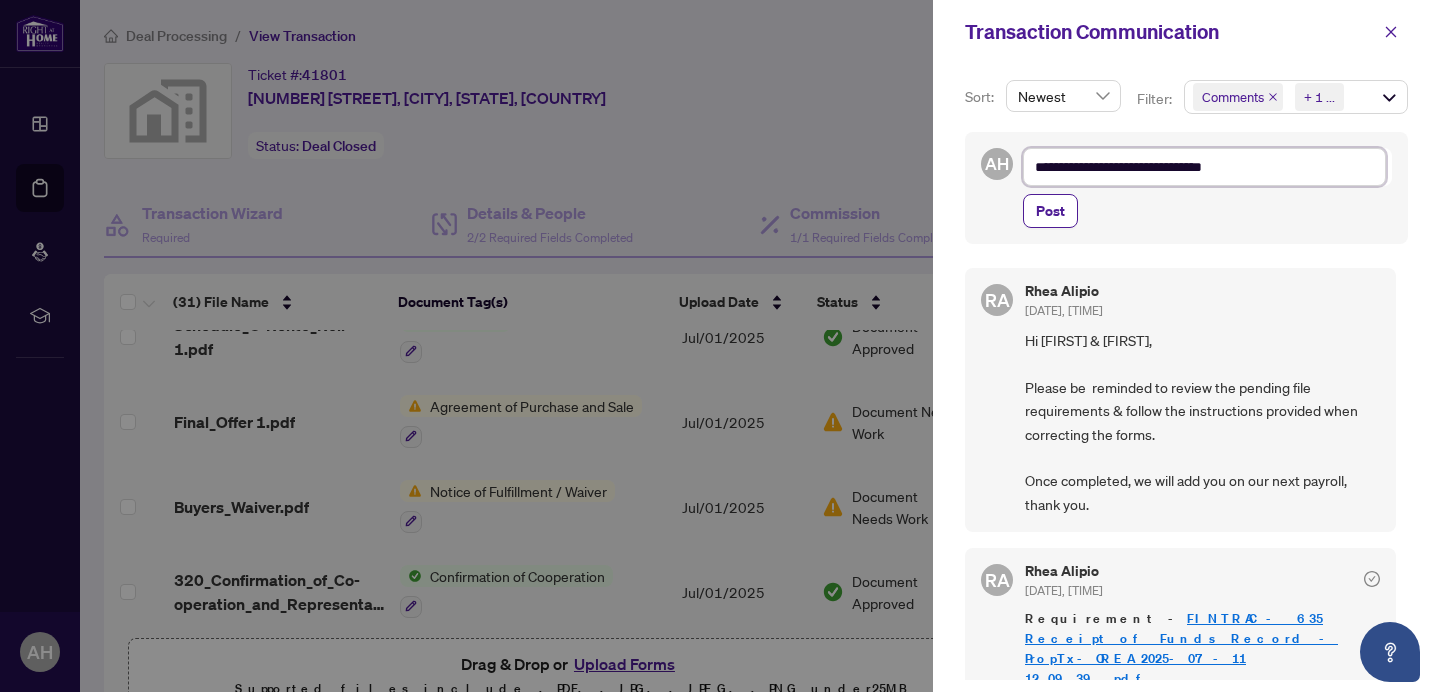 type on "**********" 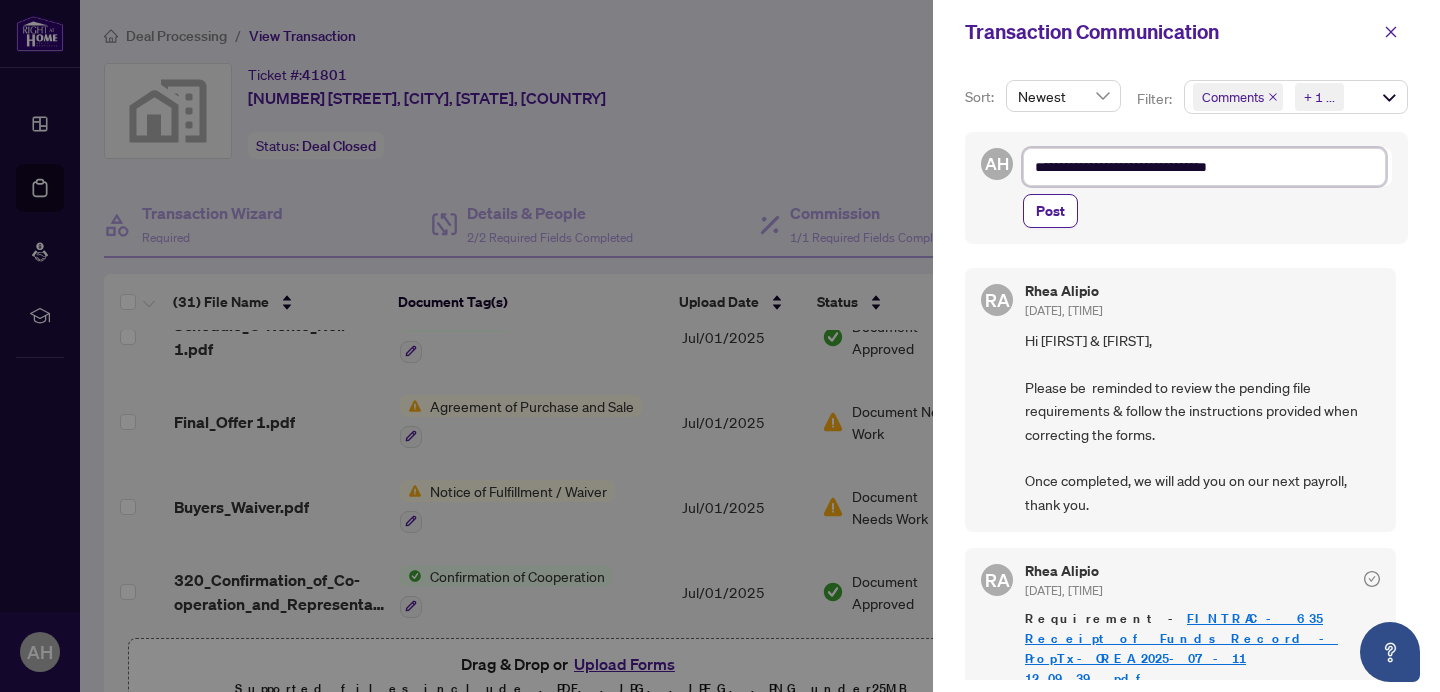 type on "**********" 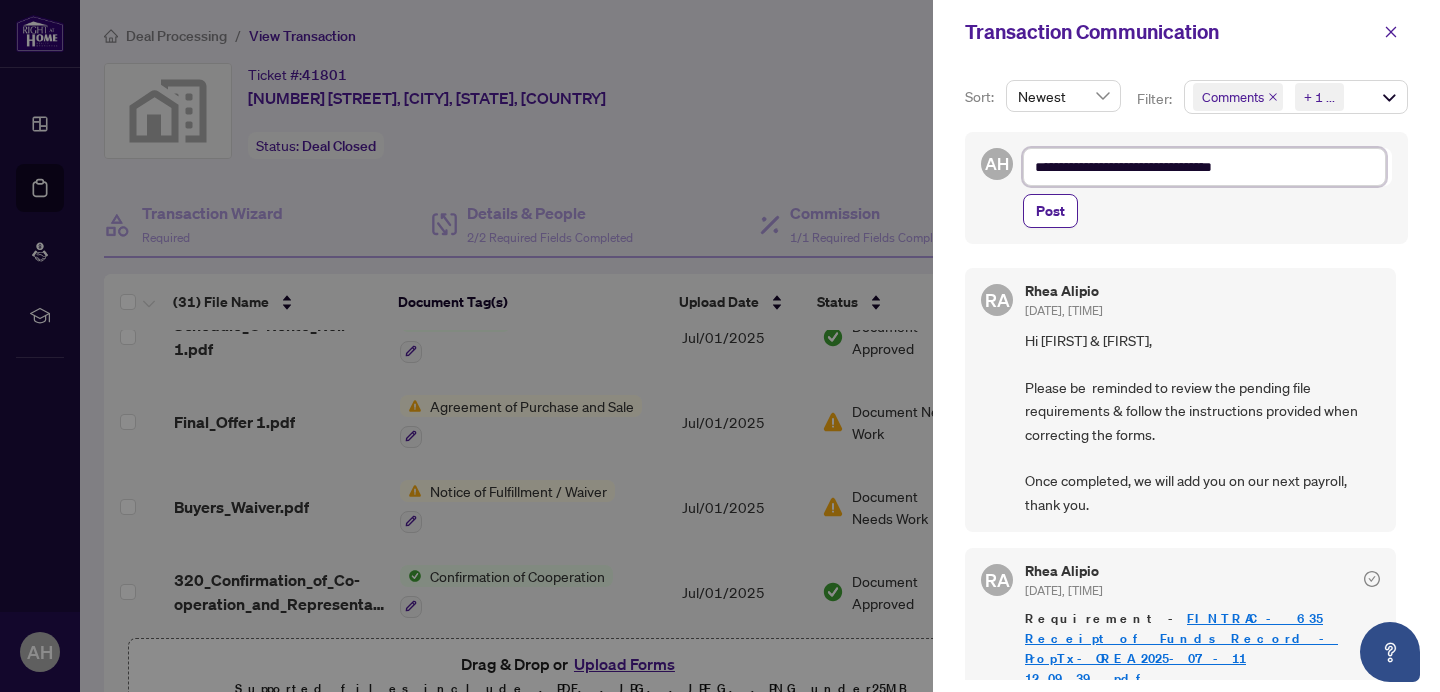 type on "**********" 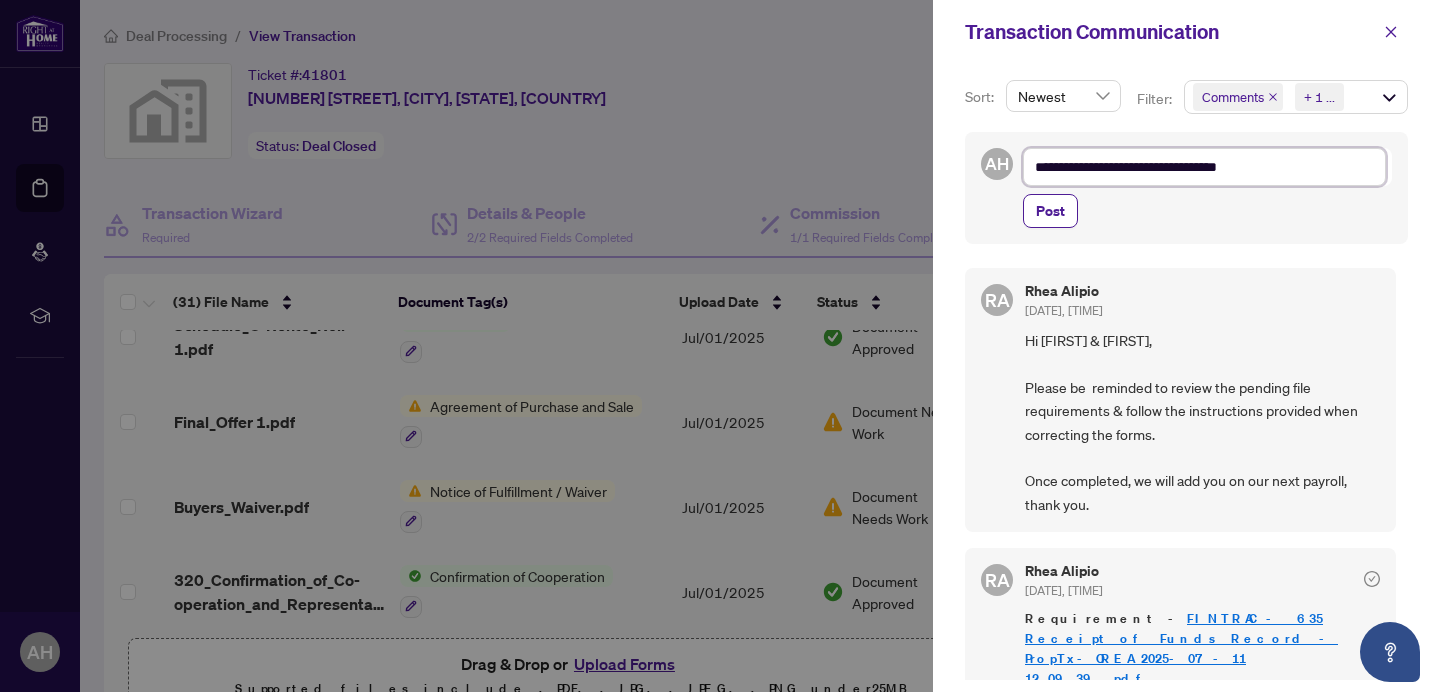 type on "**********" 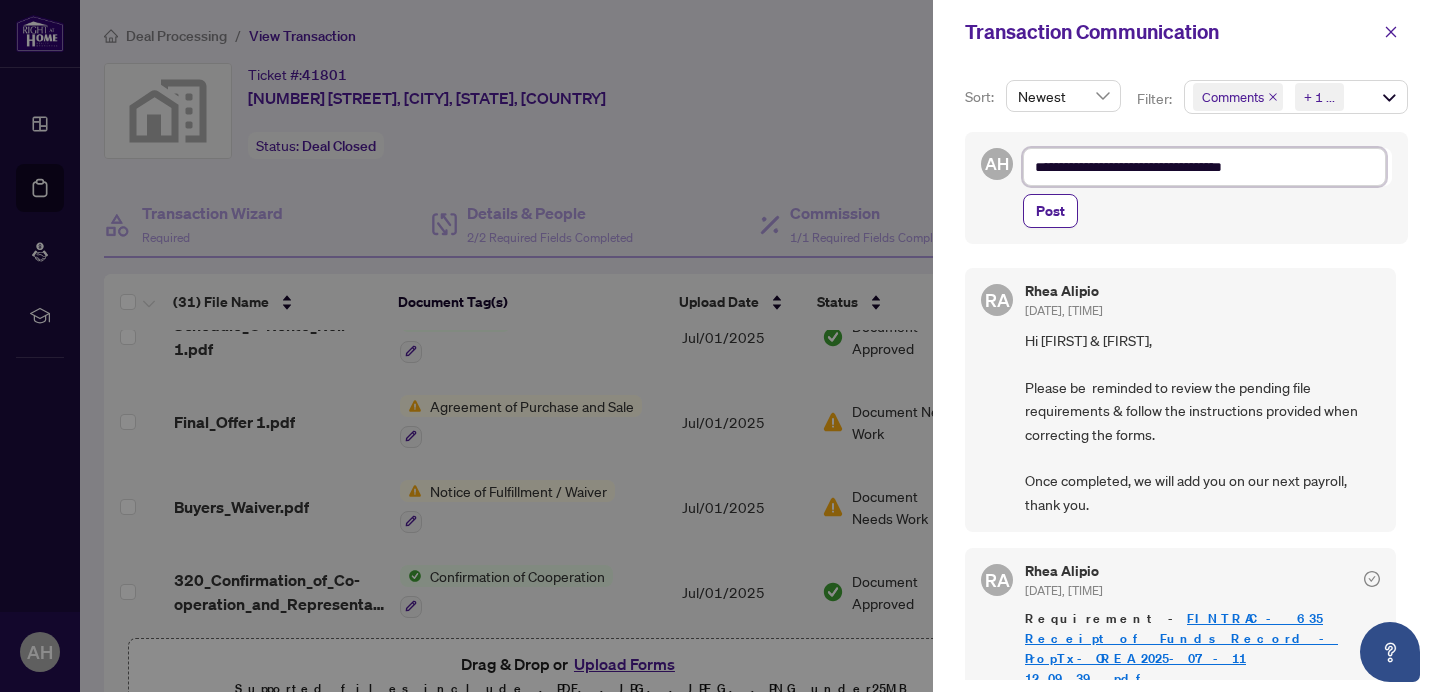 type on "**********" 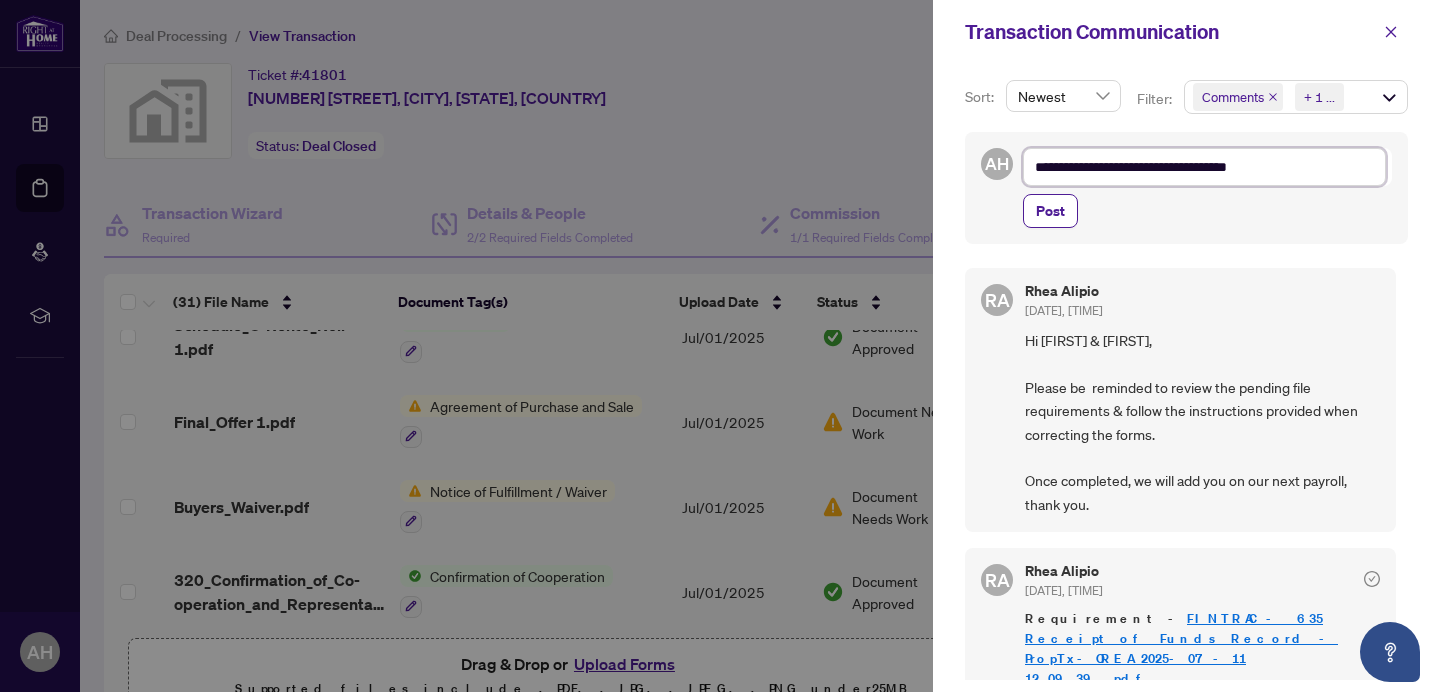 type on "**********" 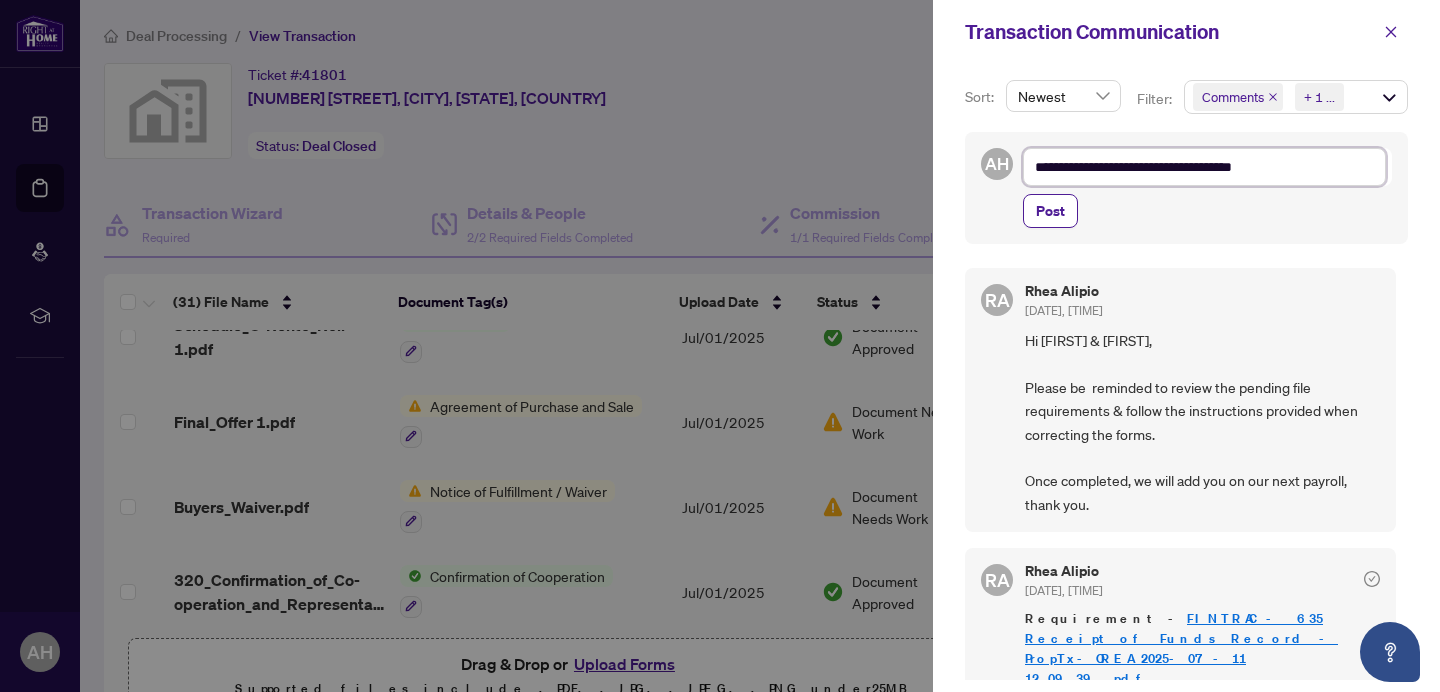type on "**********" 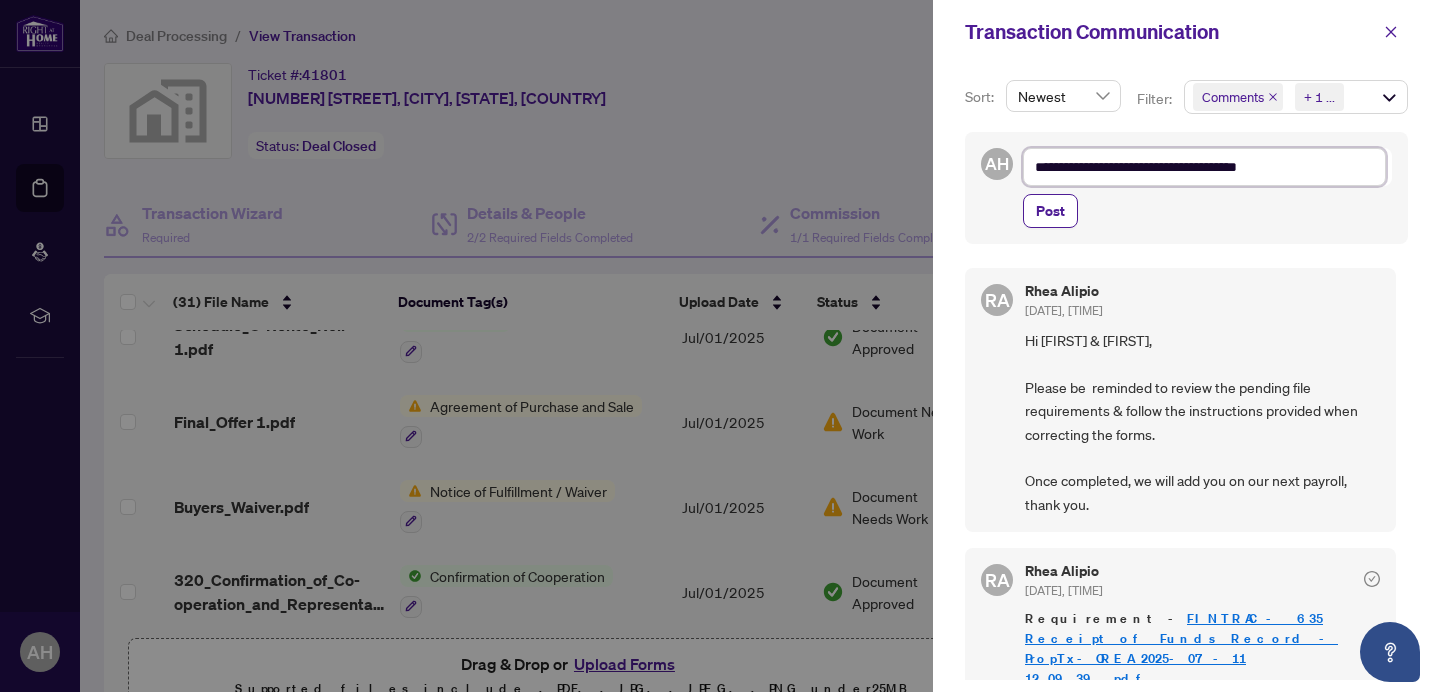 type on "**********" 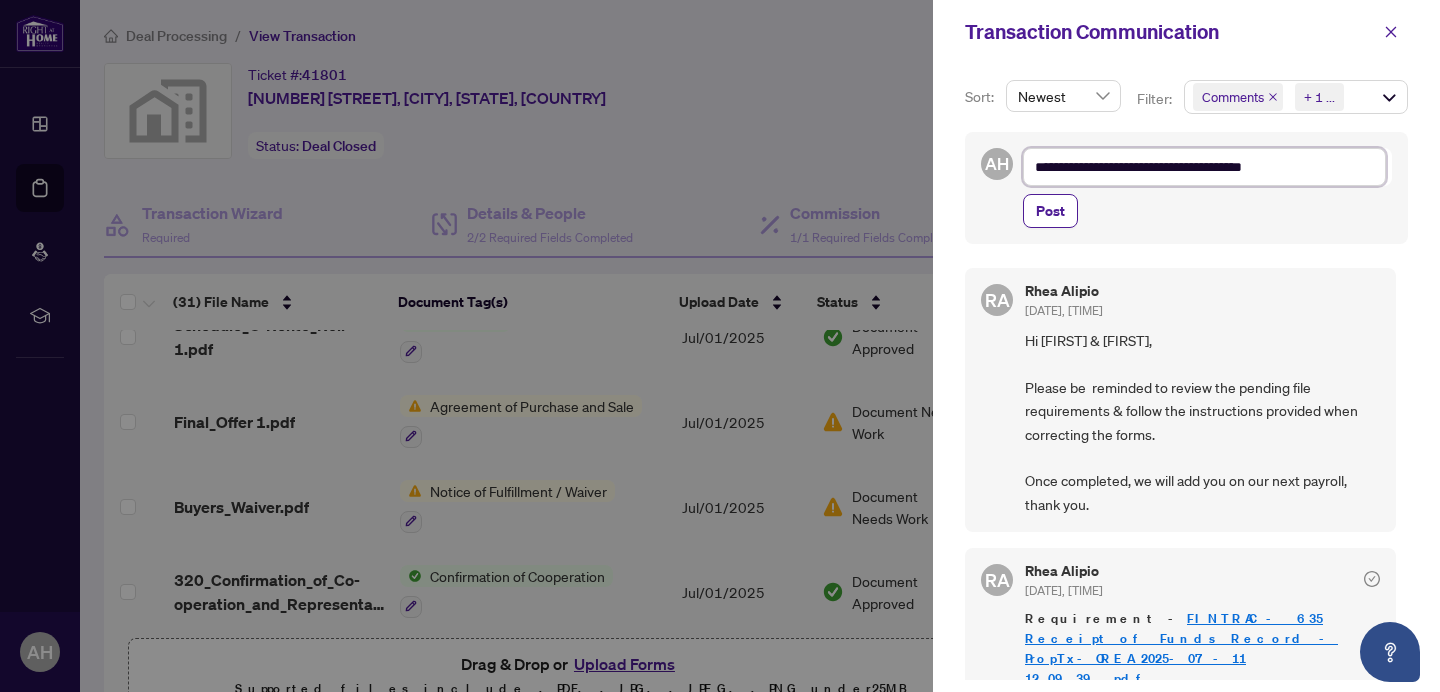 type on "**********" 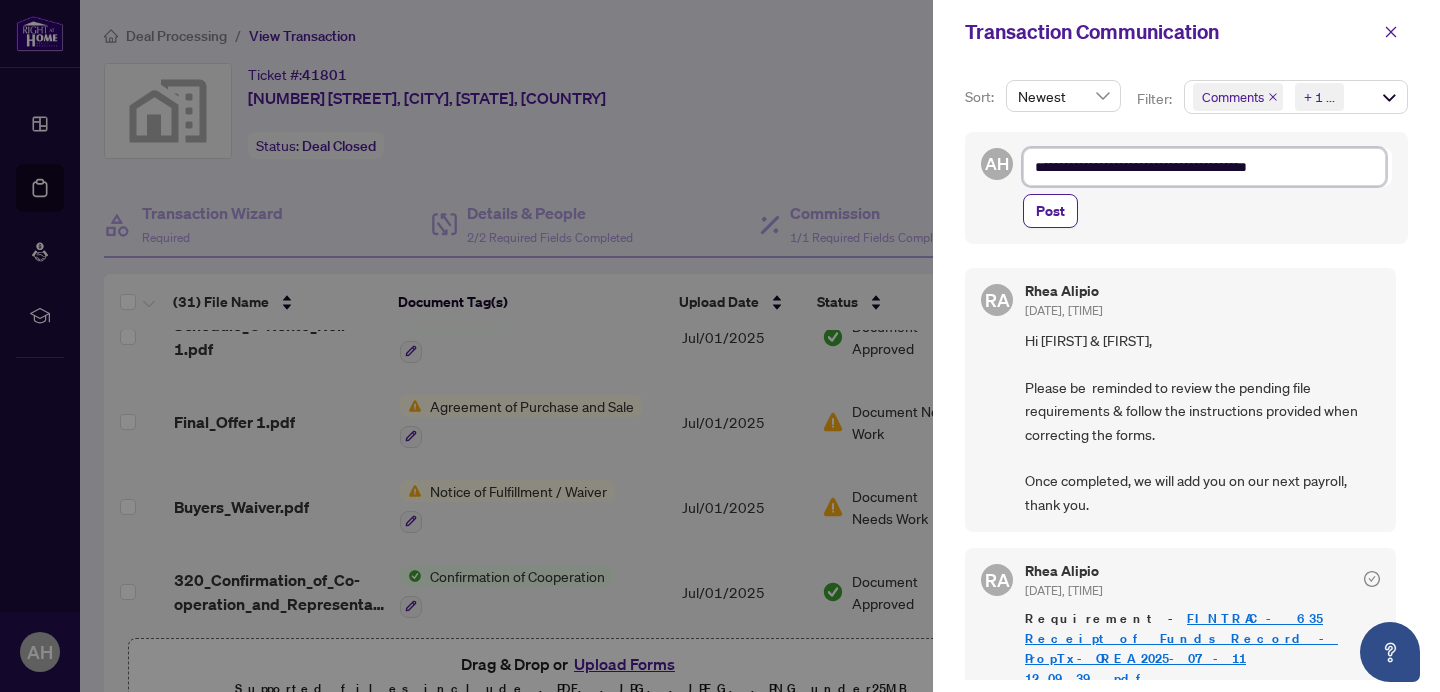 type on "**********" 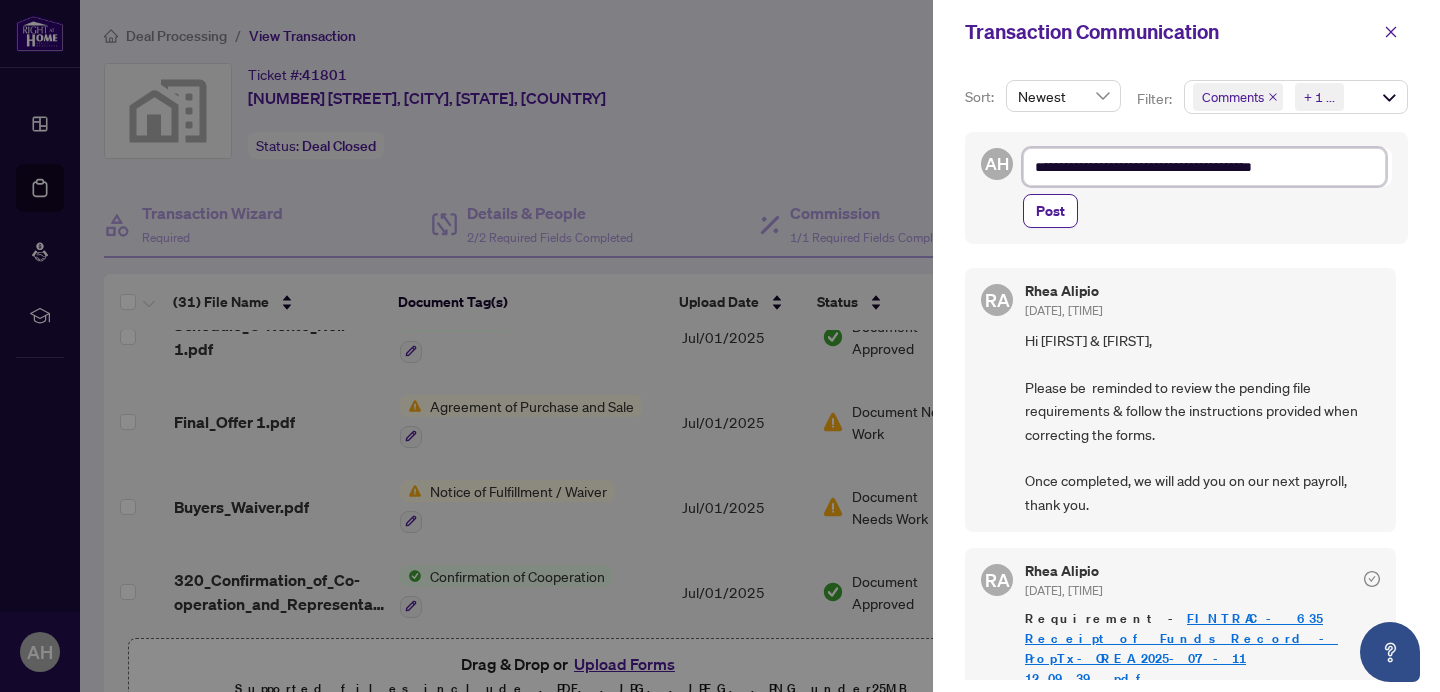 type on "**********" 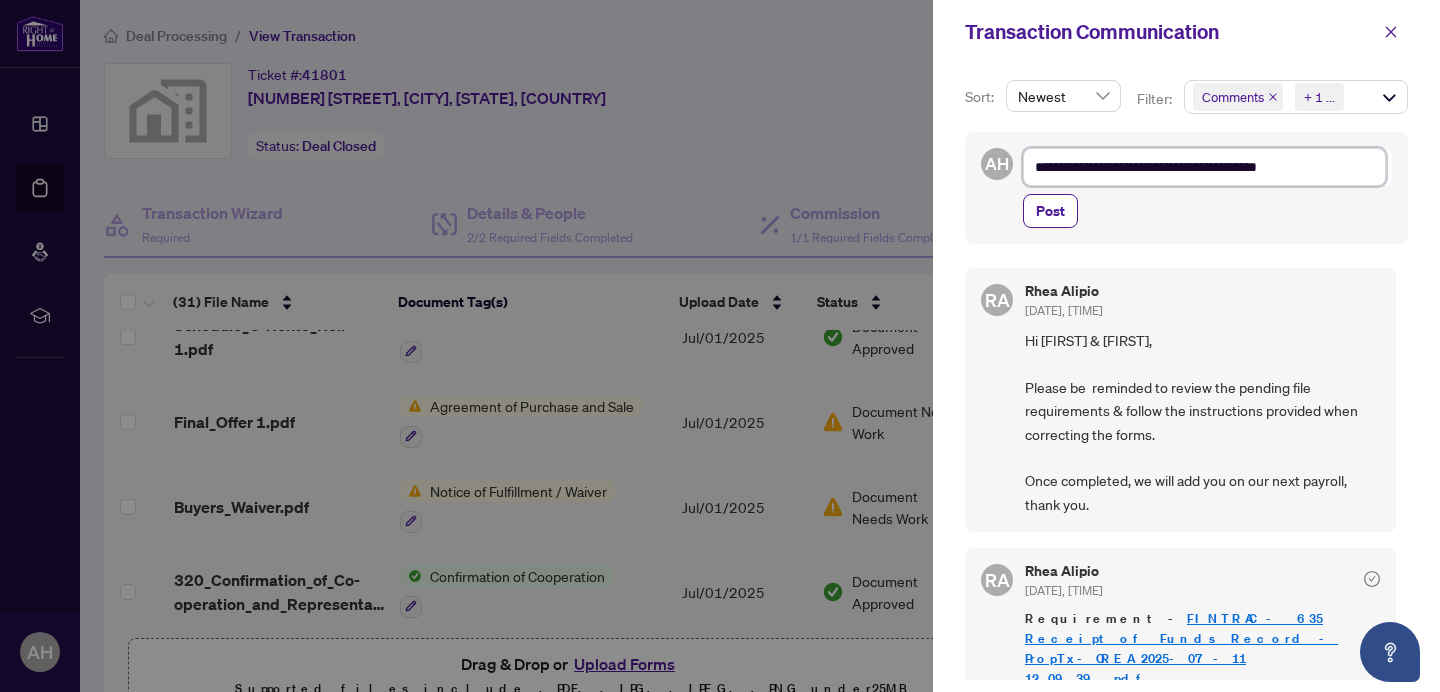 type on "**********" 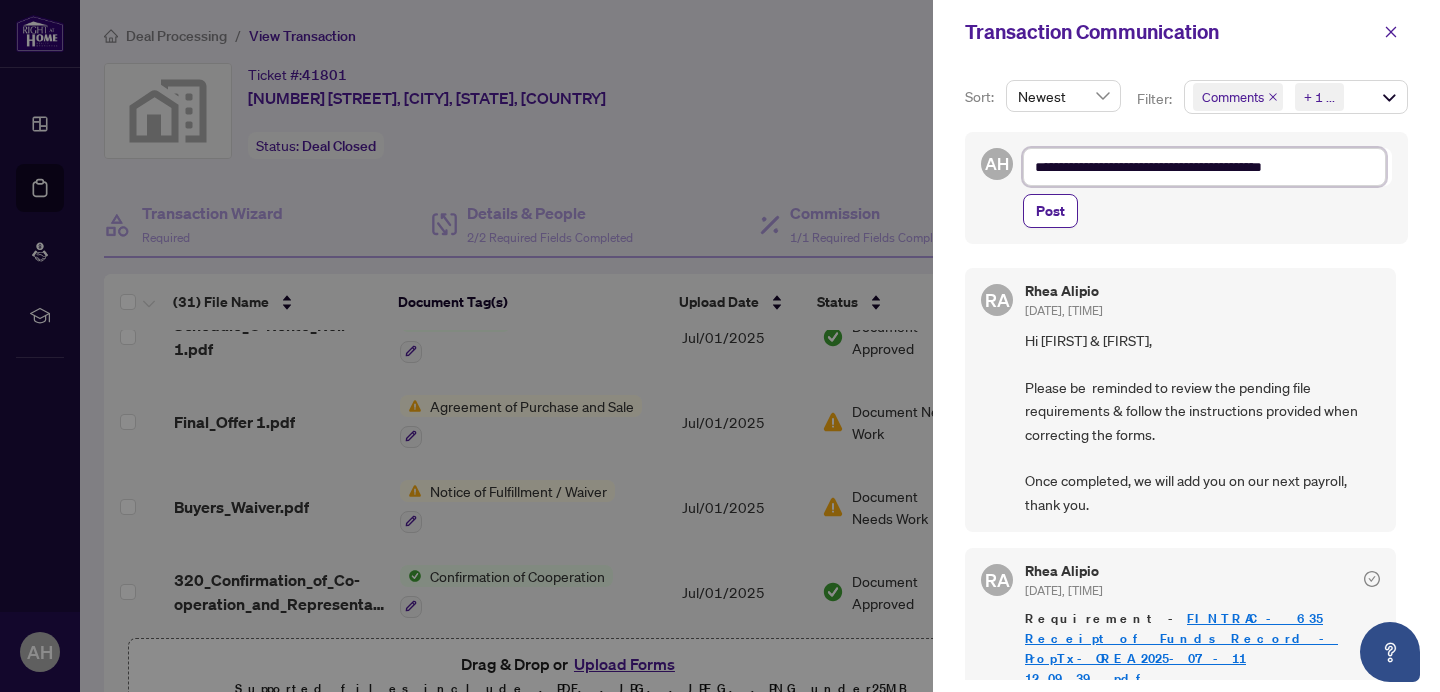 type on "**********" 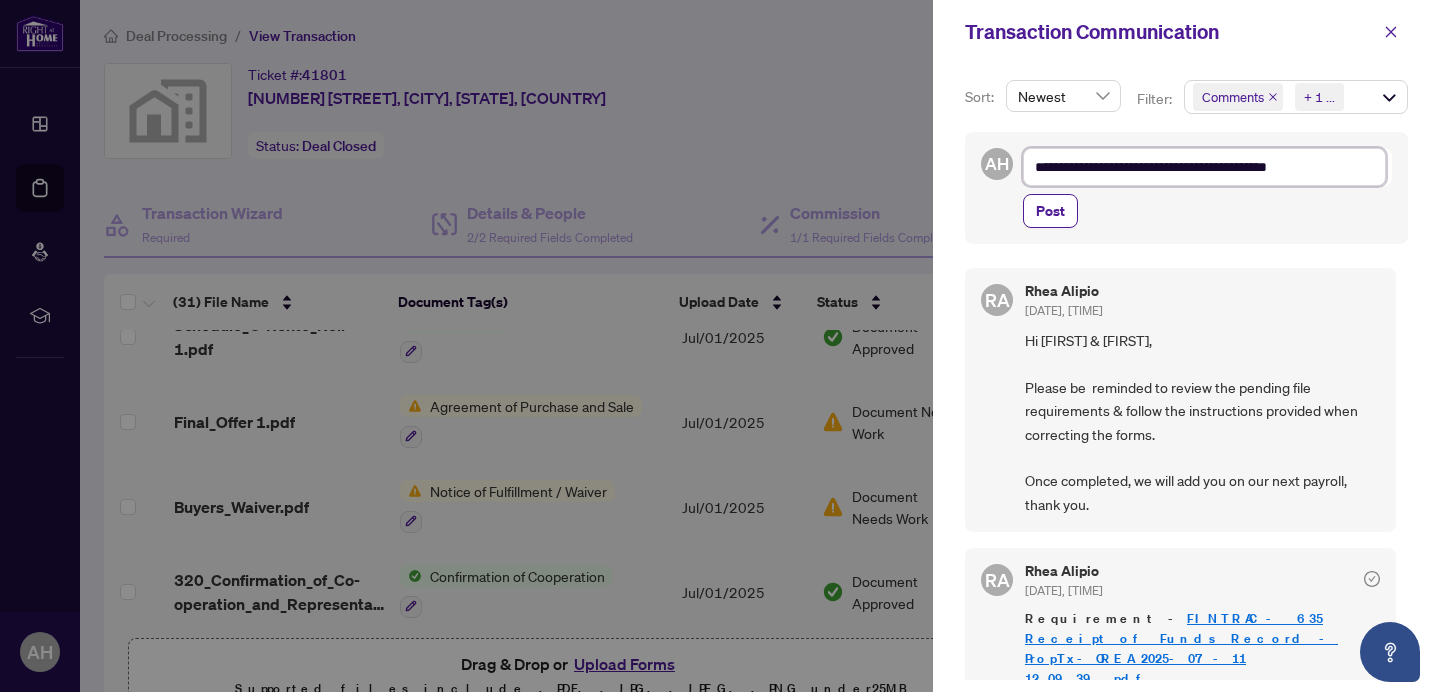 type on "**********" 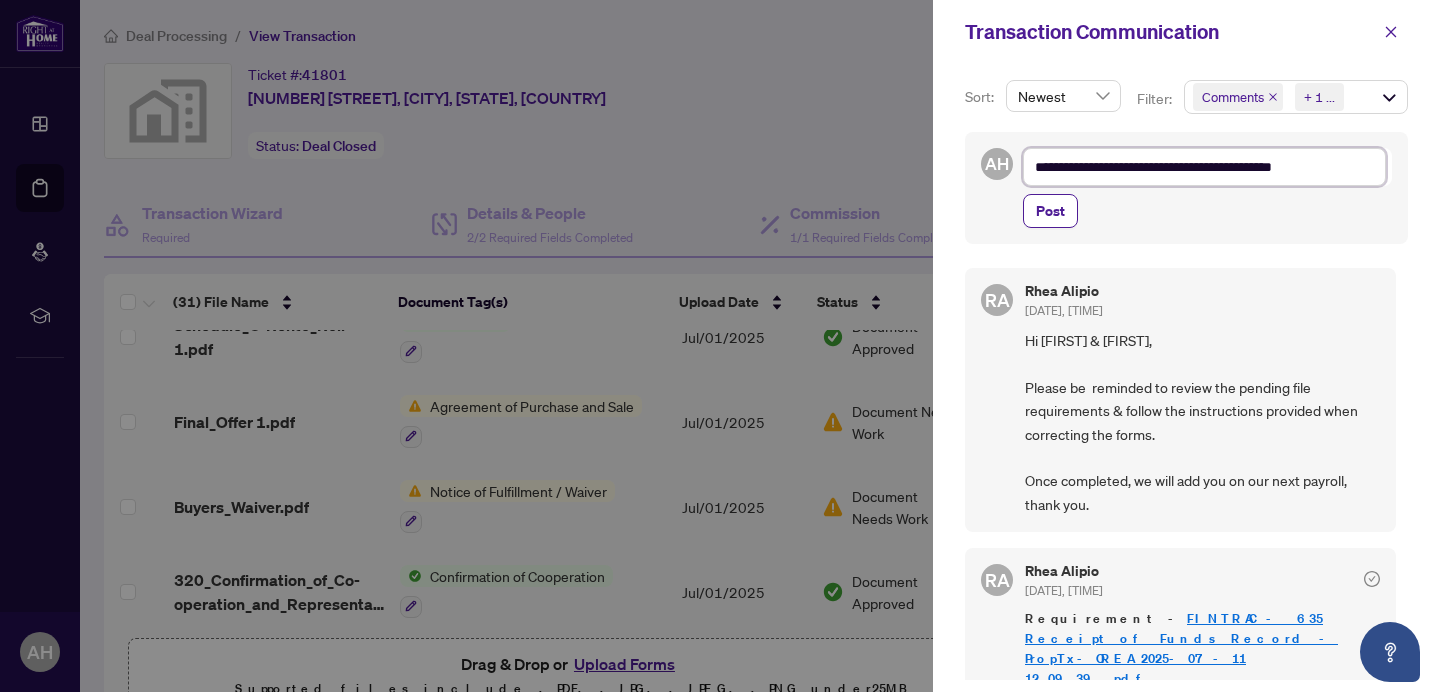 type on "**********" 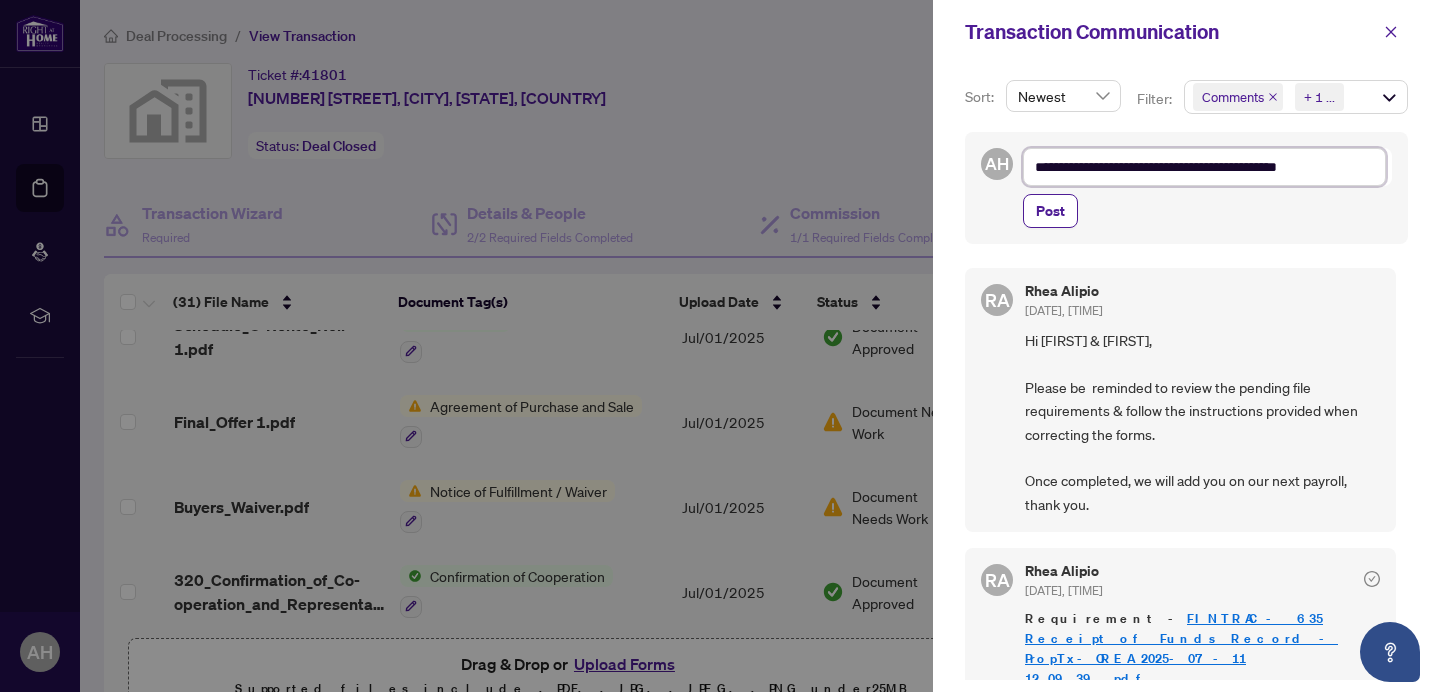 type on "**********" 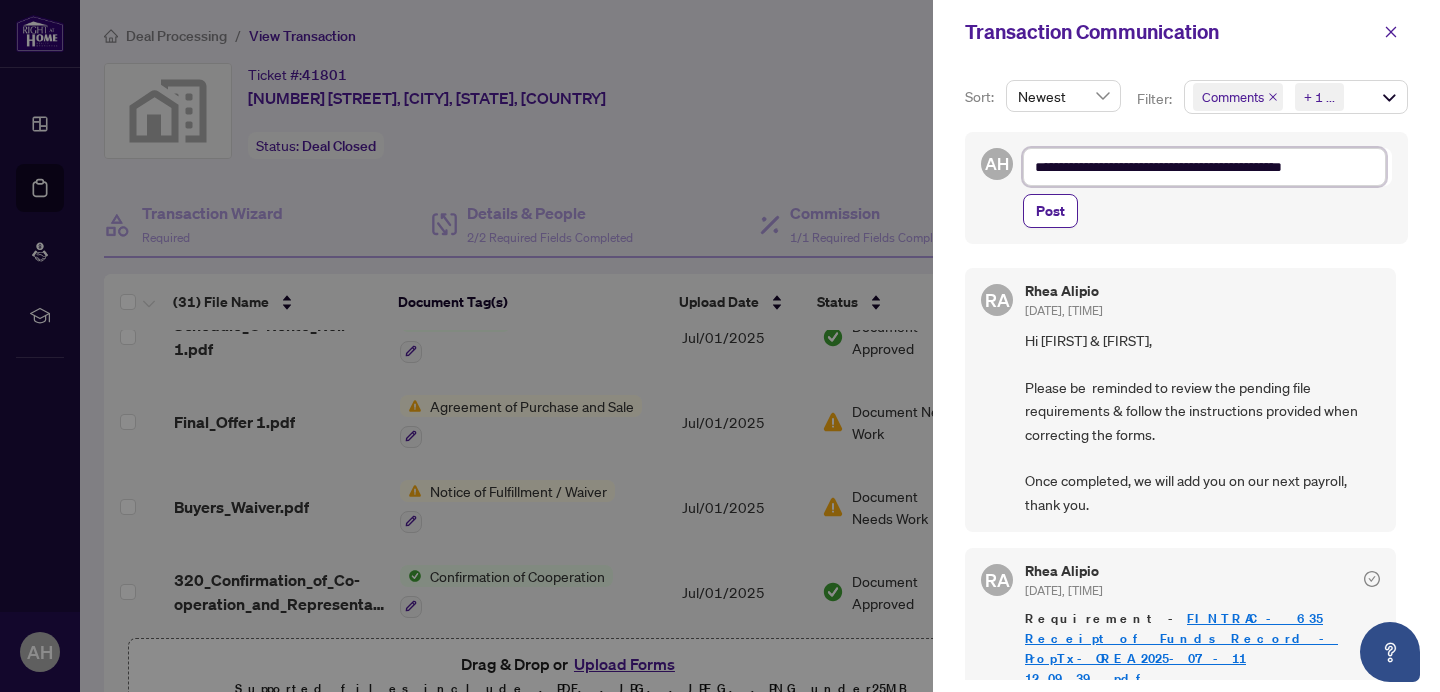 type on "**********" 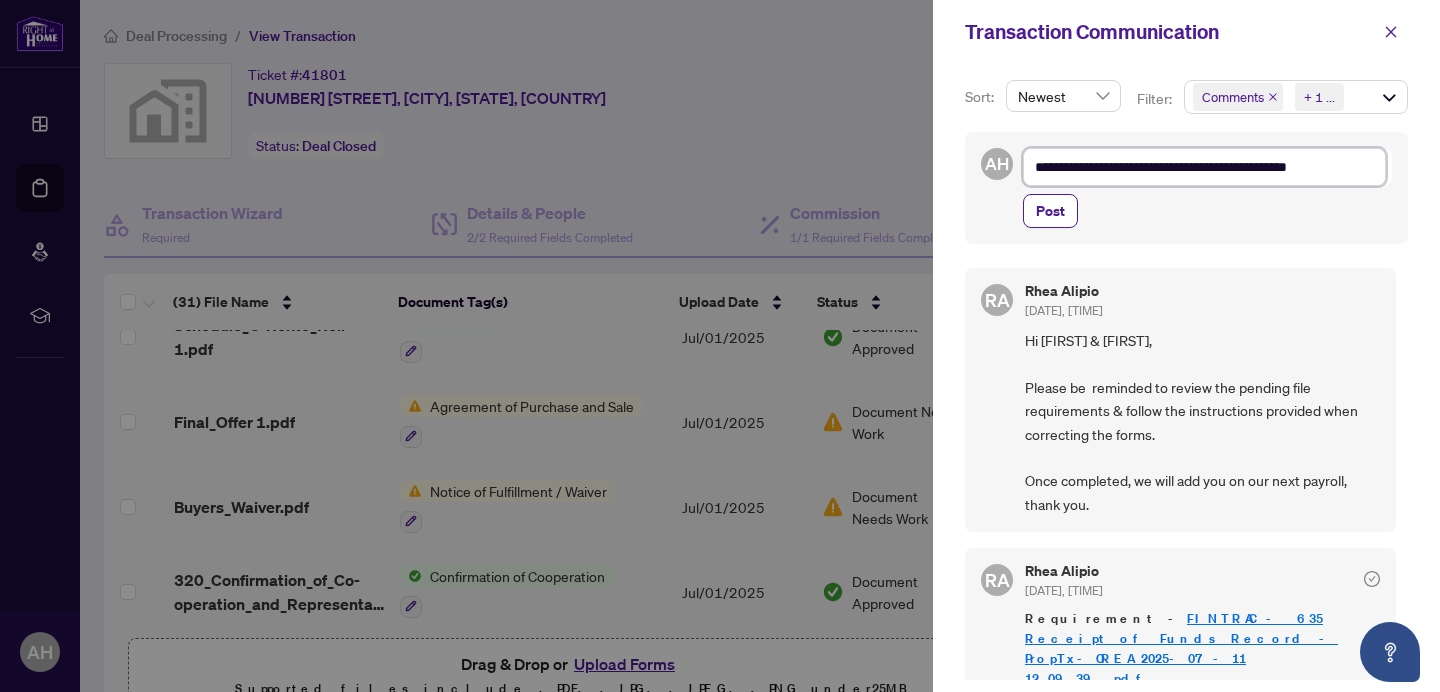 type on "**********" 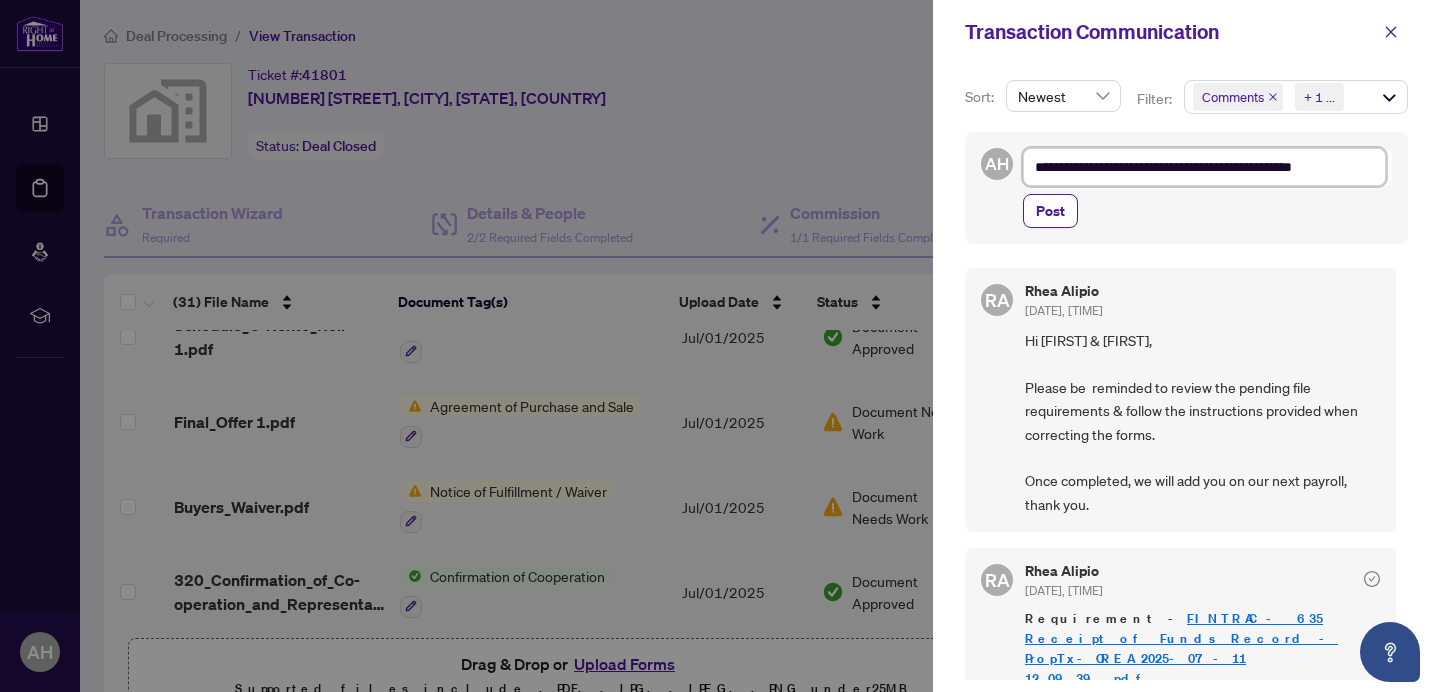 type on "**********" 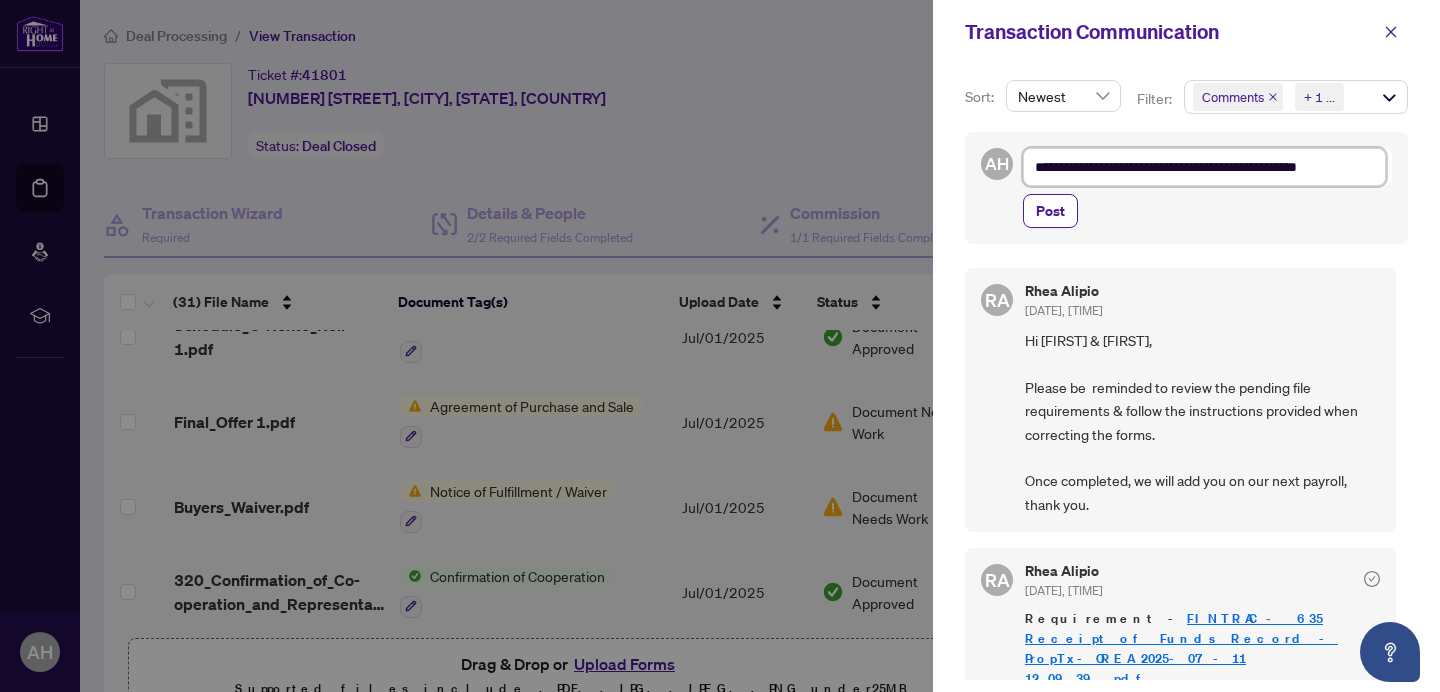 type on "**********" 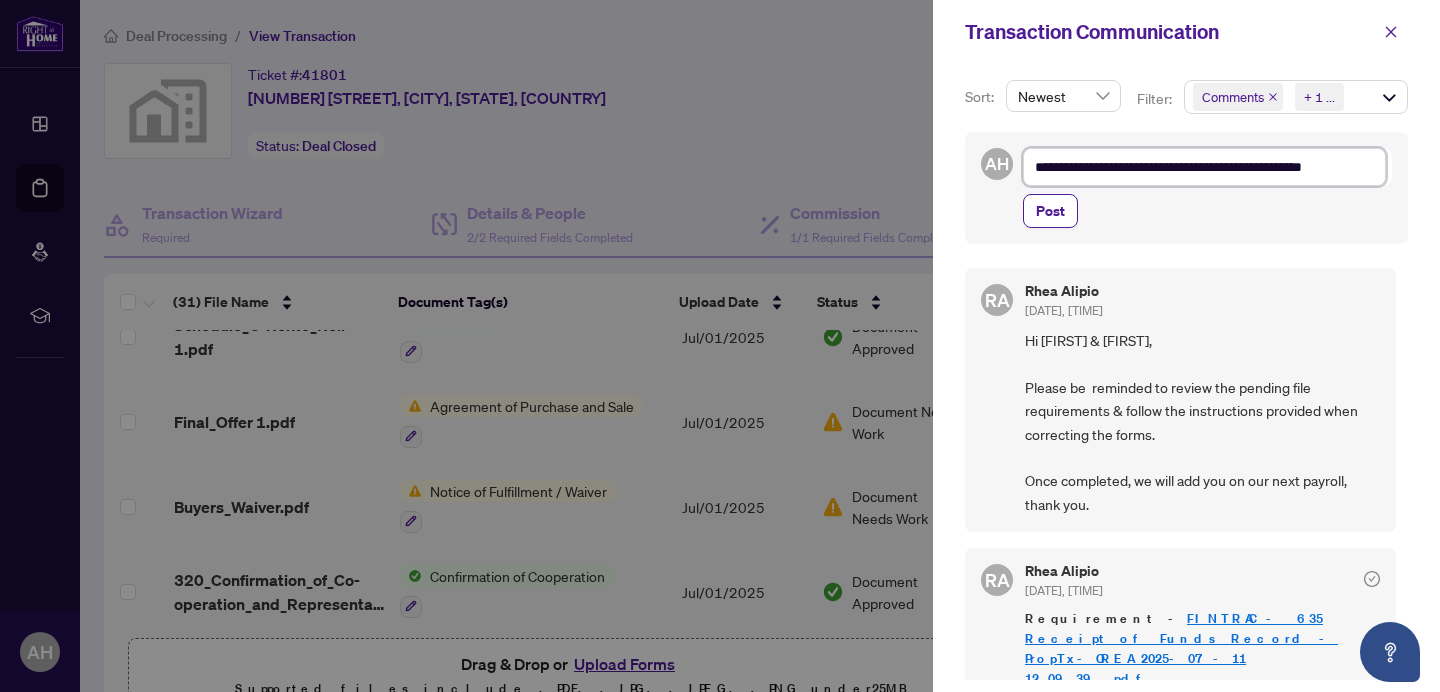type on "**********" 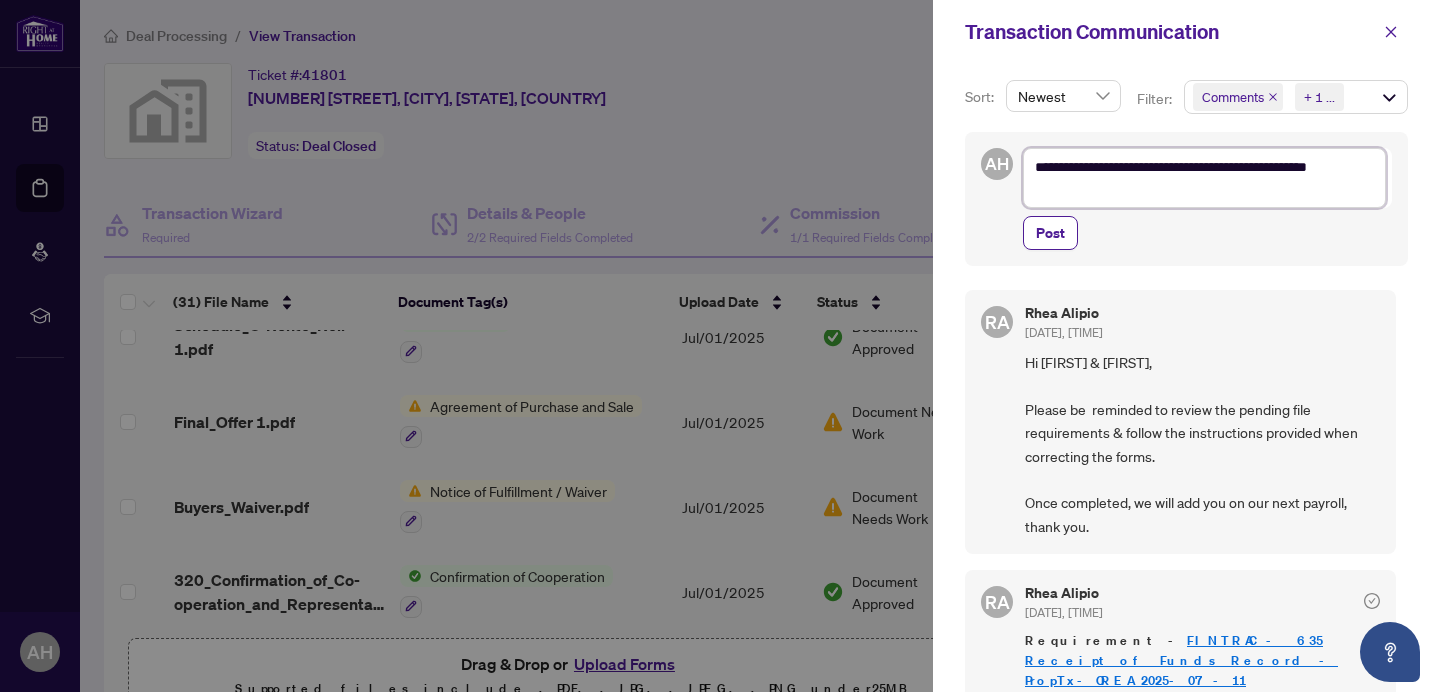type on "**********" 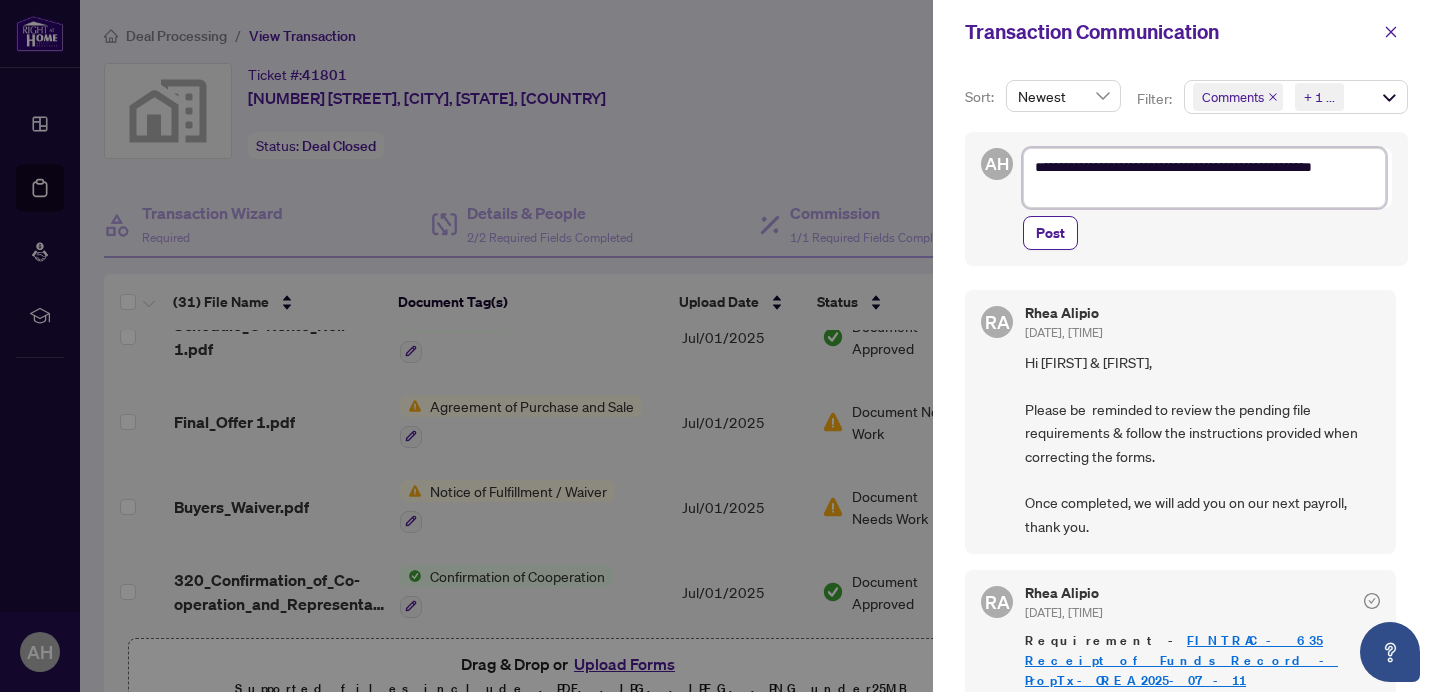 type on "**********" 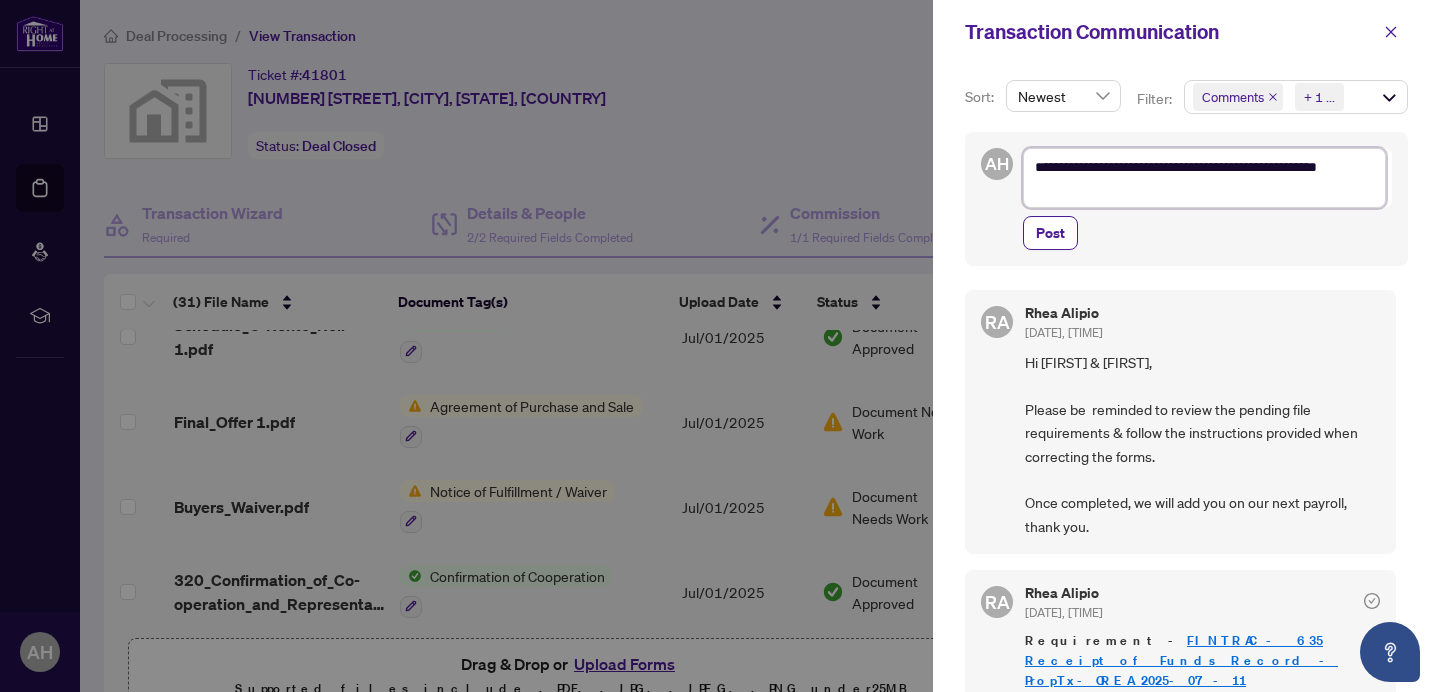 type on "**********" 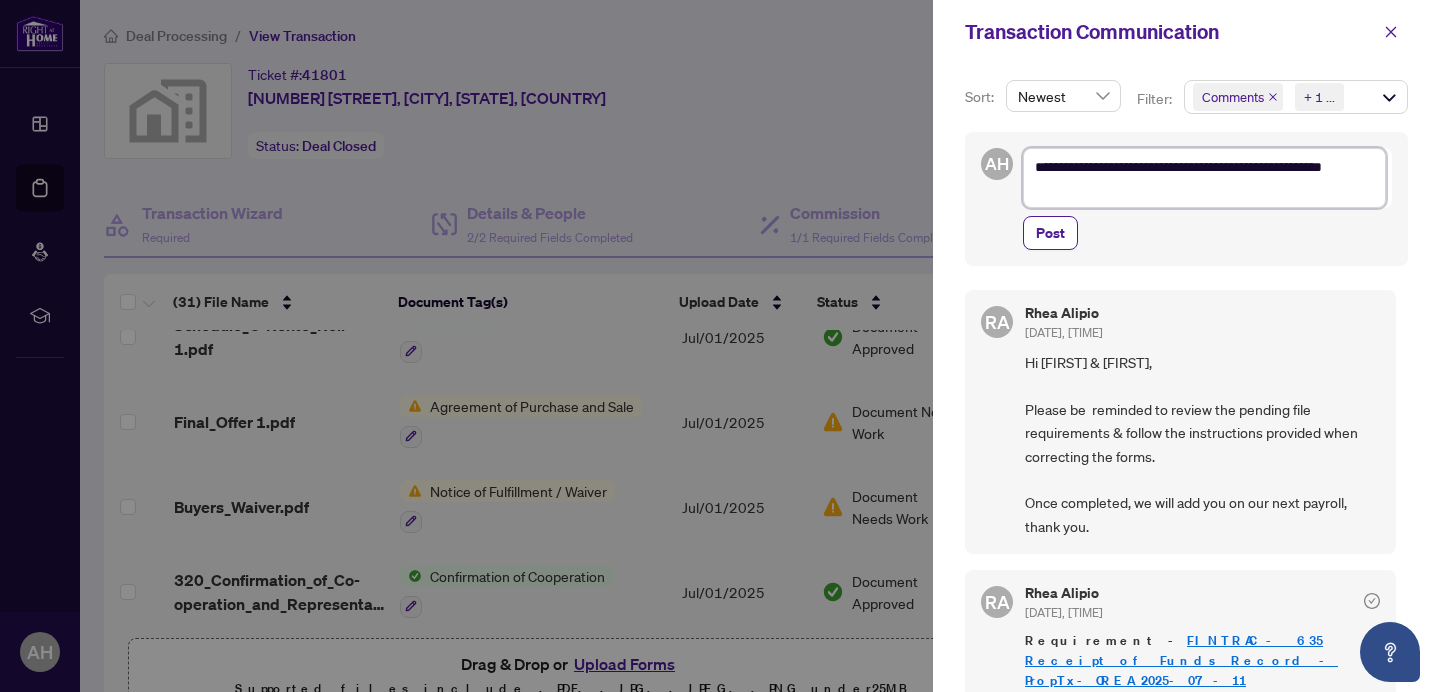 type on "**********" 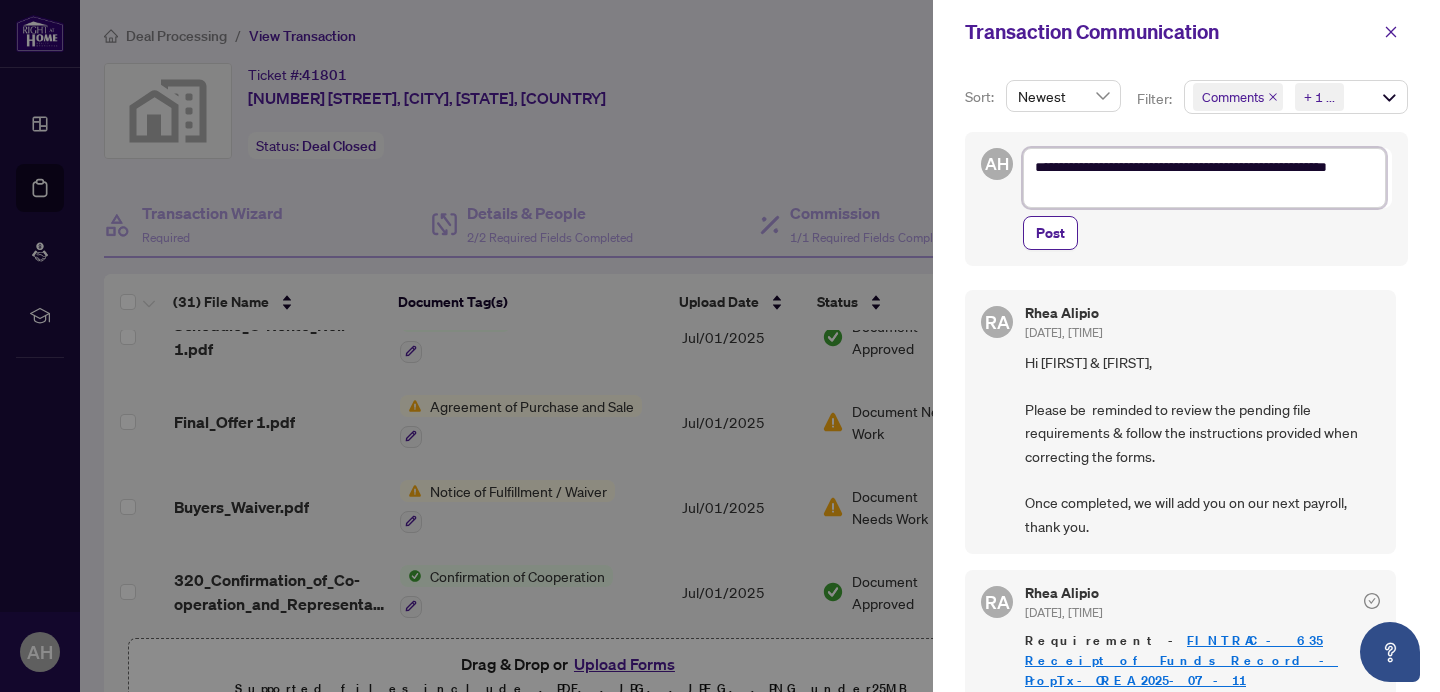 type on "**********" 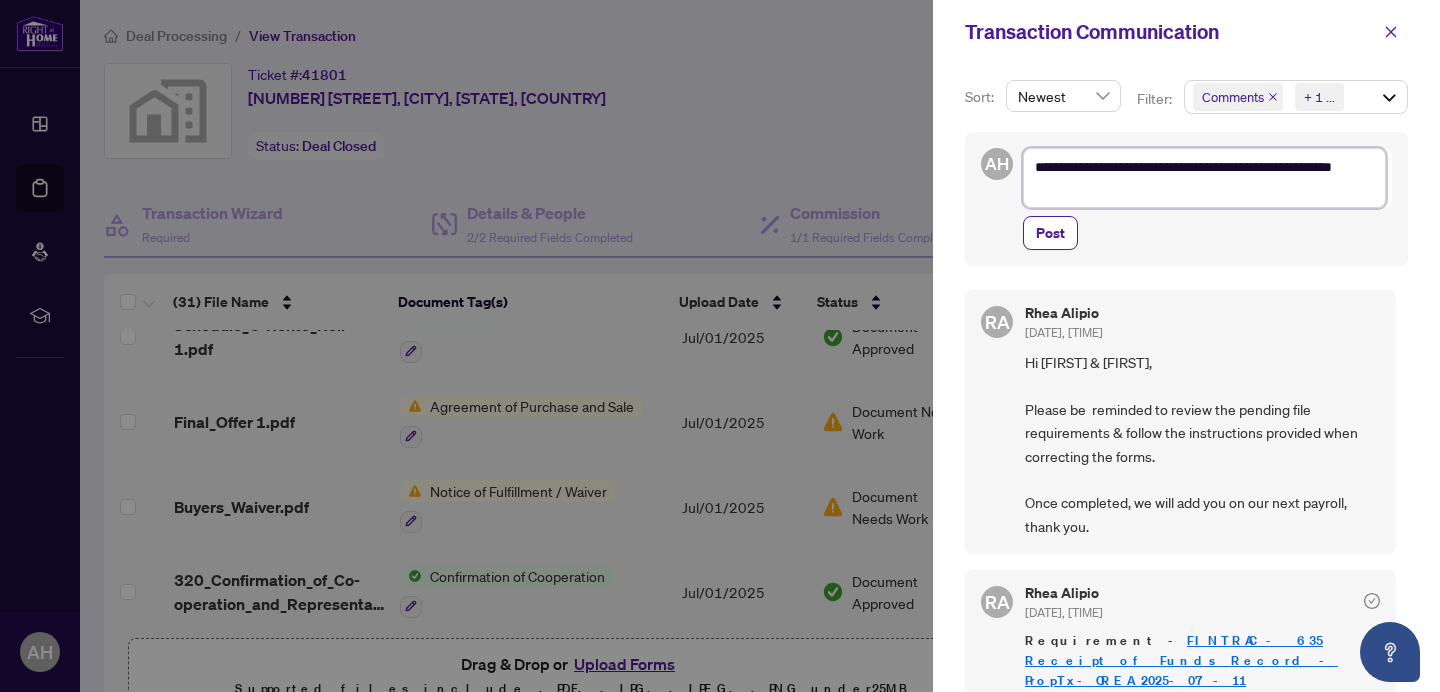 type on "**********" 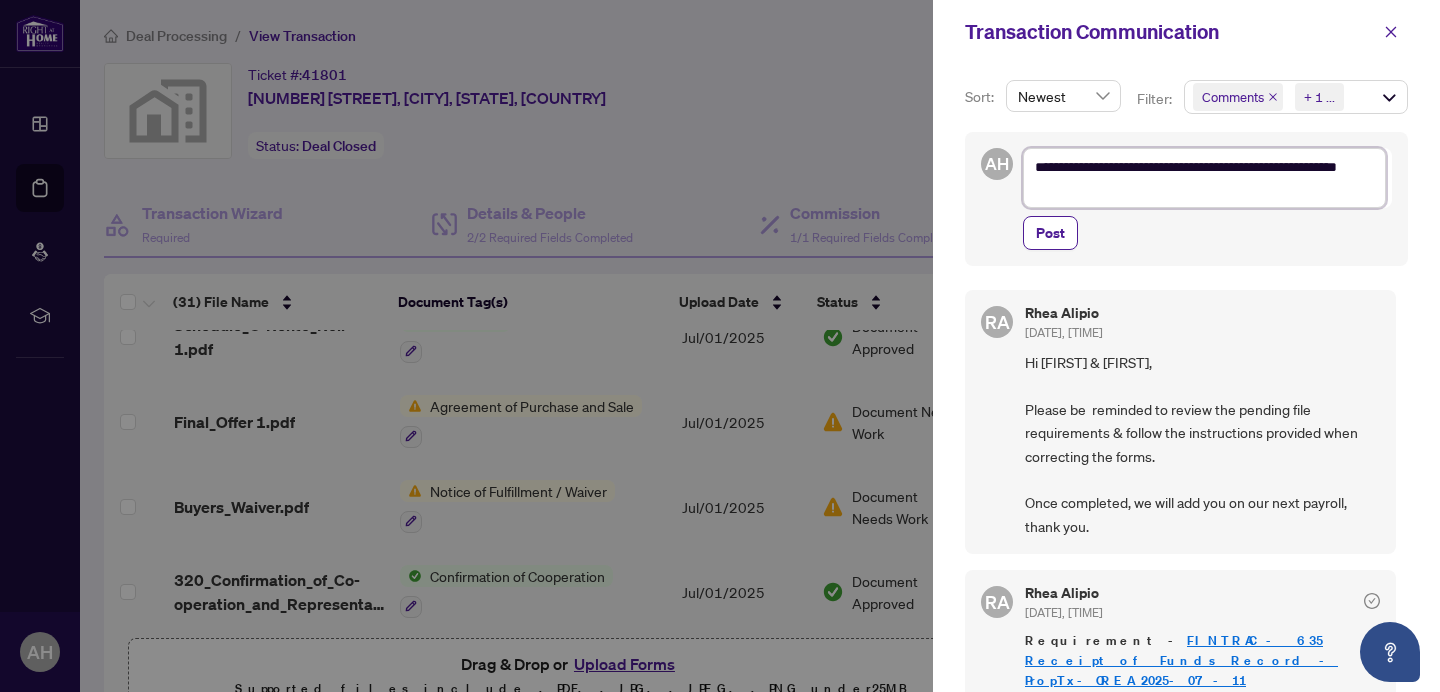 type on "**********" 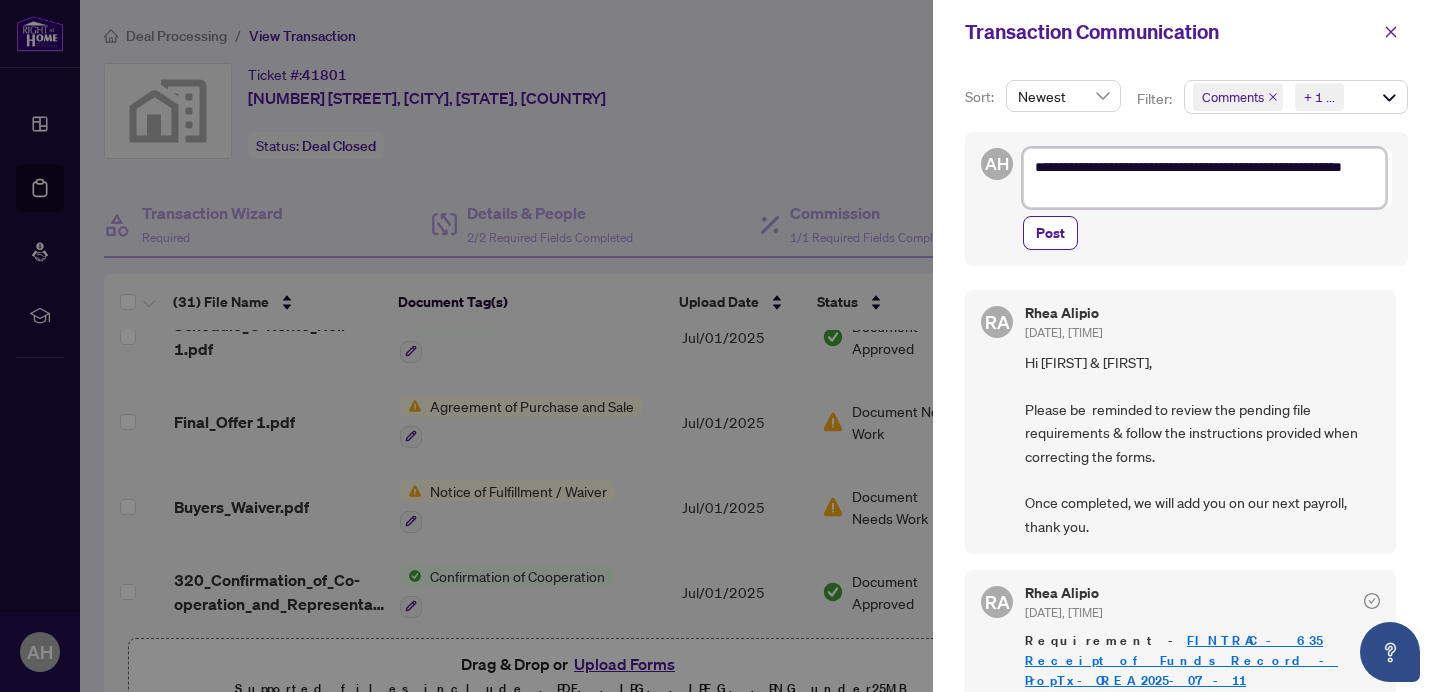 type on "**********" 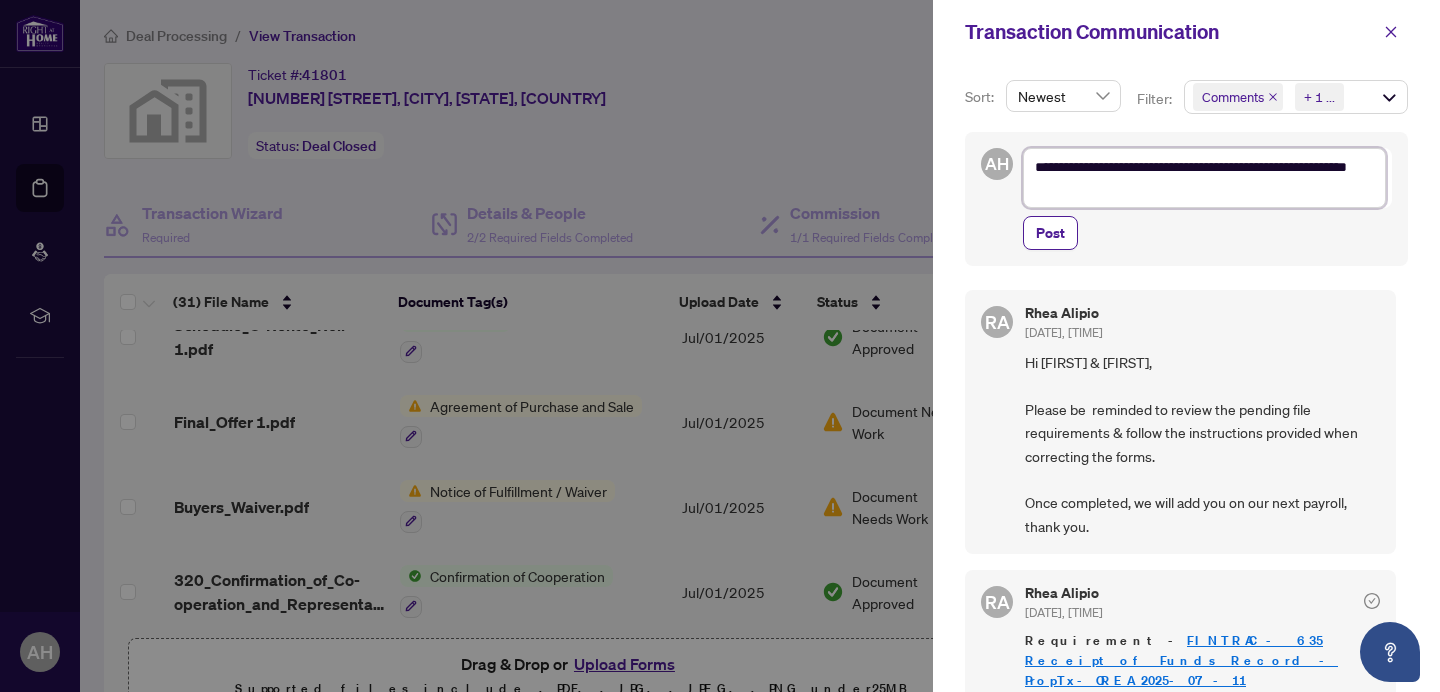 type on "**********" 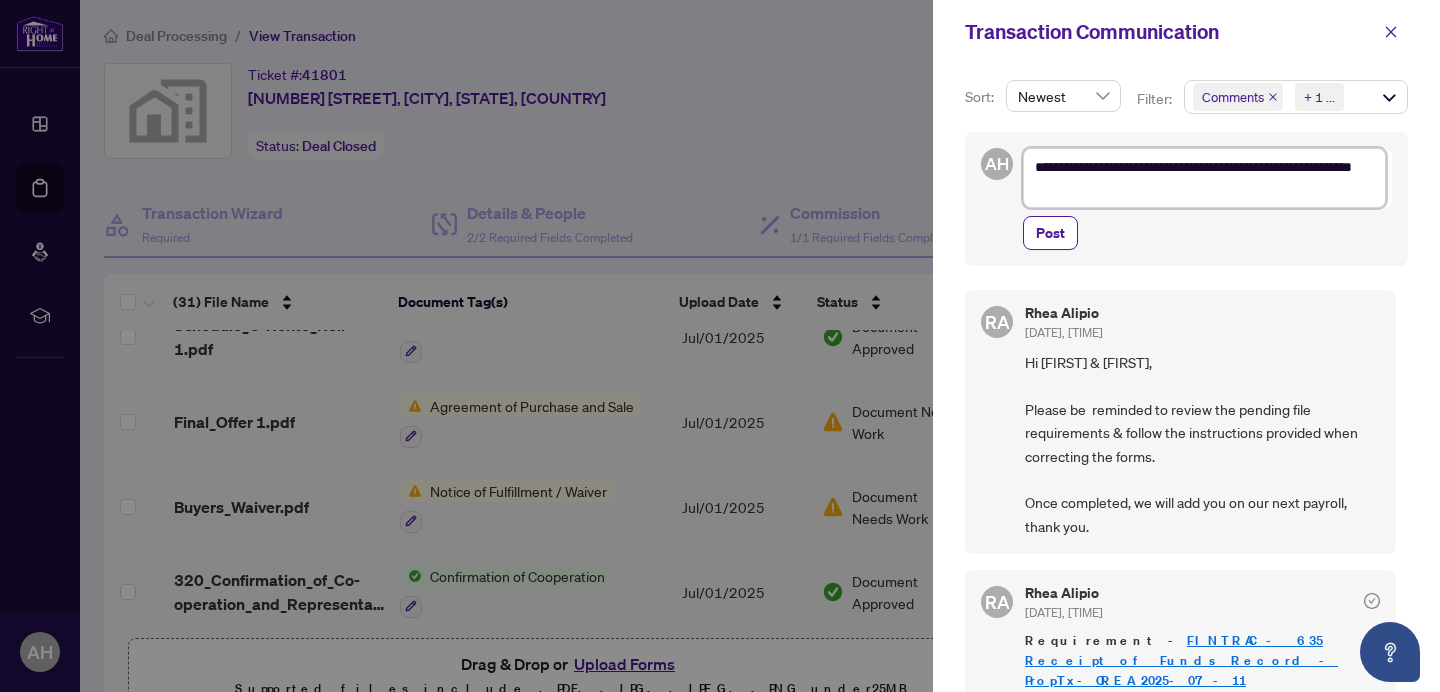 type on "**********" 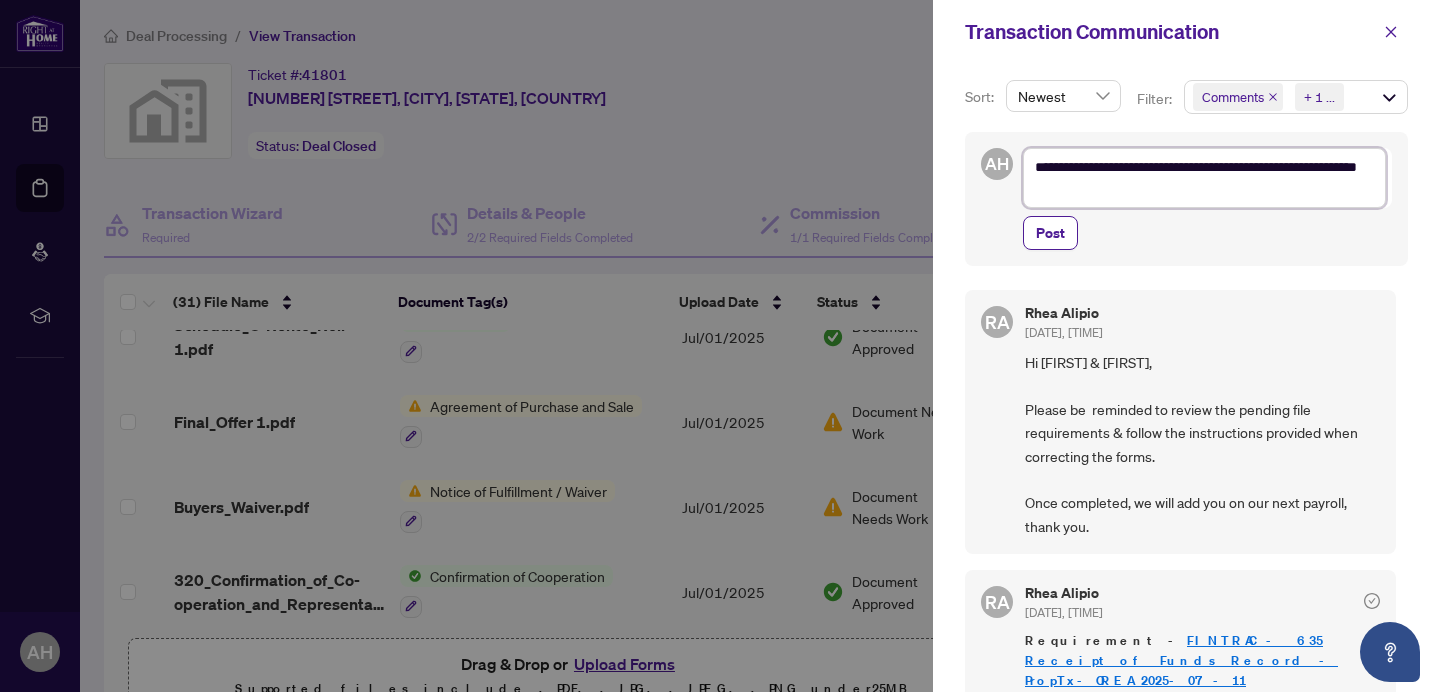 type on "**********" 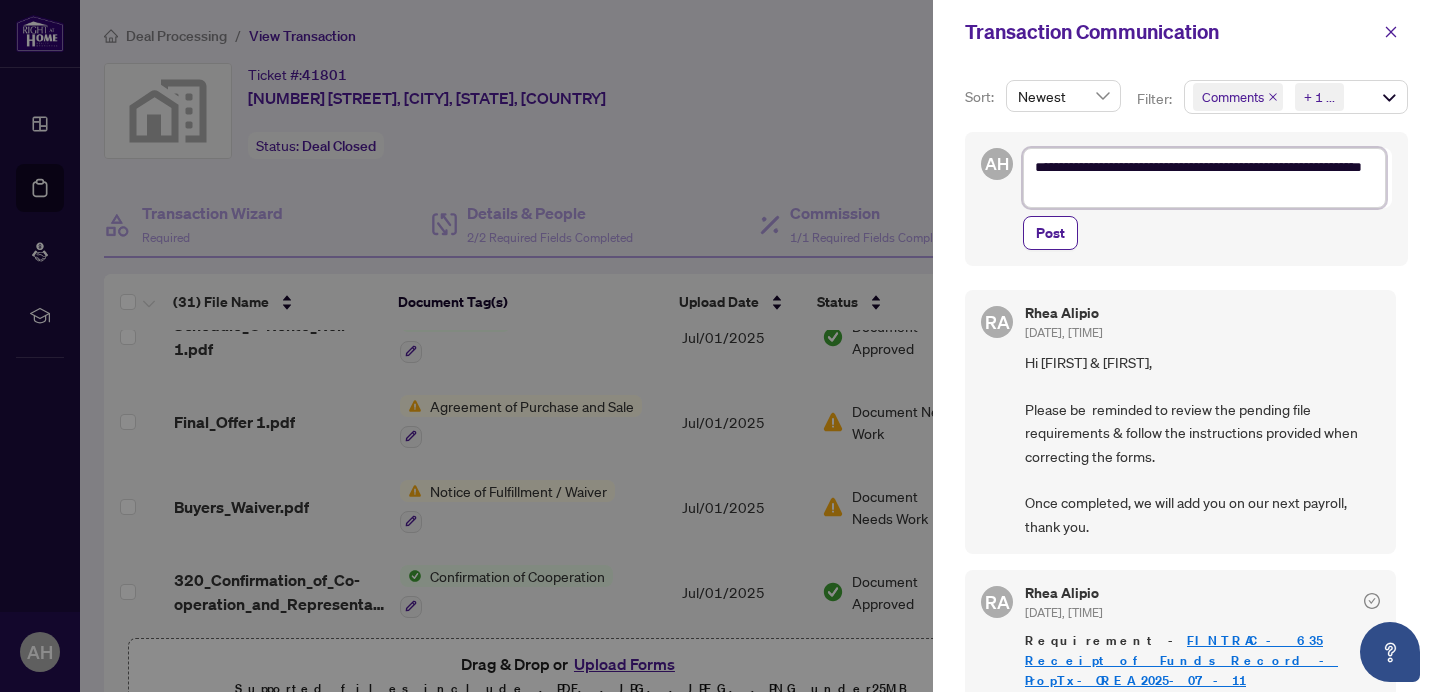 type on "**********" 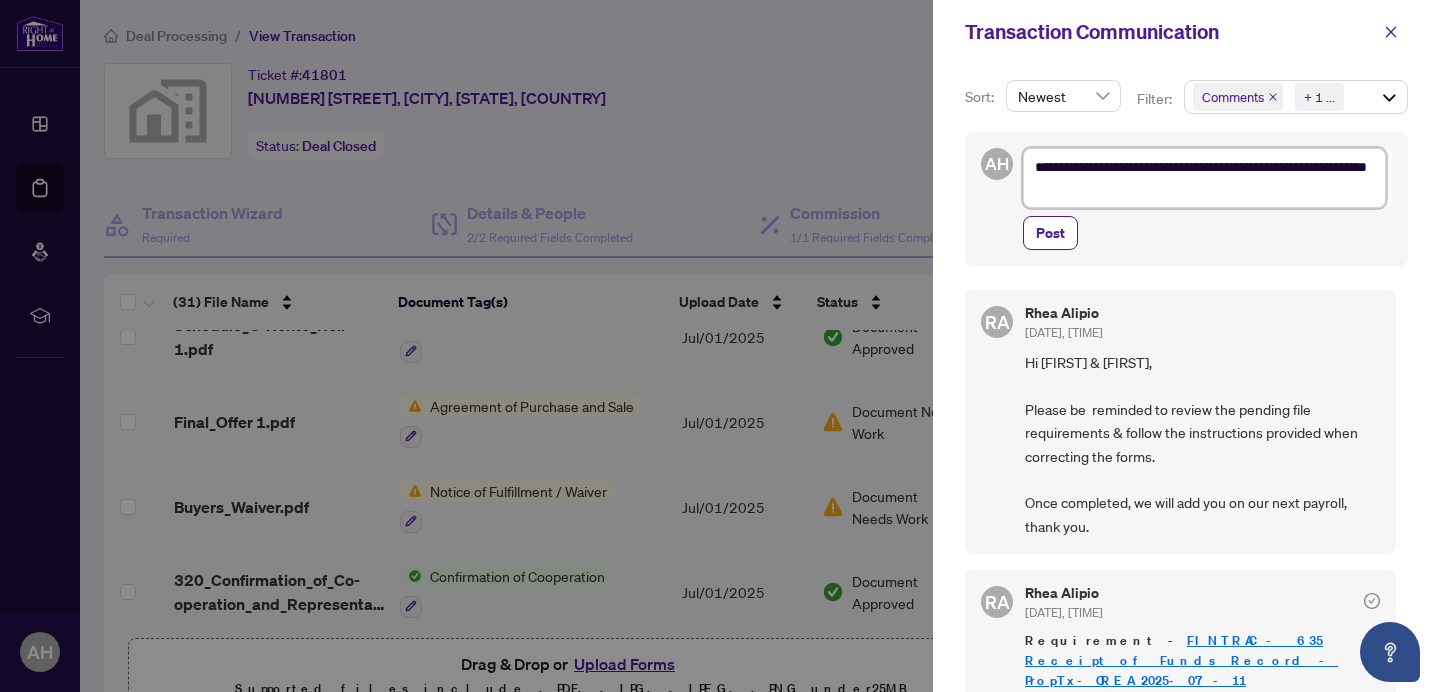 type on "**********" 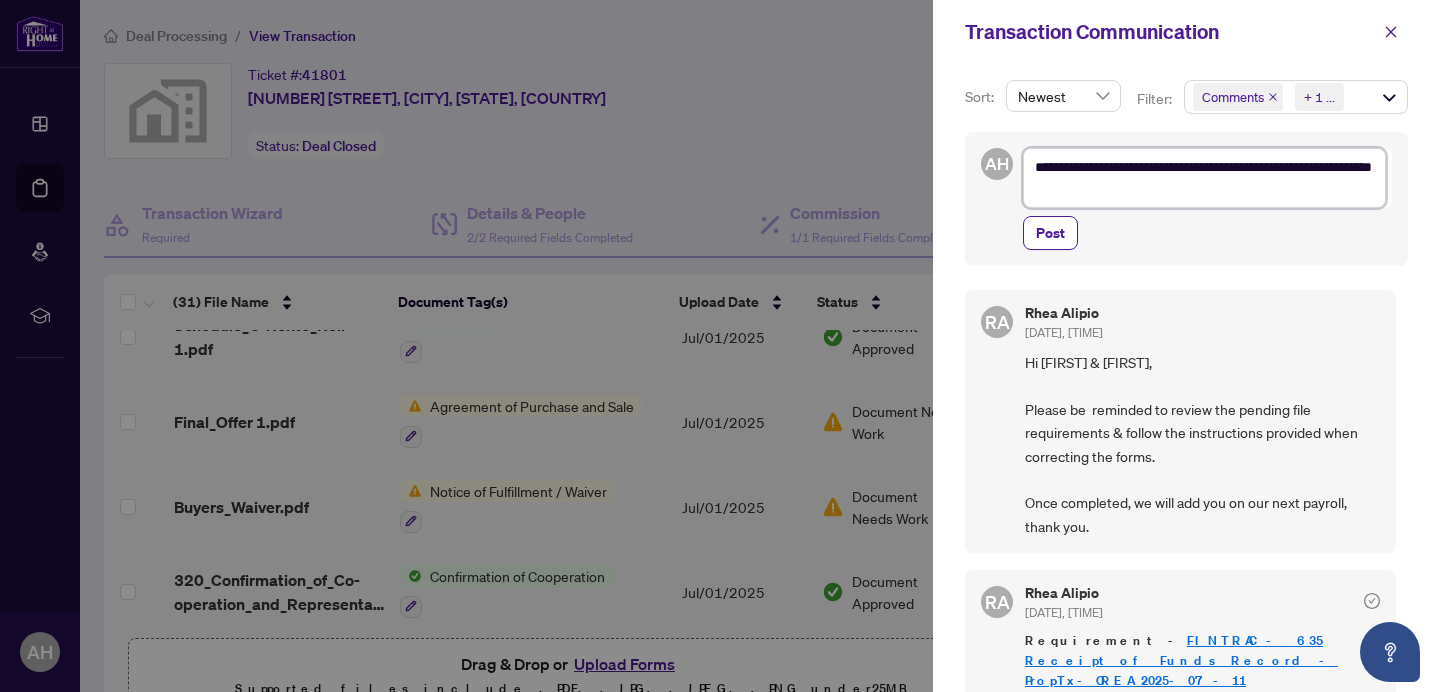 type on "**********" 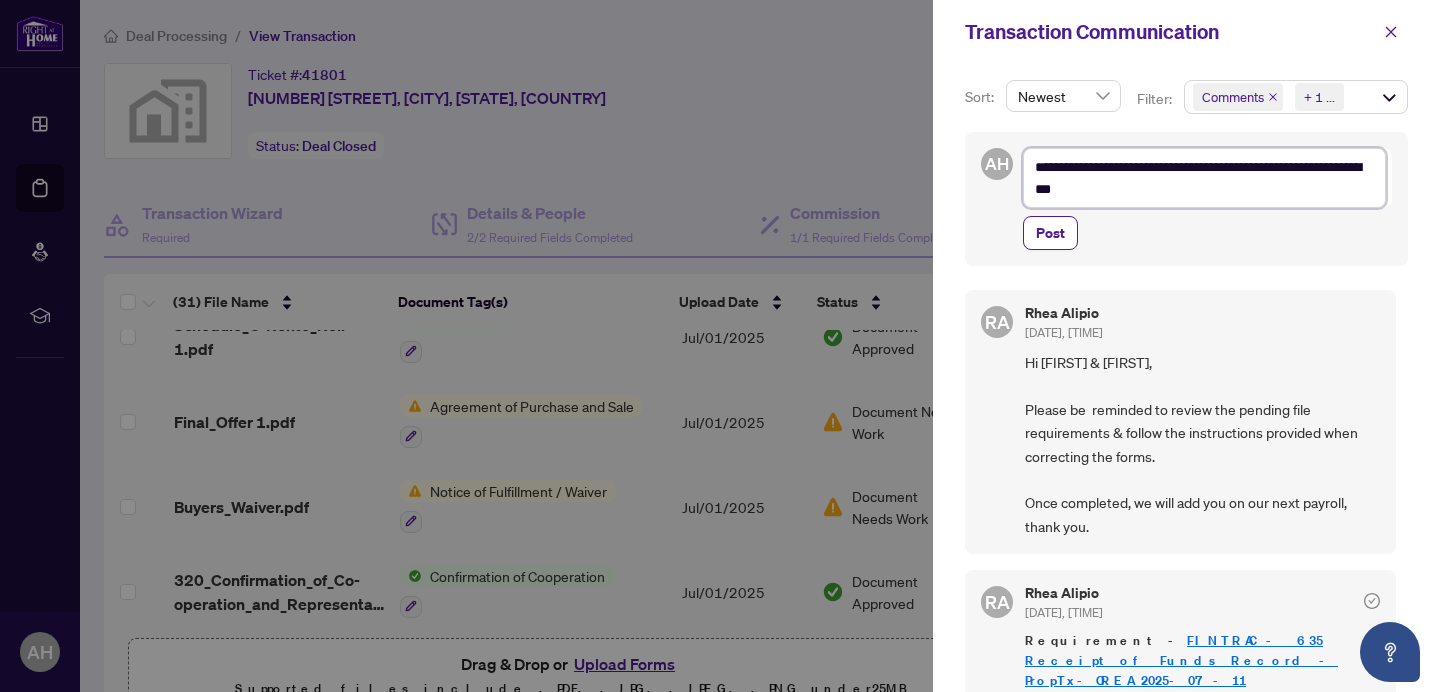 type on "**********" 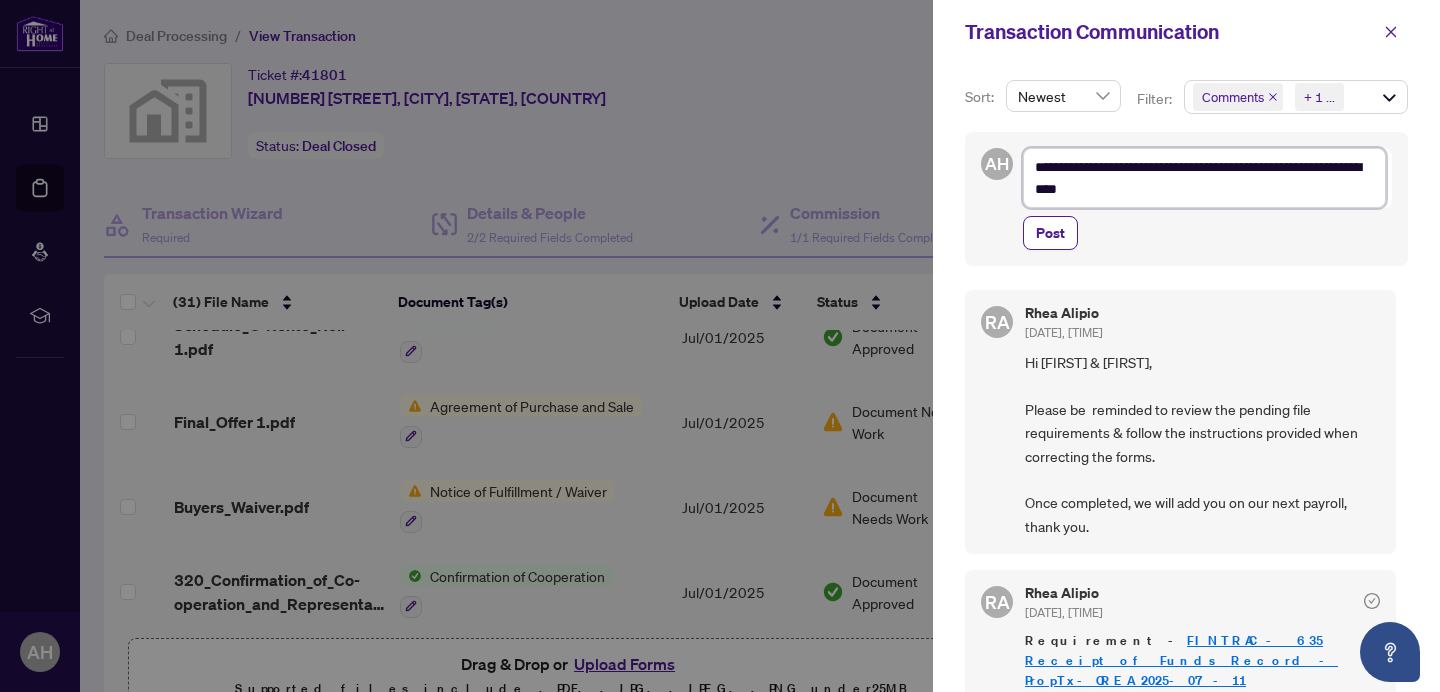 type on "**********" 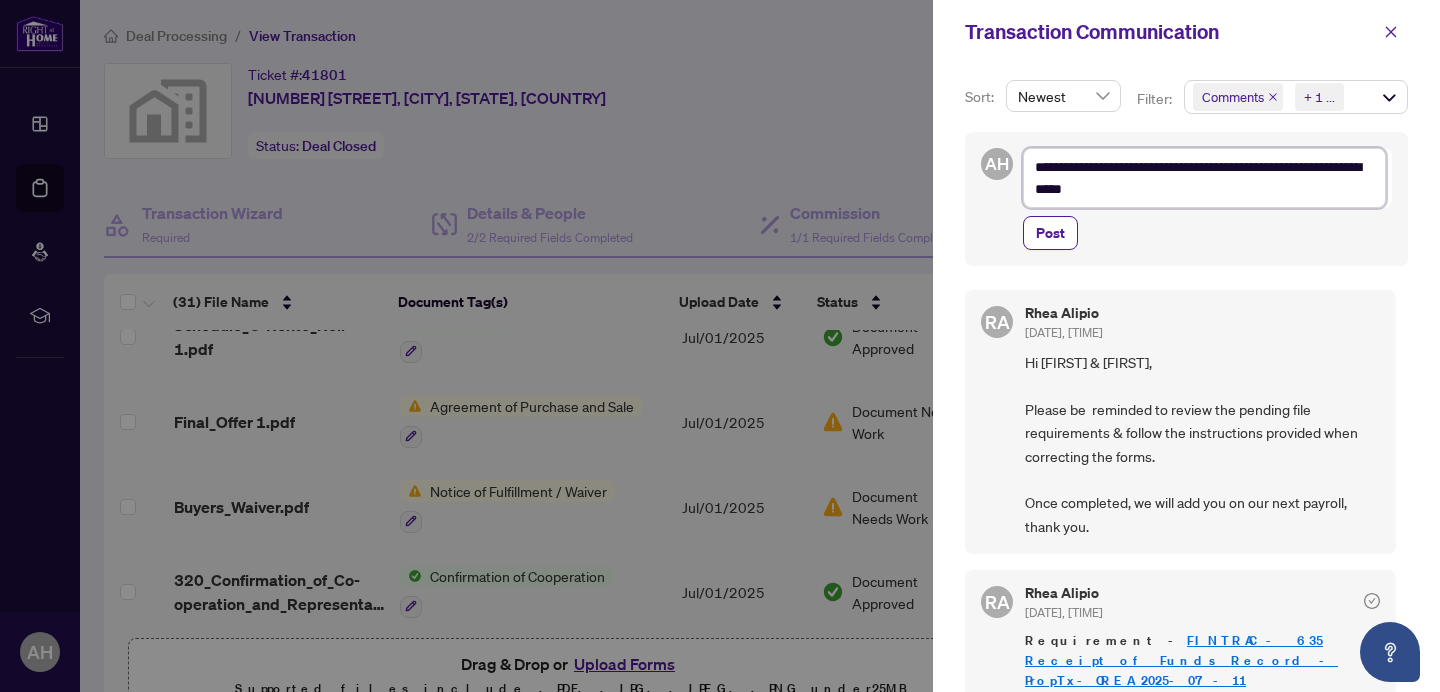 type on "**********" 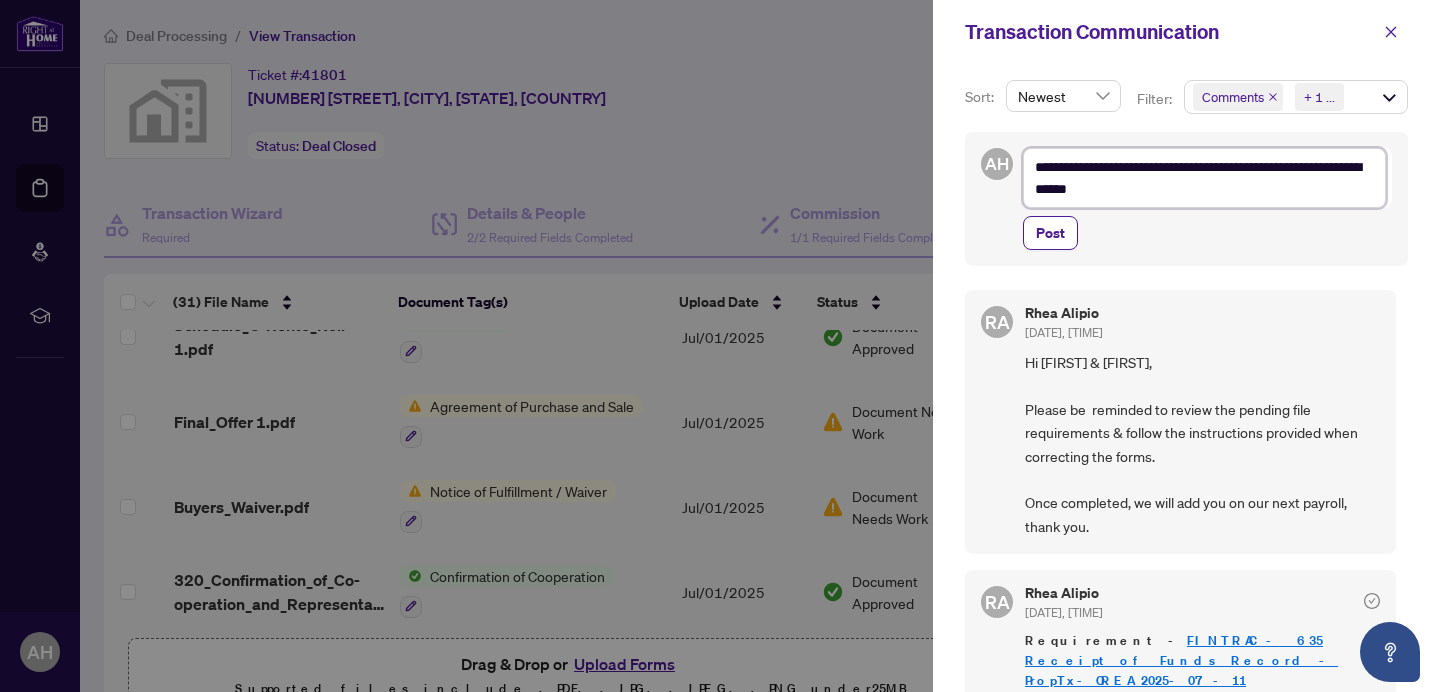 type on "**********" 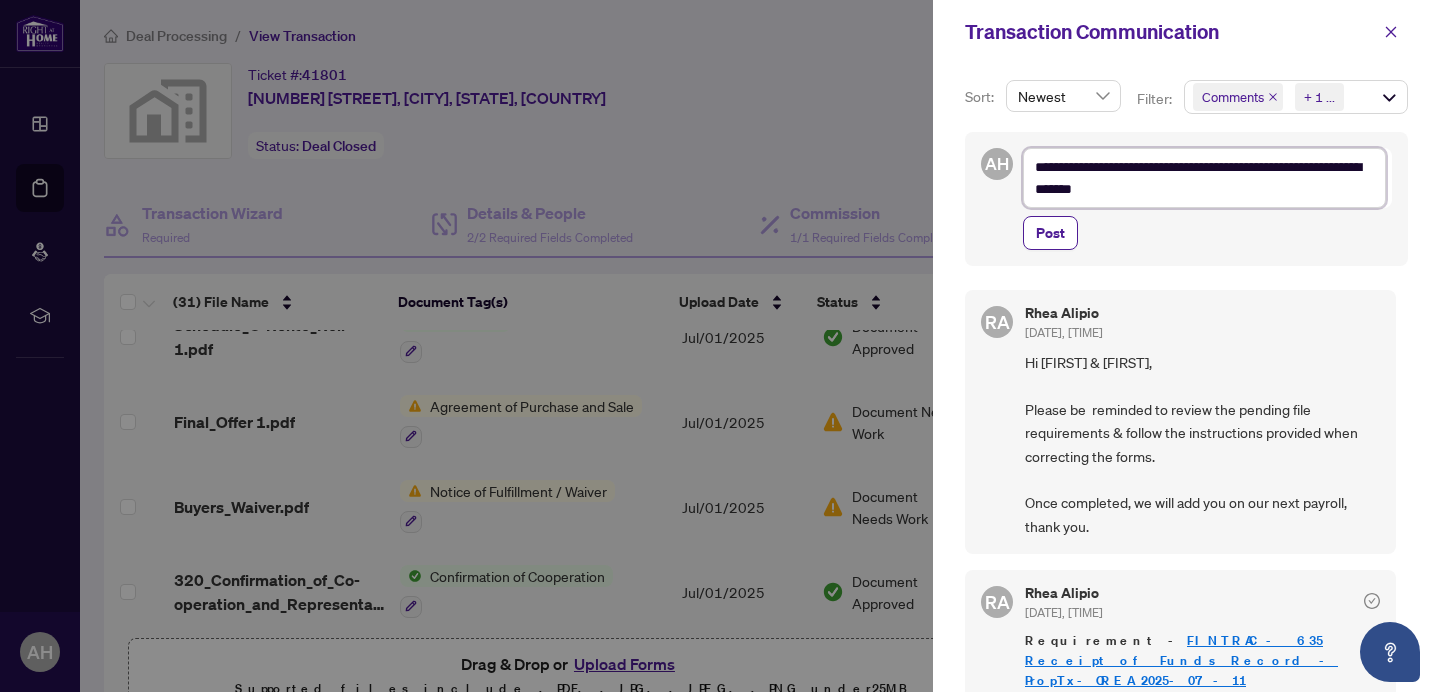 click on "**********" at bounding box center [1204, 178] 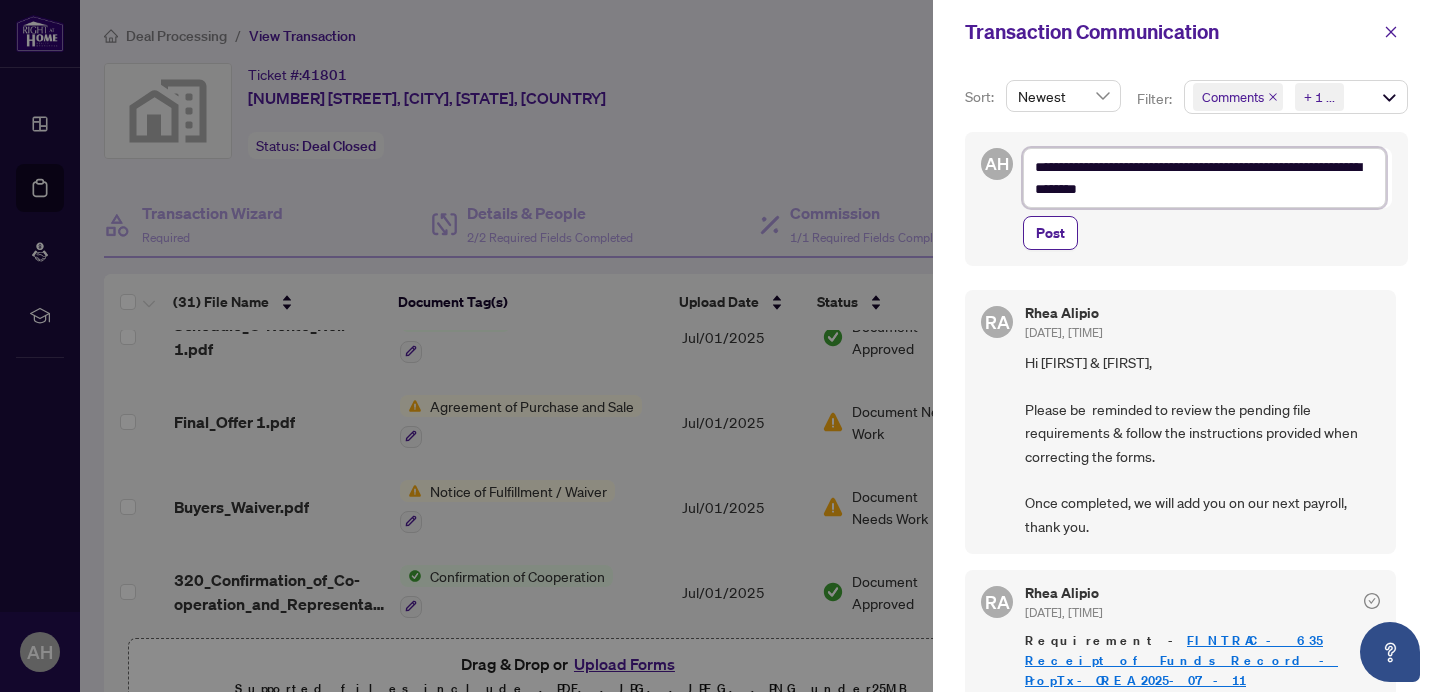 type on "**********" 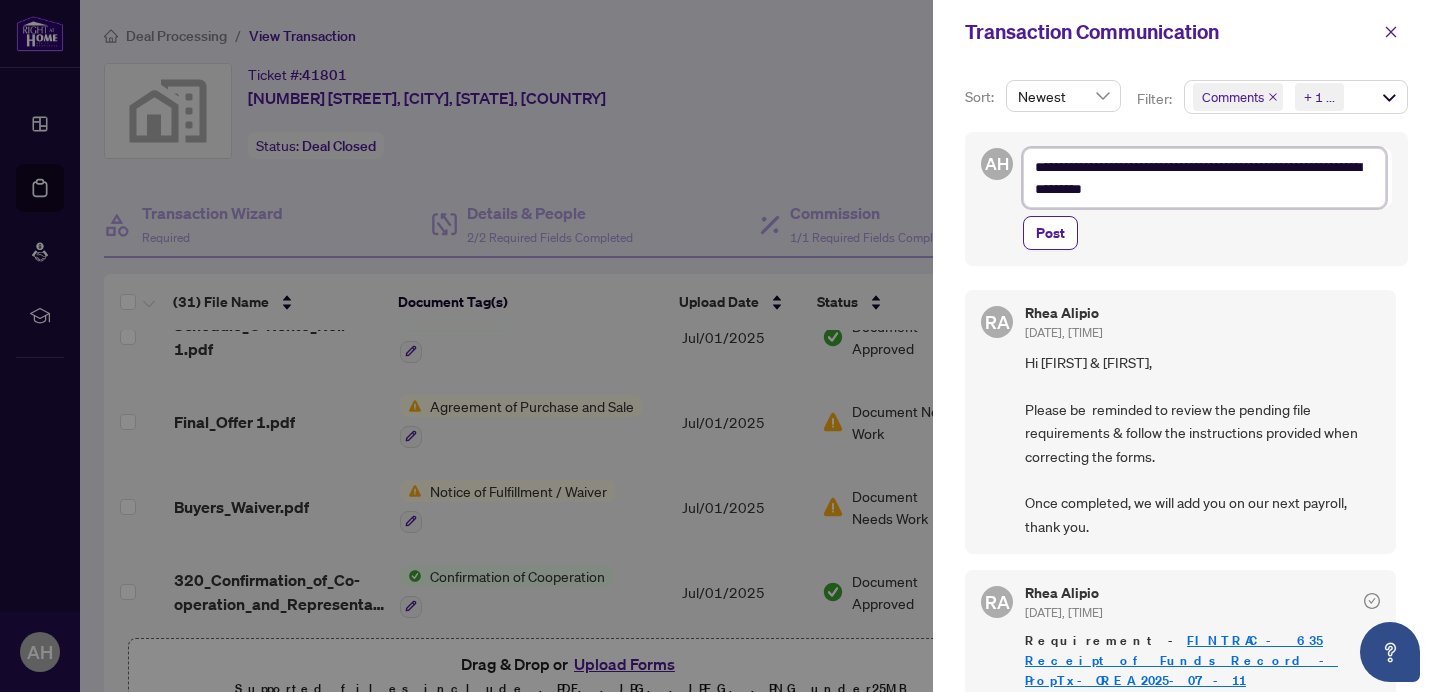 type on "**********" 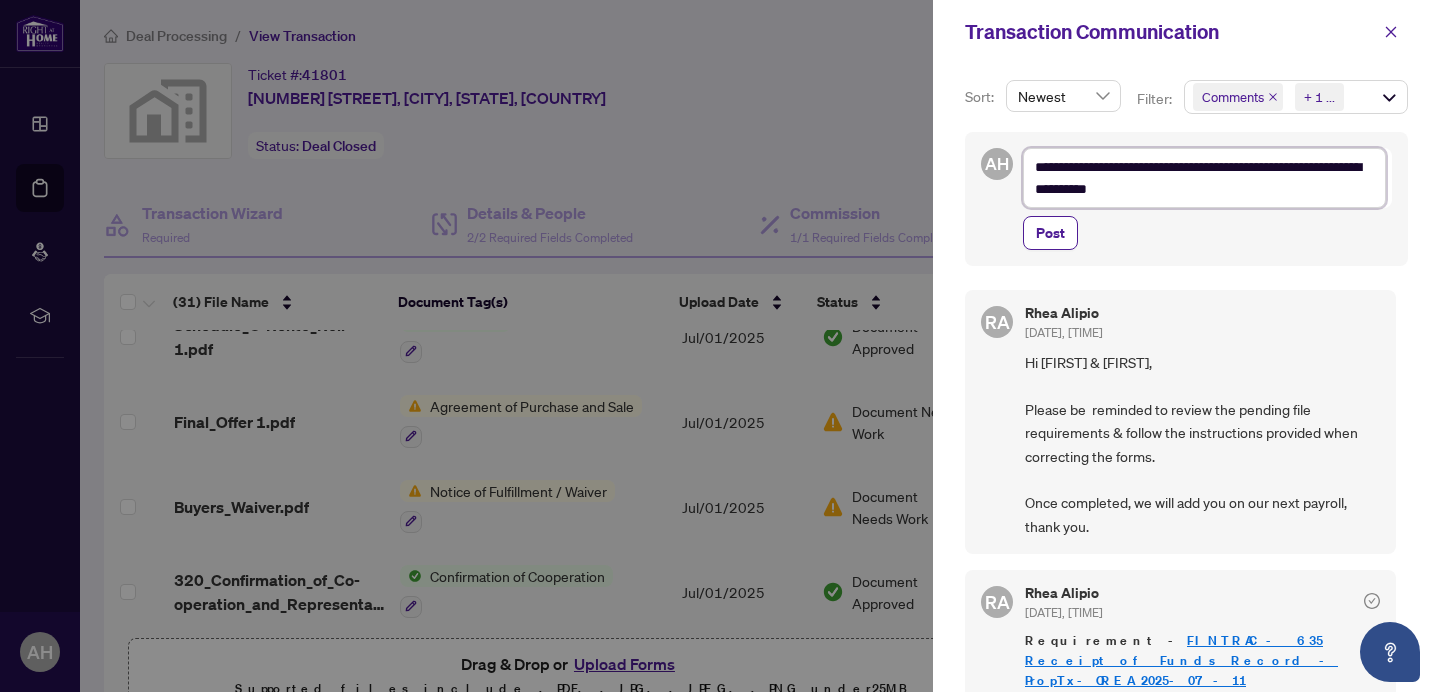 type on "**********" 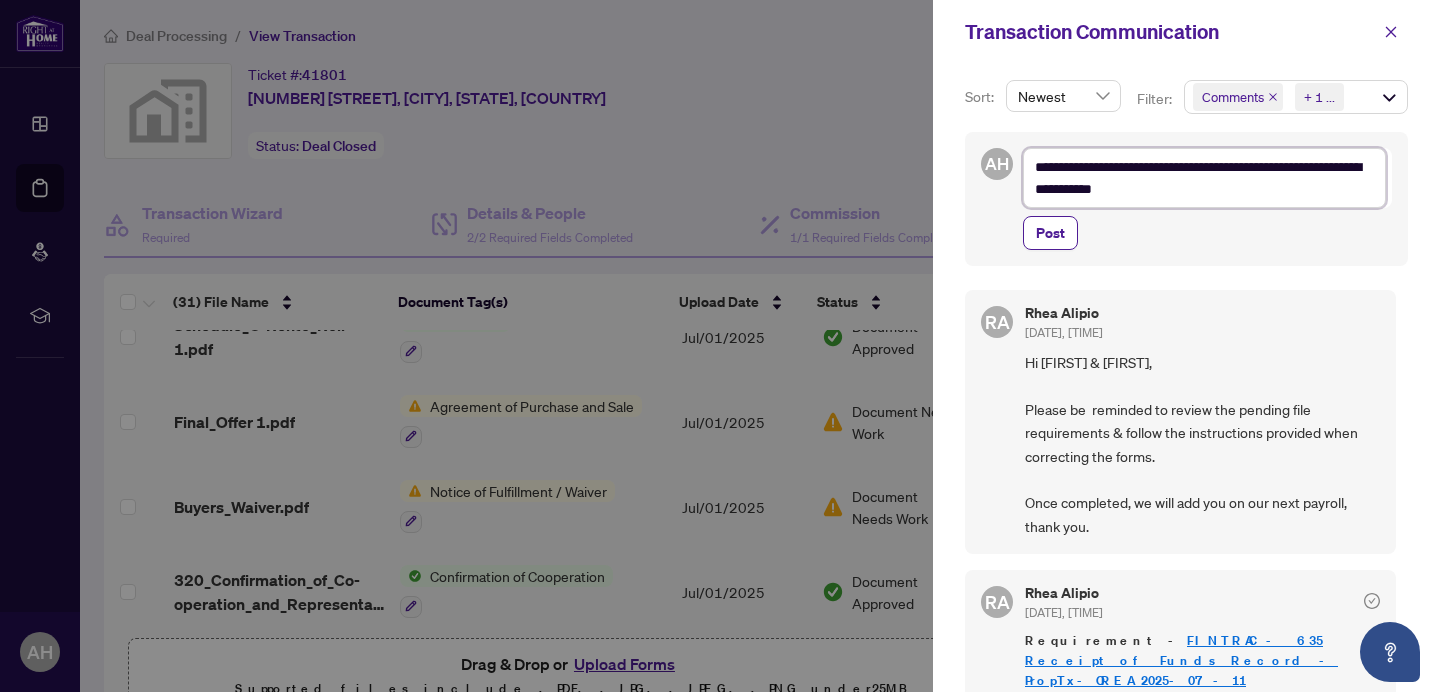 type on "**********" 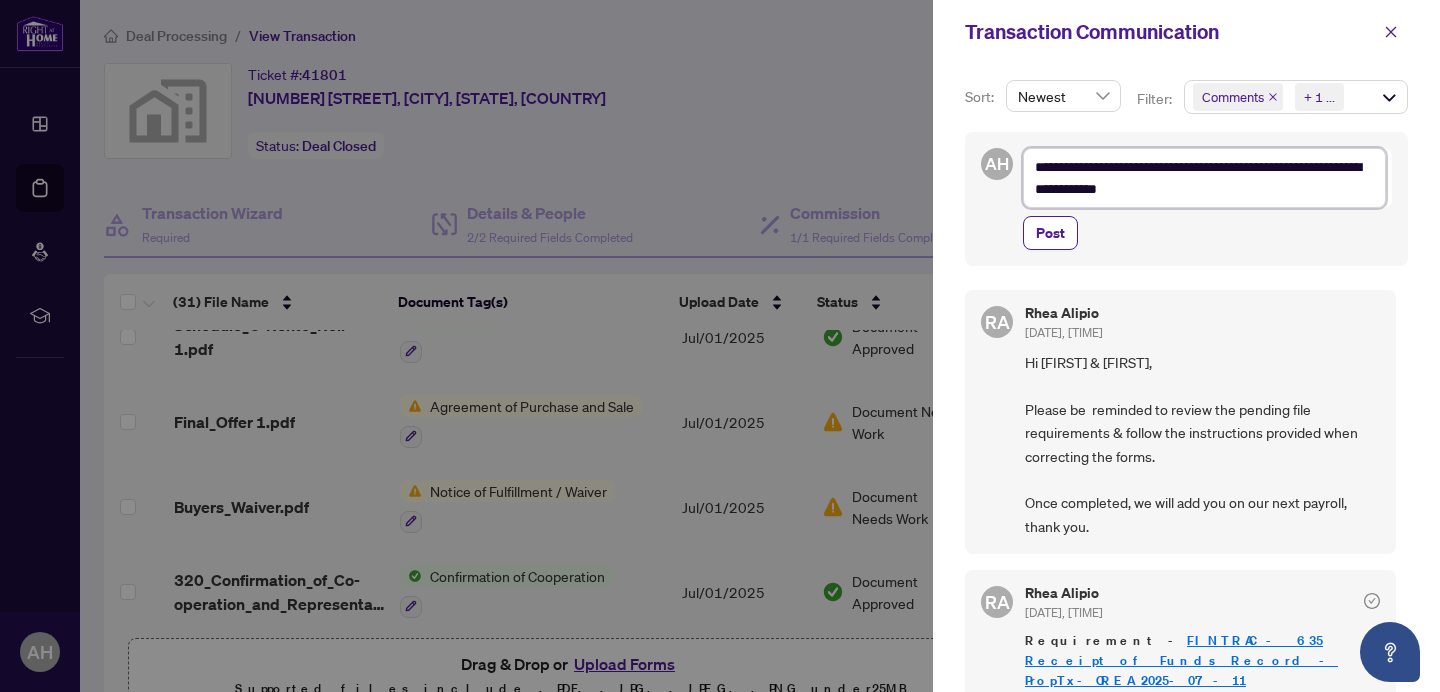 type on "**********" 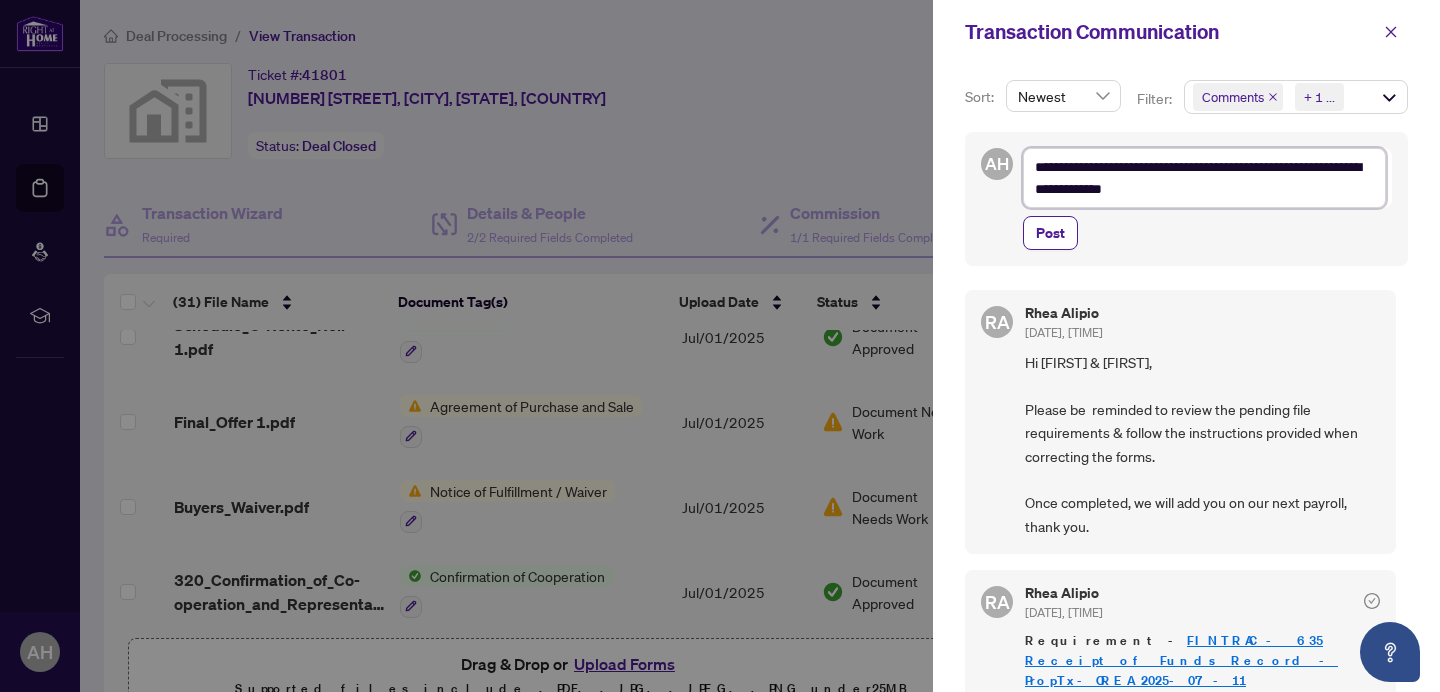 click on "**********" at bounding box center [1204, 178] 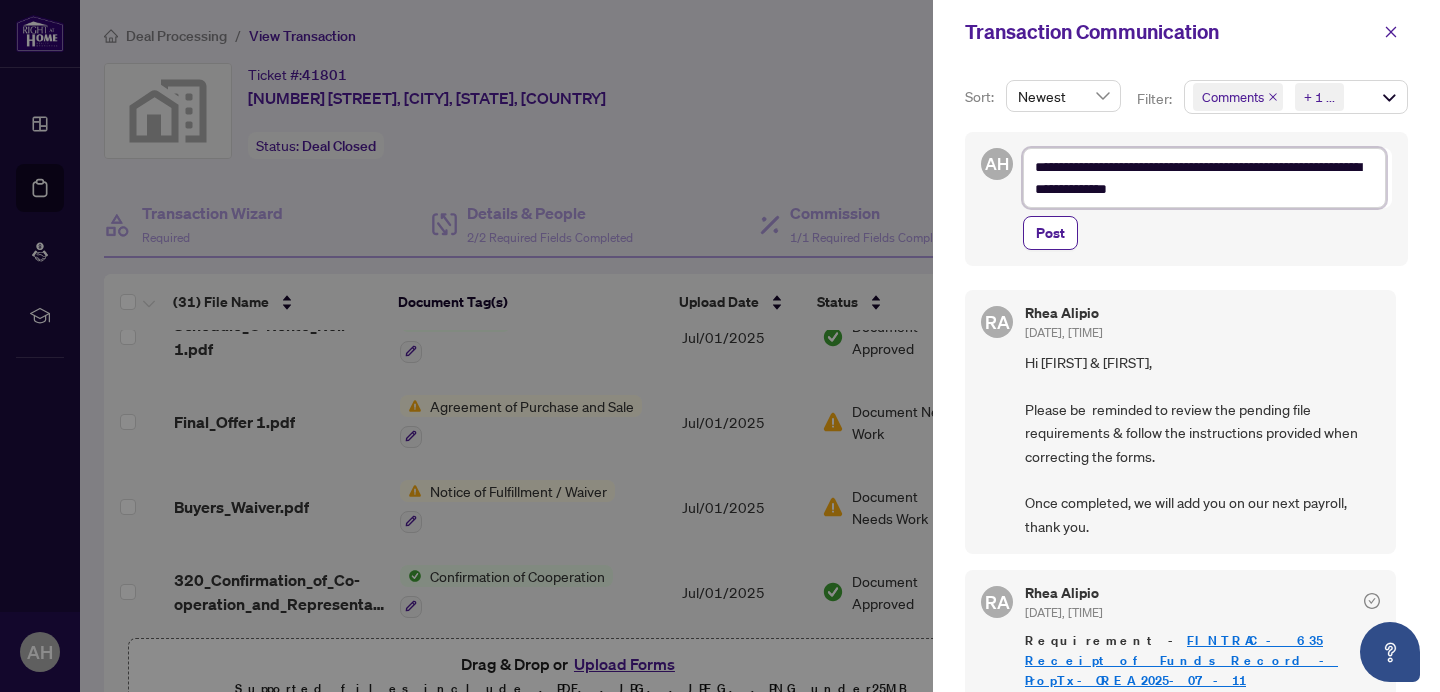 type on "**********" 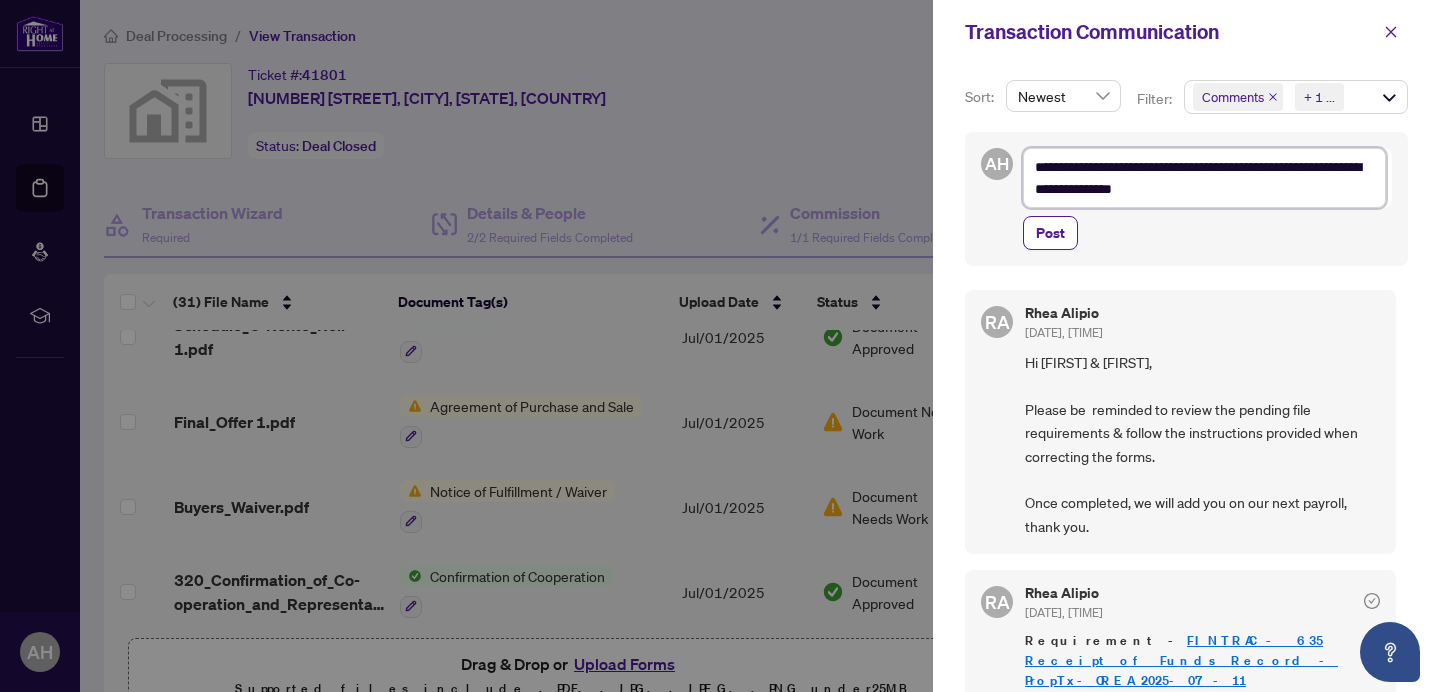 type on "**********" 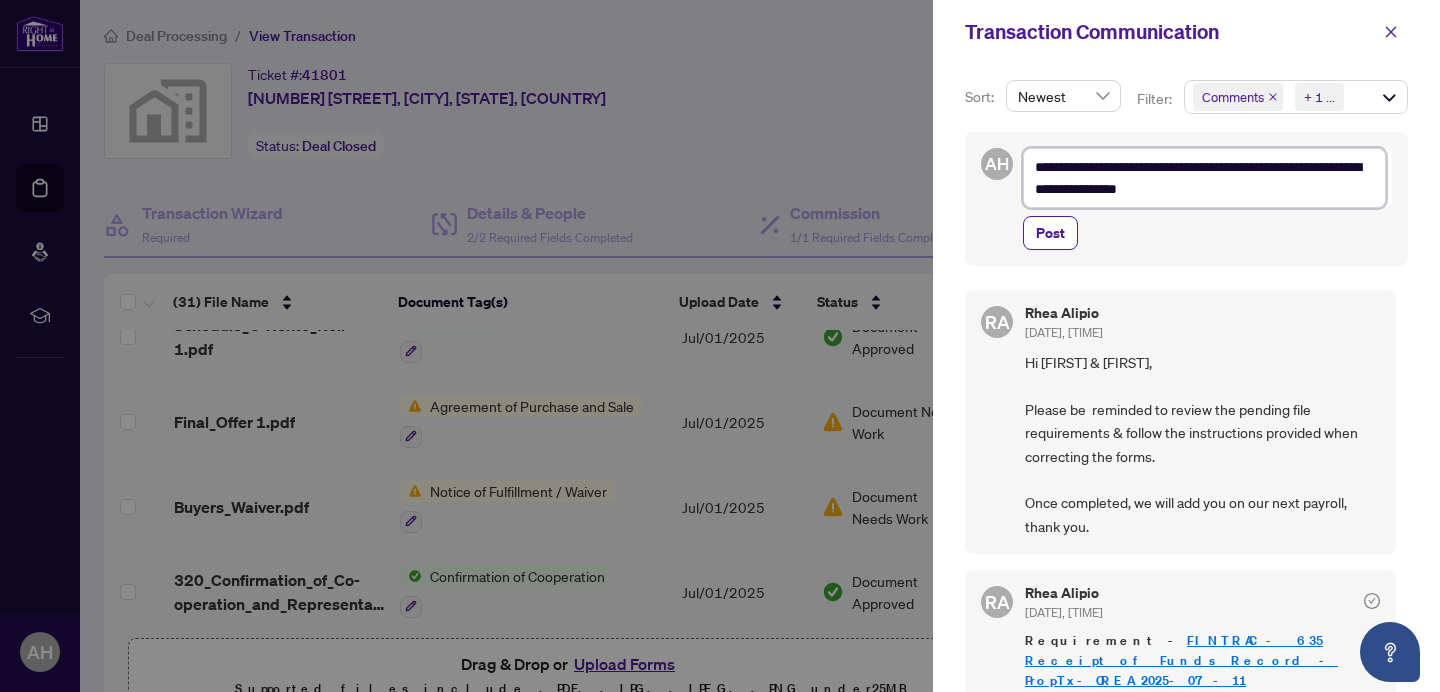 type on "**********" 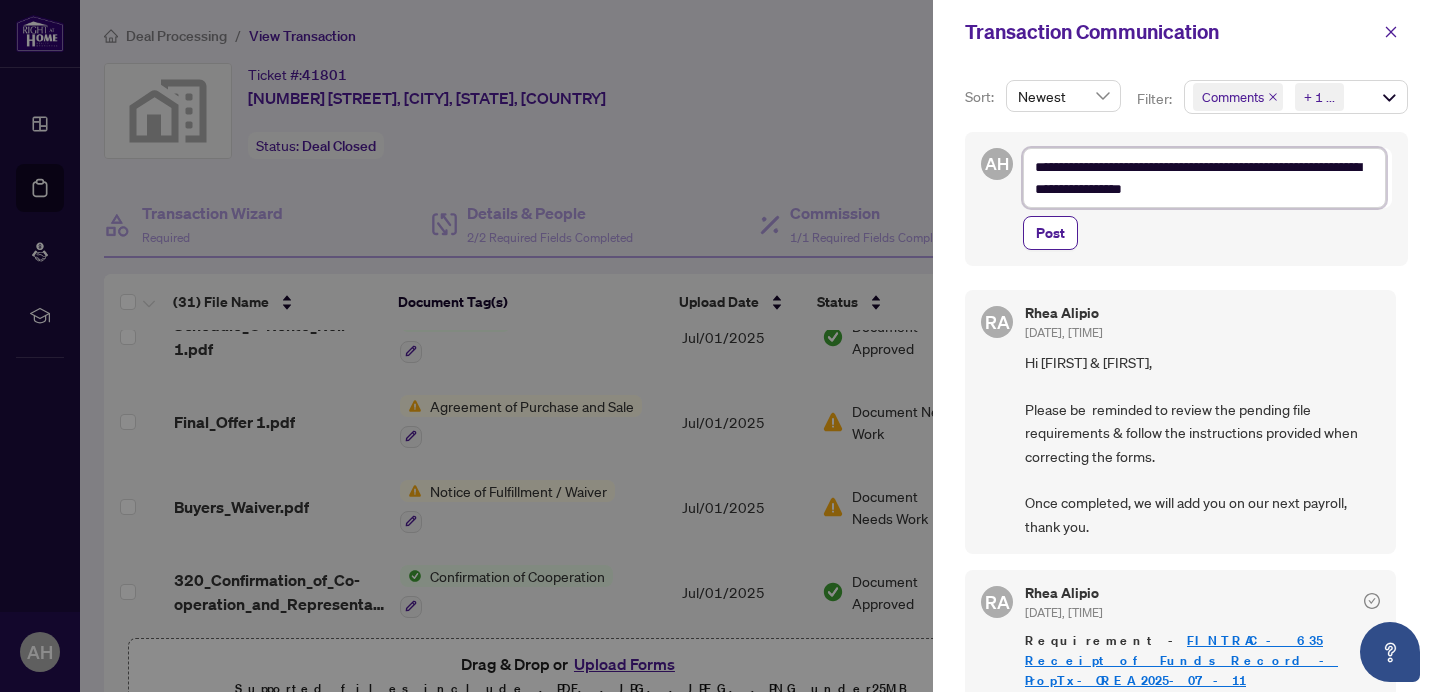 type on "**********" 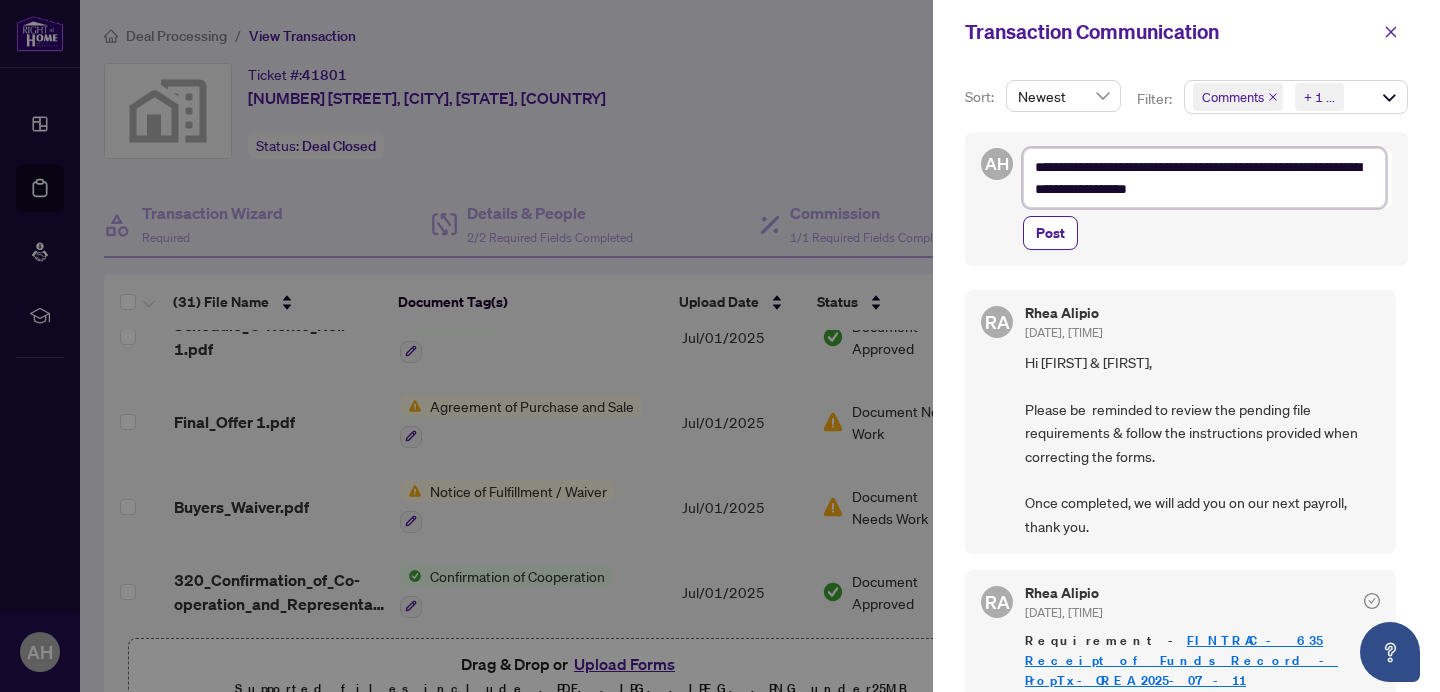 type on "**********" 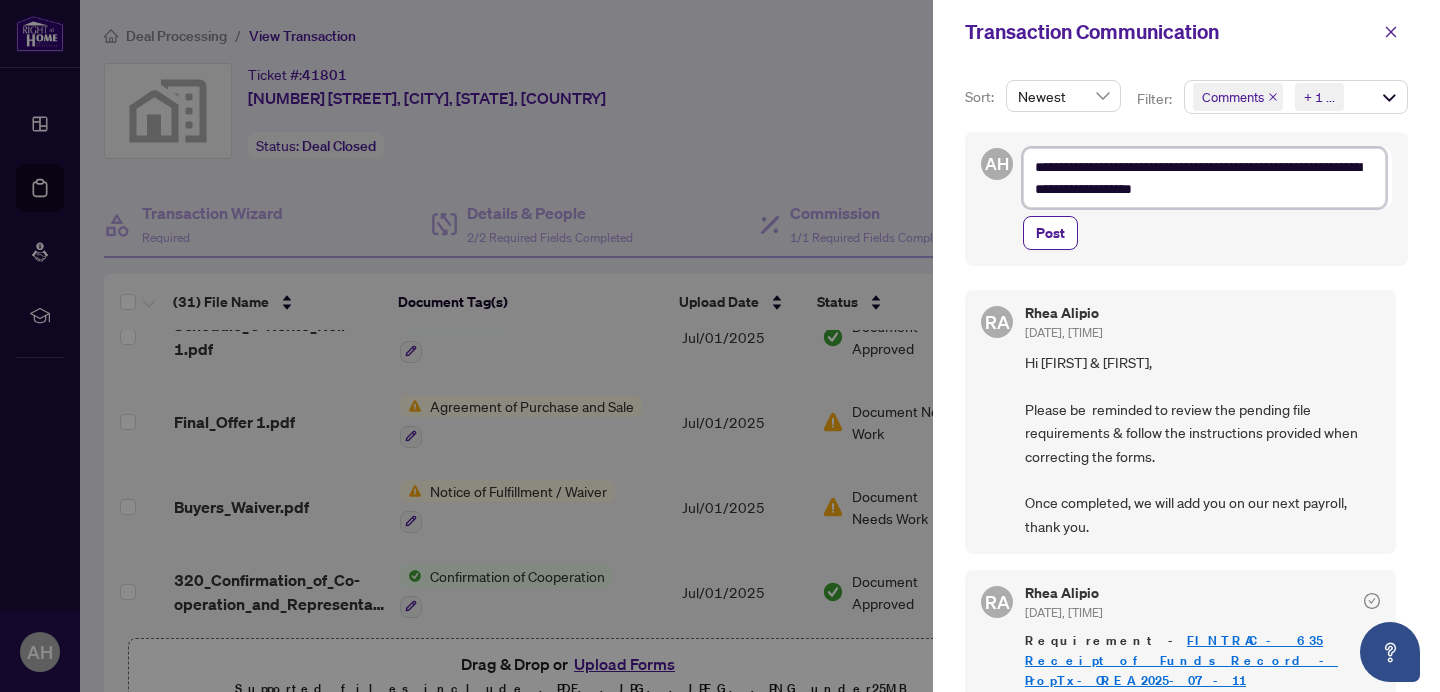 type on "**********" 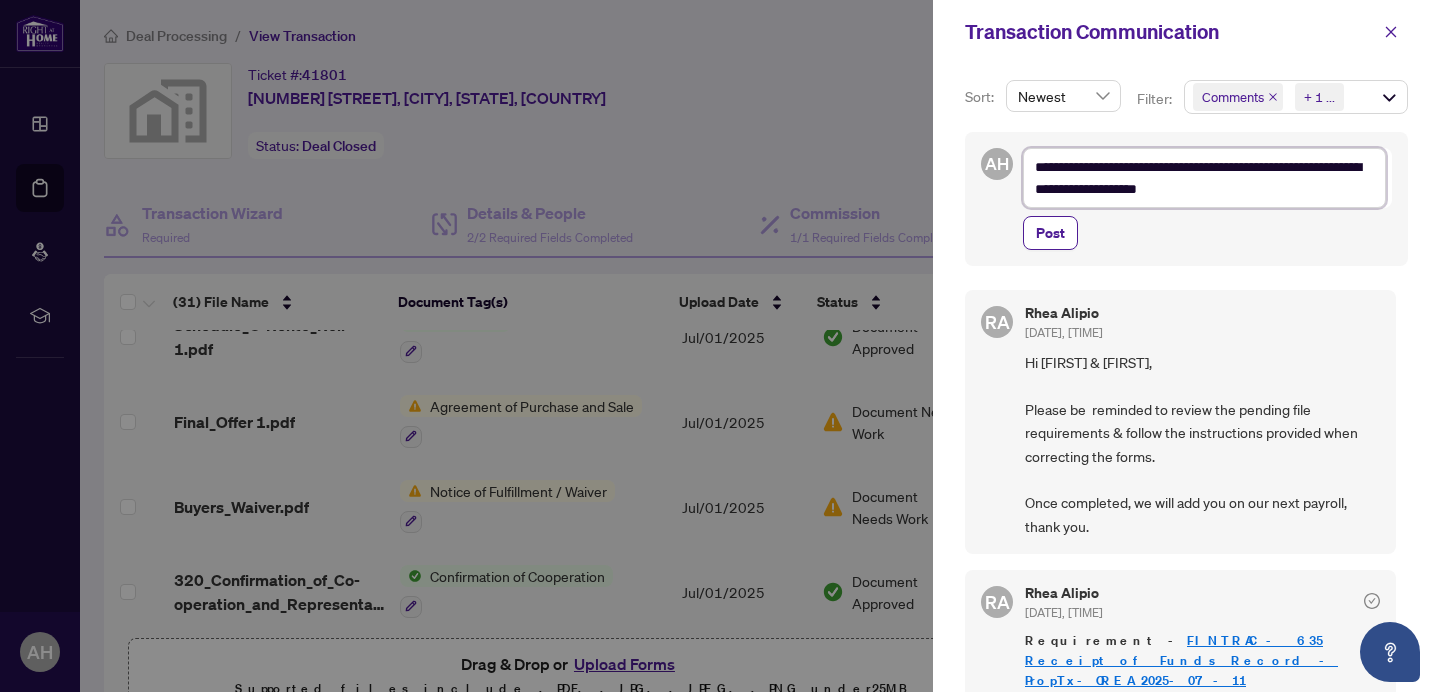 type on "**********" 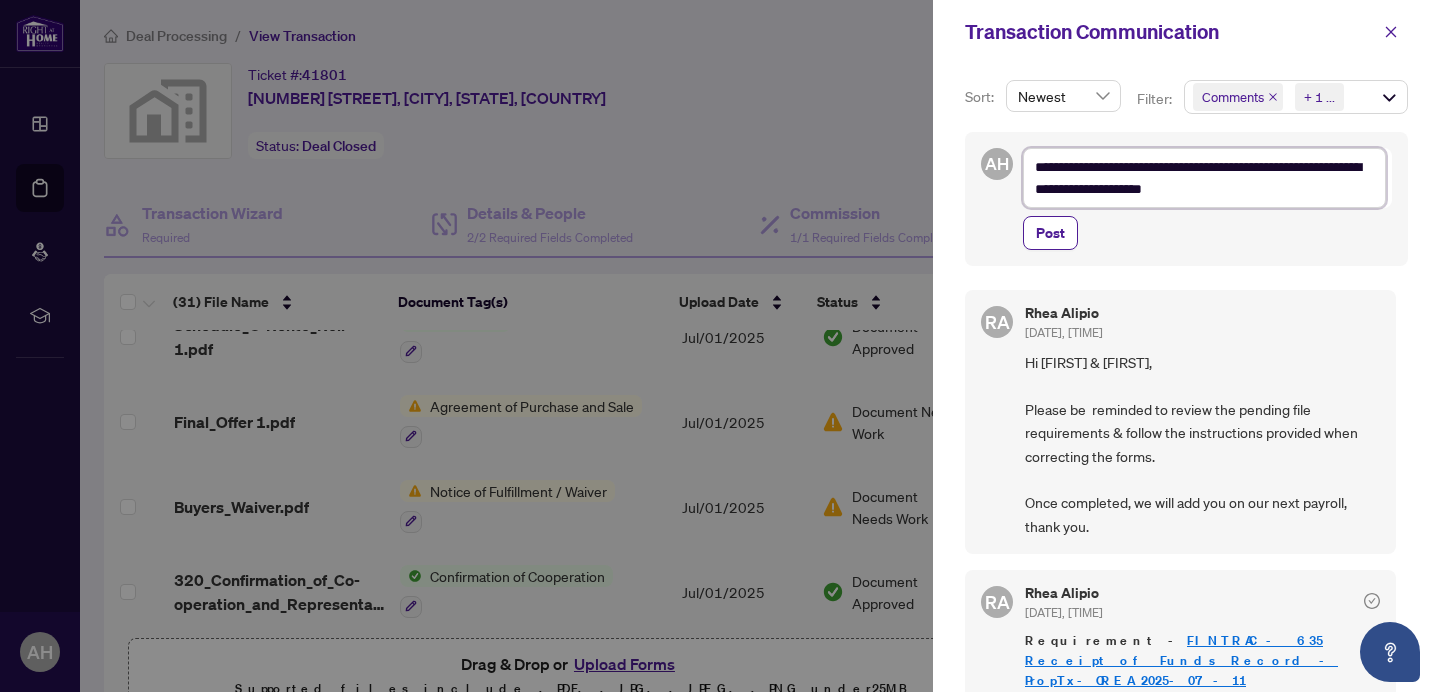 type on "**********" 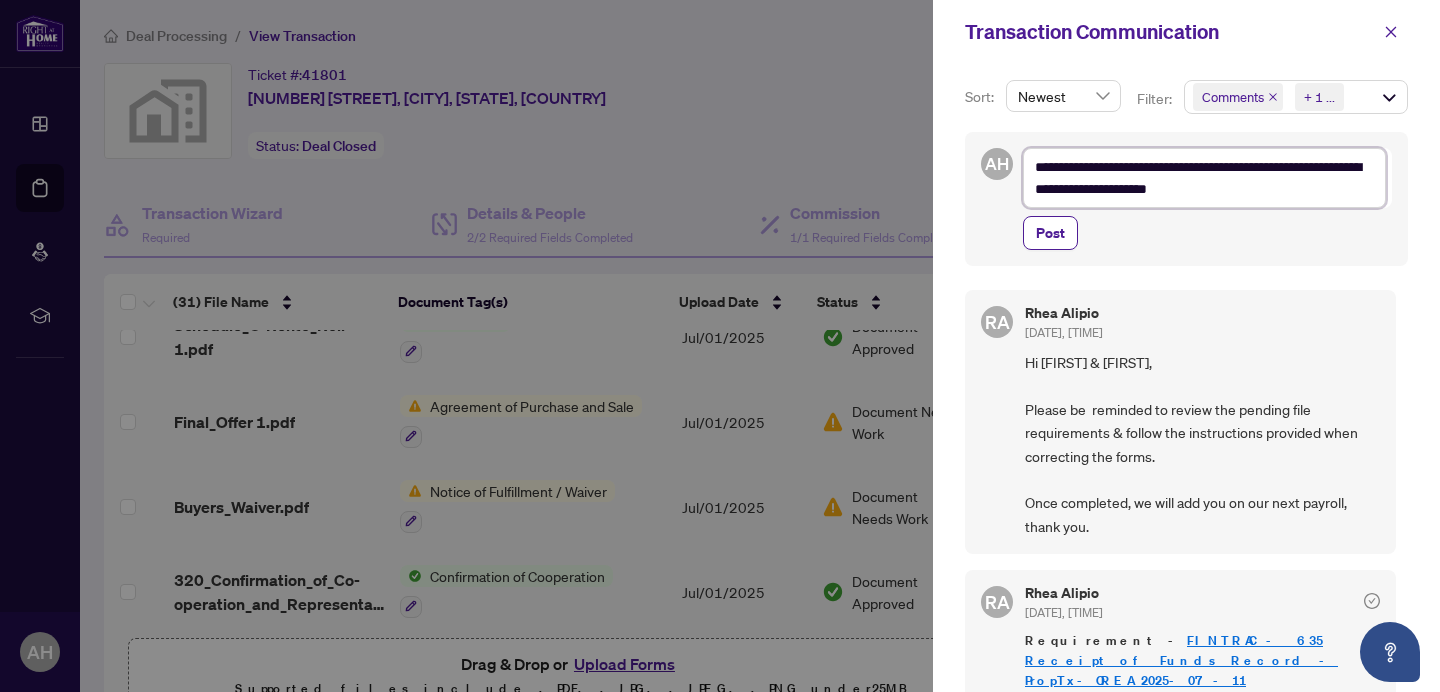 type on "**********" 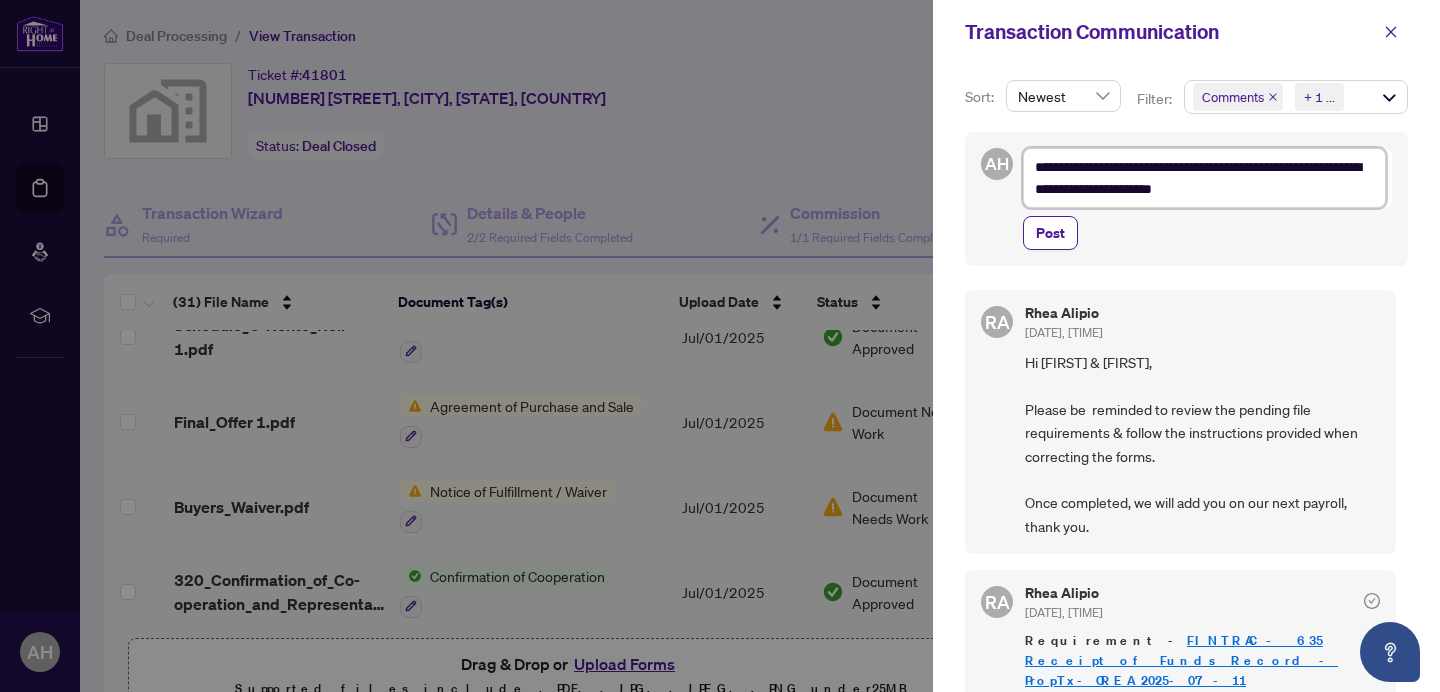 type on "**********" 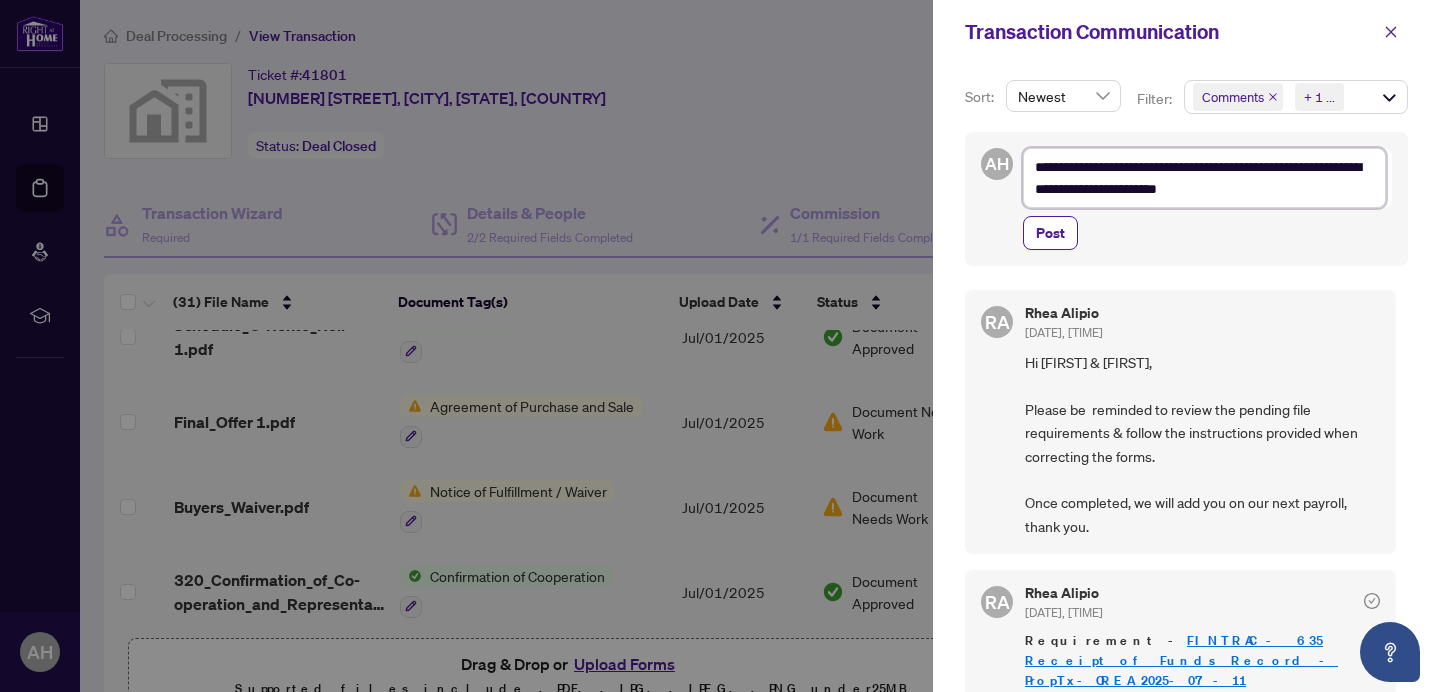 type on "**********" 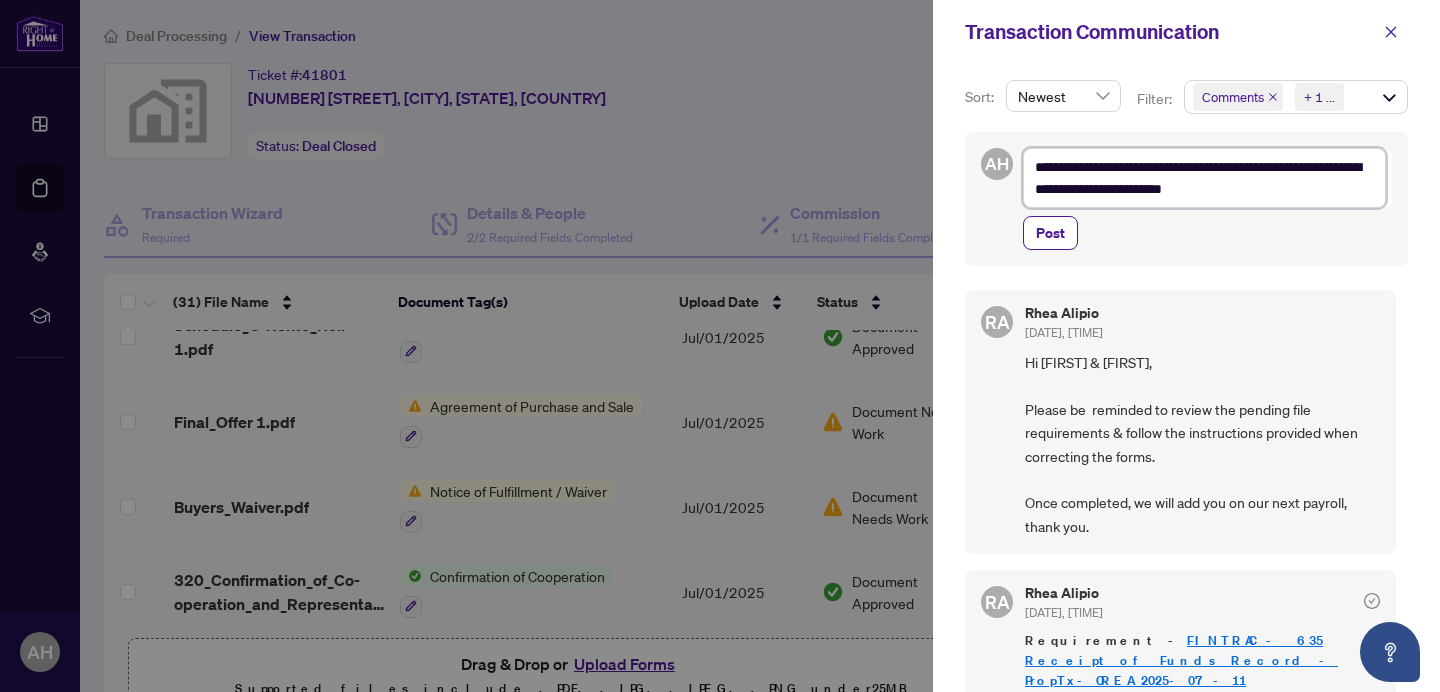 type on "**********" 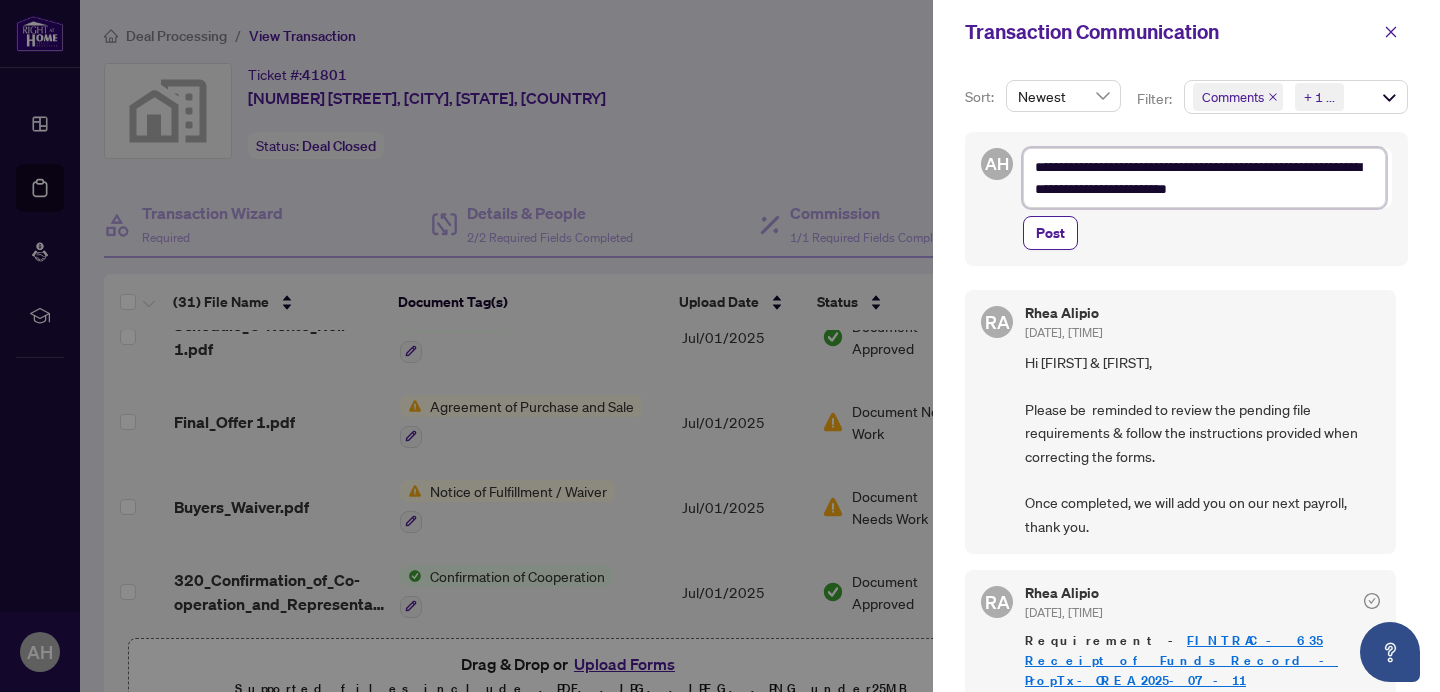 type on "**********" 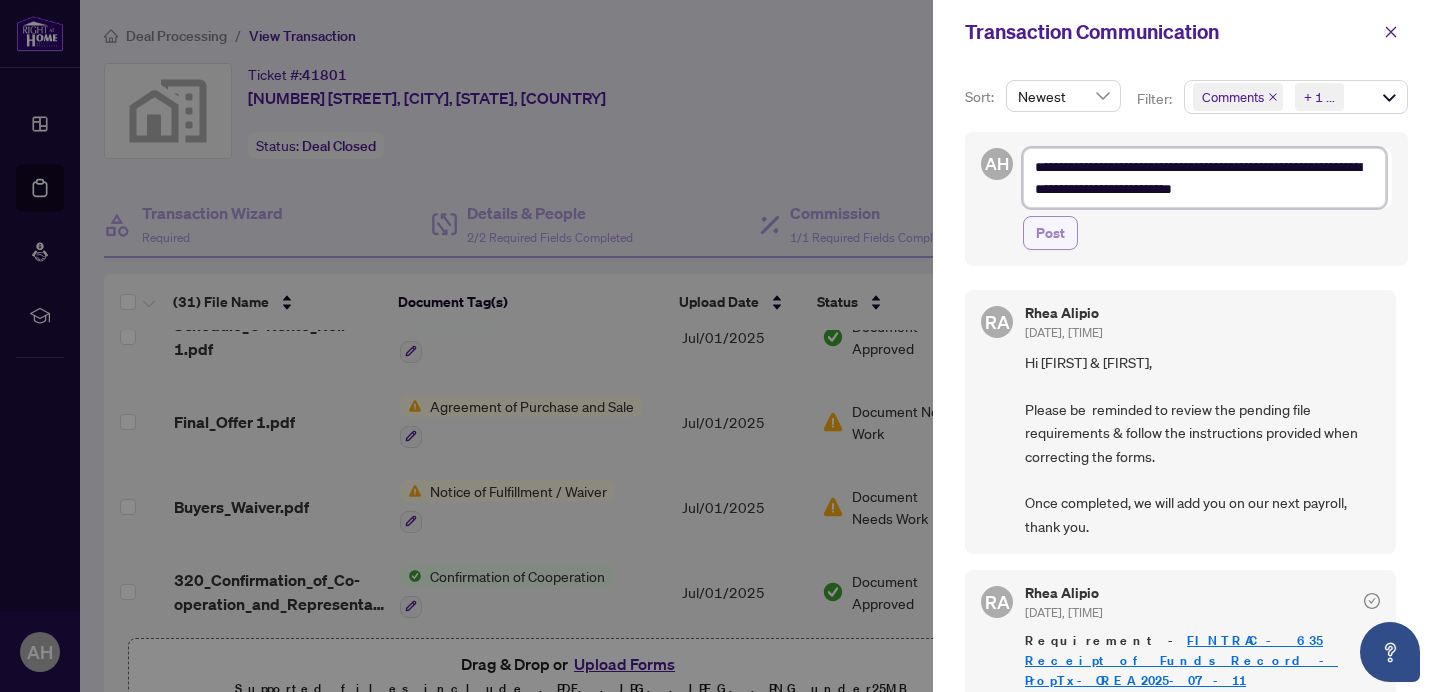 type on "**********" 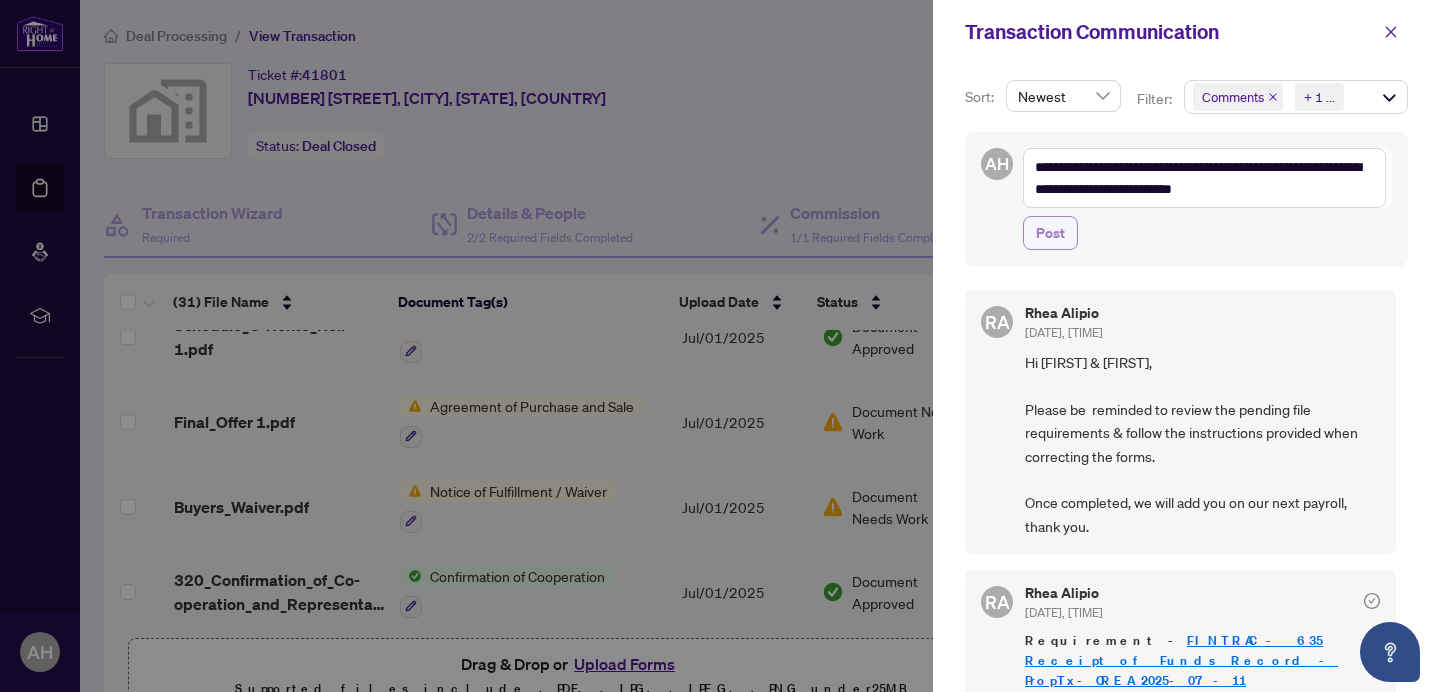 click on "Post" at bounding box center [1050, 233] 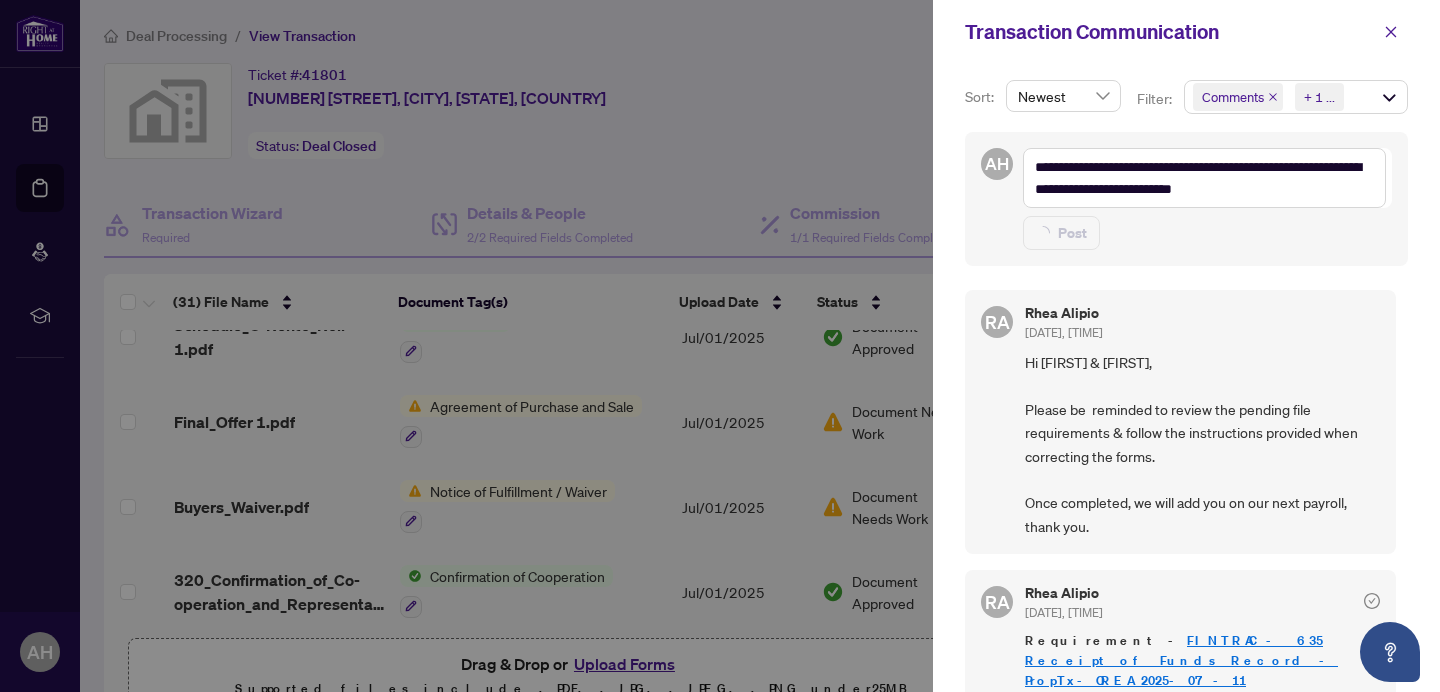 type 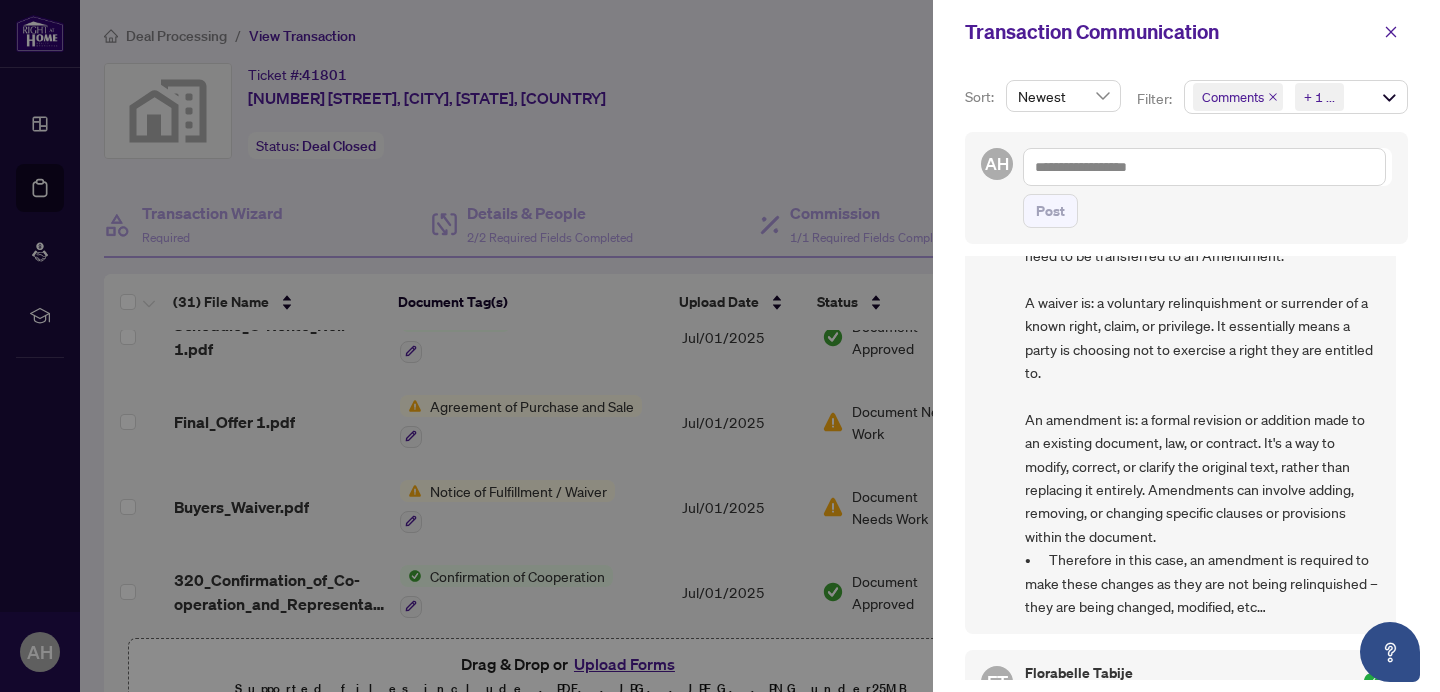 scroll, scrollTop: 3009, scrollLeft: 0, axis: vertical 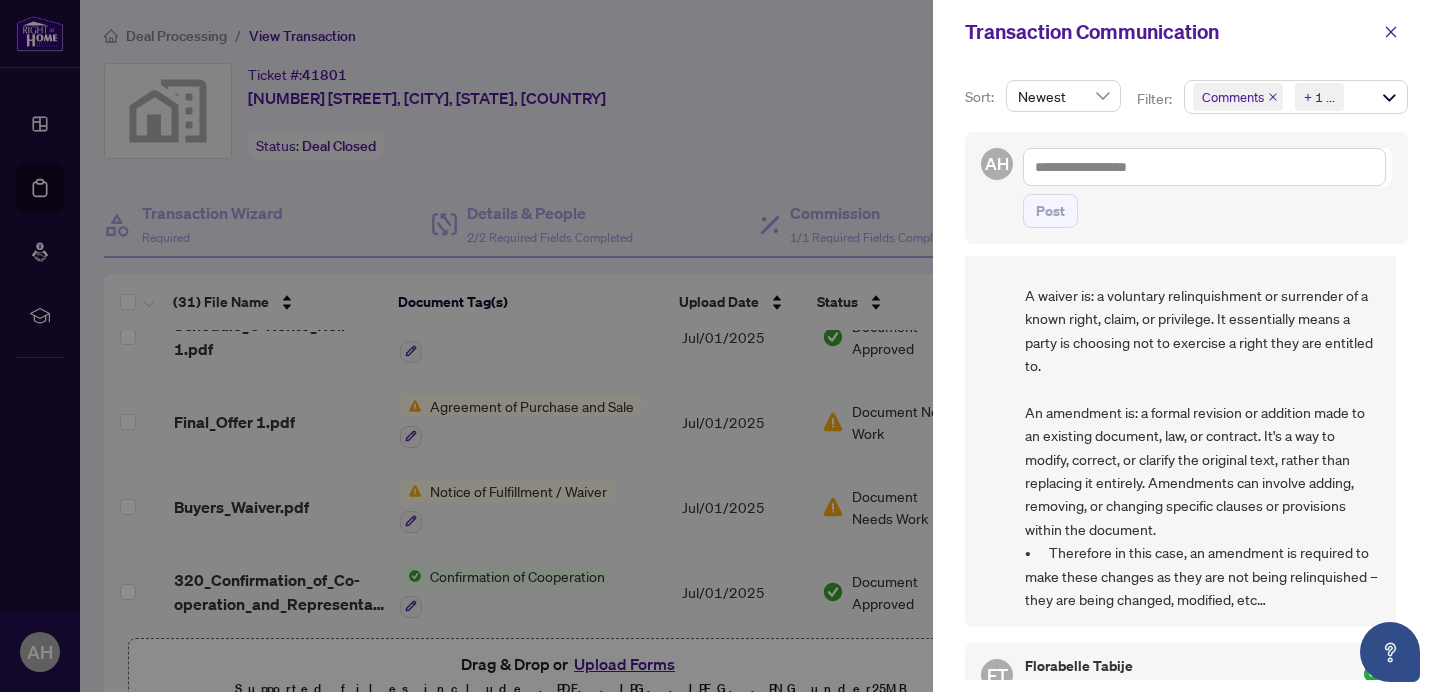 click on "Final_Offer 1.pdf" at bounding box center [1171, 723] 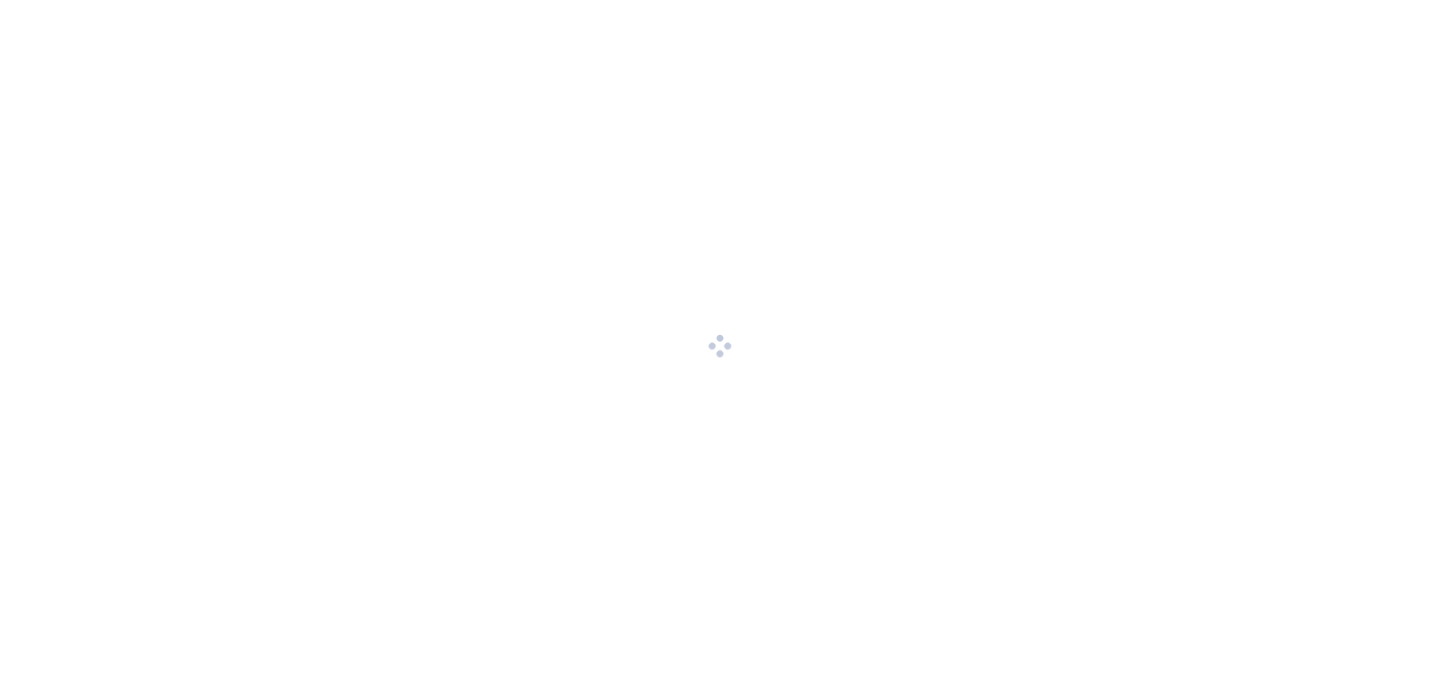 scroll, scrollTop: 0, scrollLeft: 0, axis: both 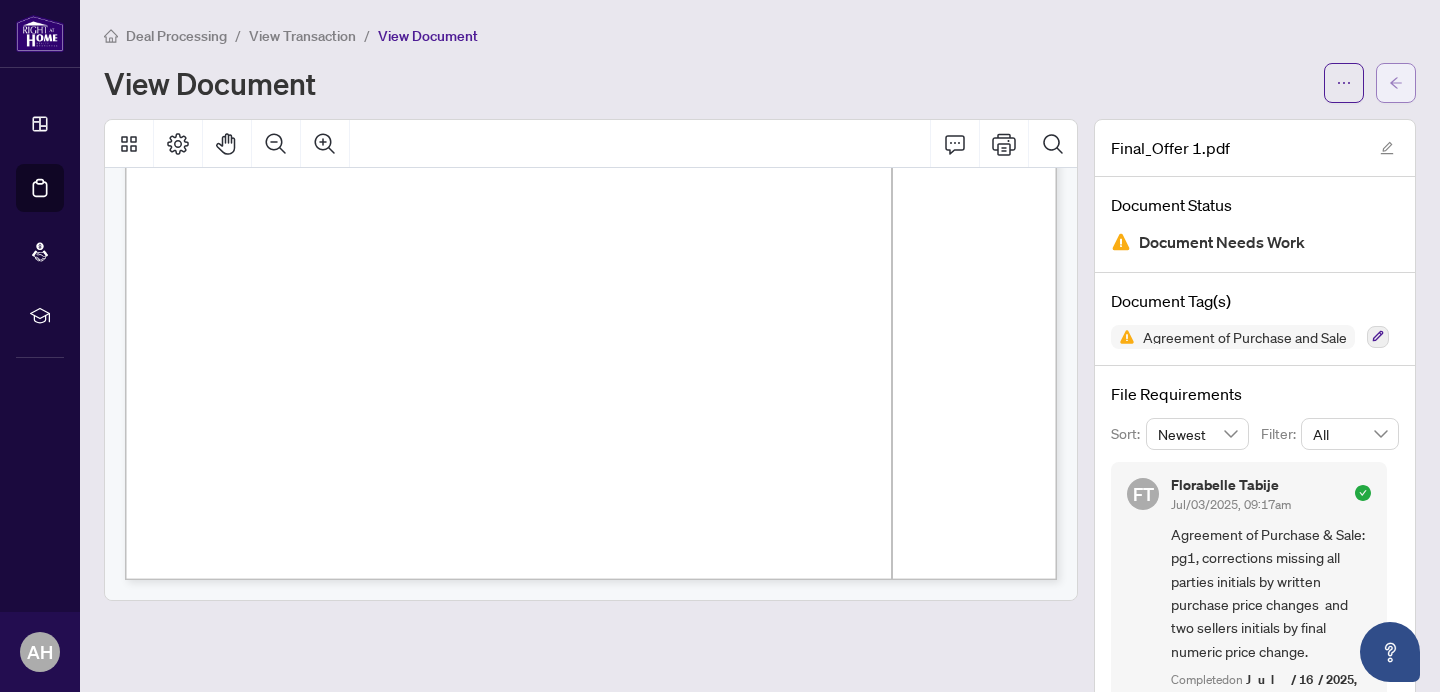 click 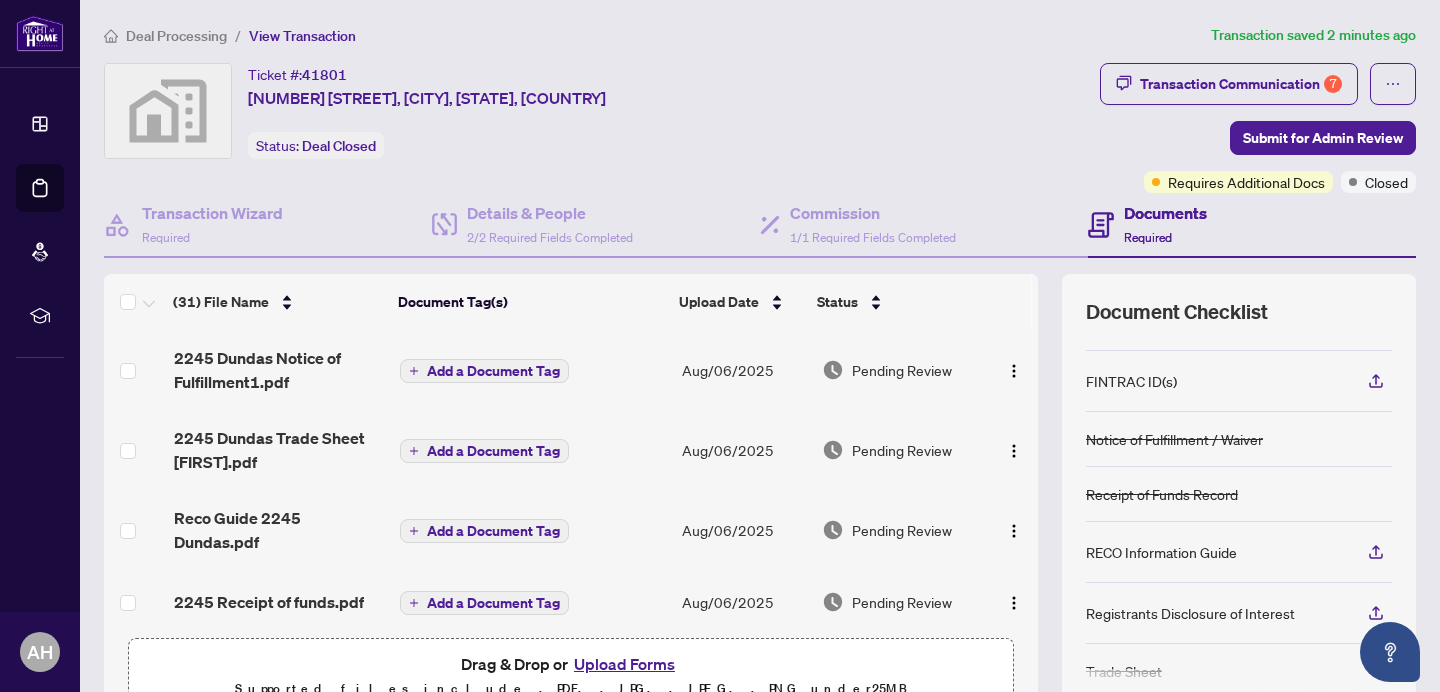 scroll, scrollTop: 176, scrollLeft: 0, axis: vertical 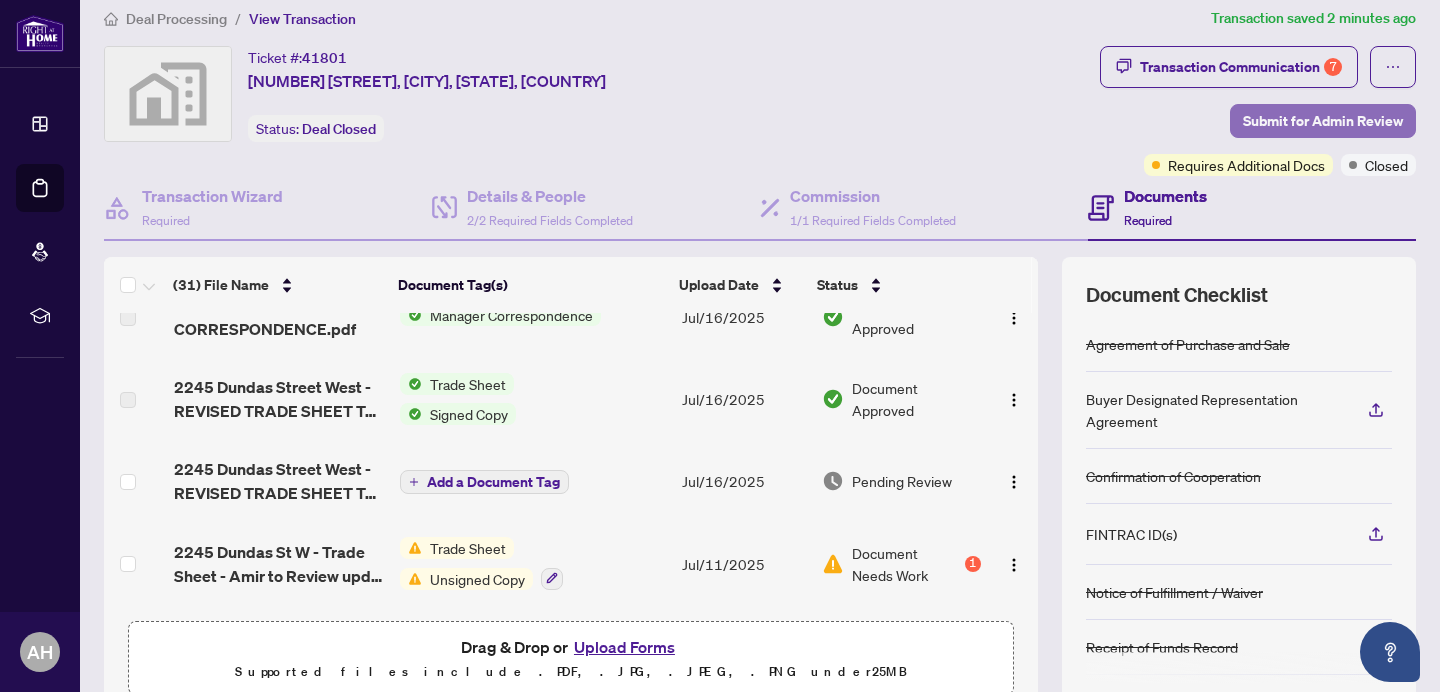 click on "Submit for Admin Review" at bounding box center (1323, 121) 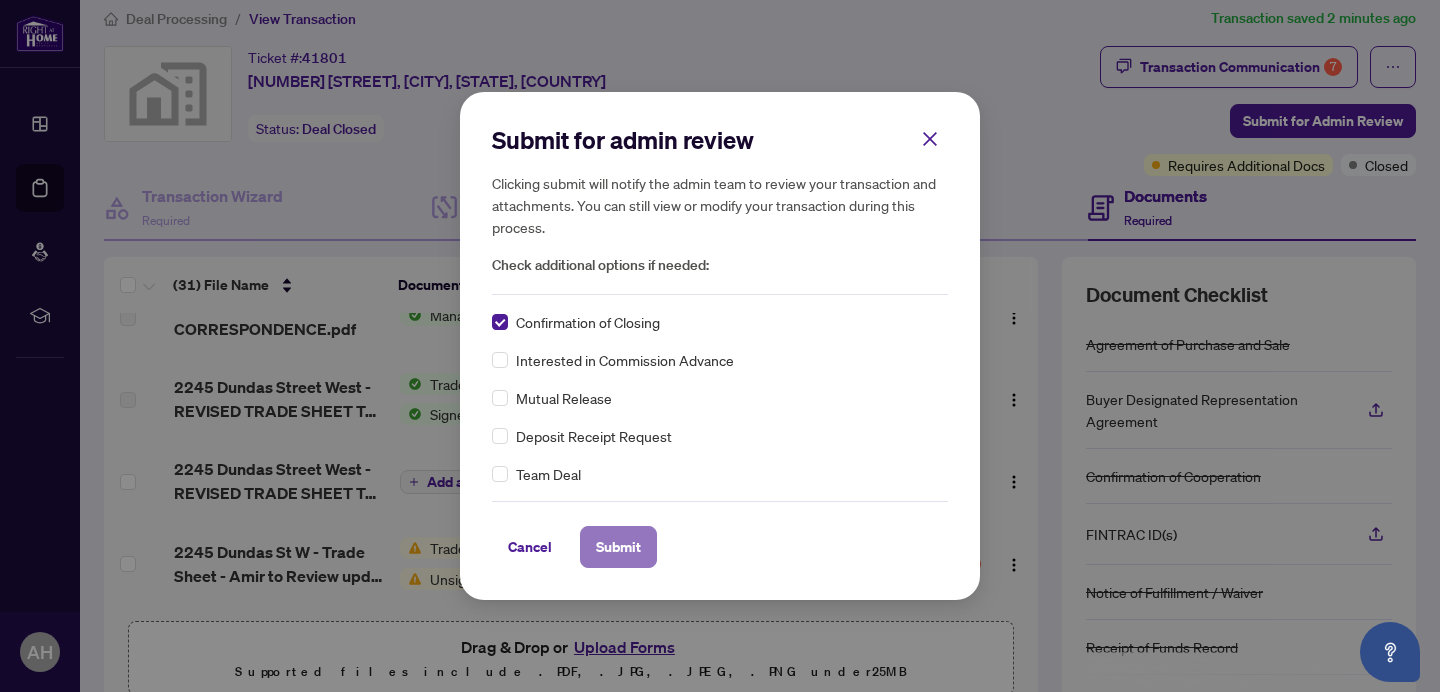 click on "Submit" at bounding box center (618, 547) 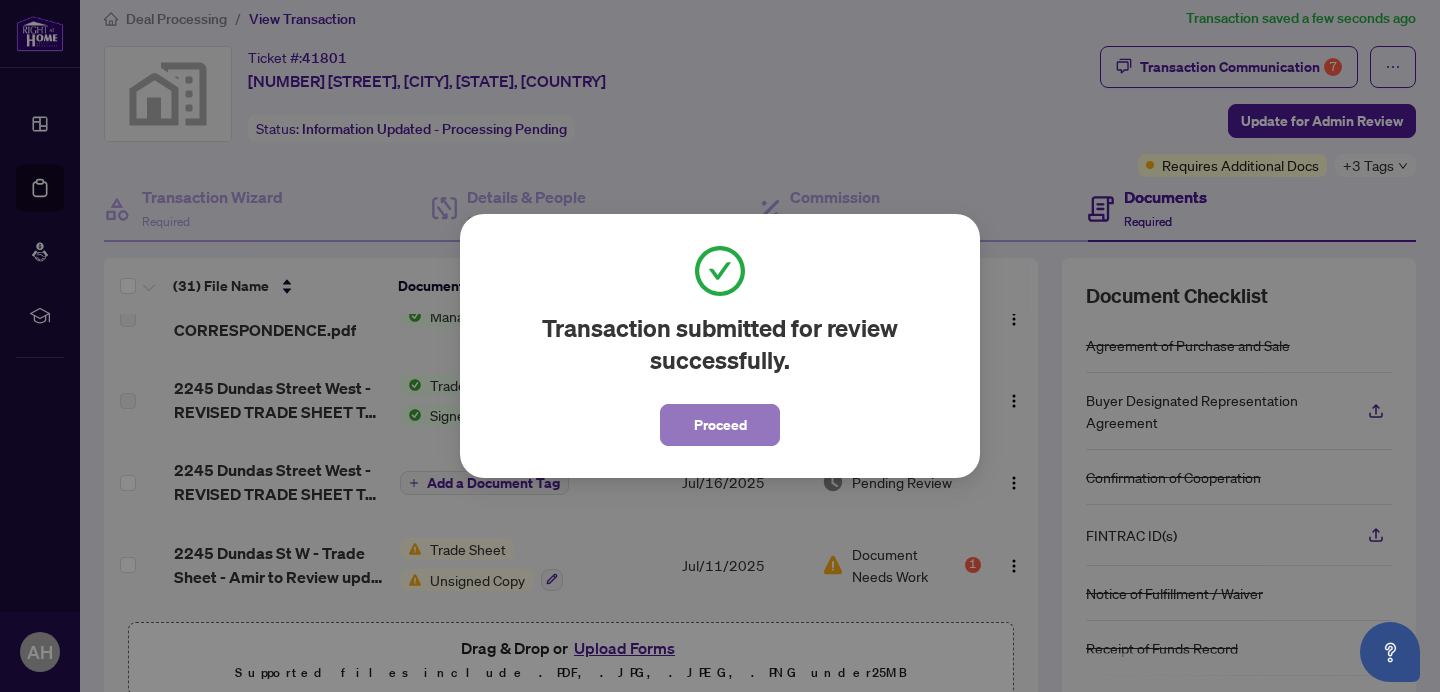 click on "Proceed" at bounding box center [720, 425] 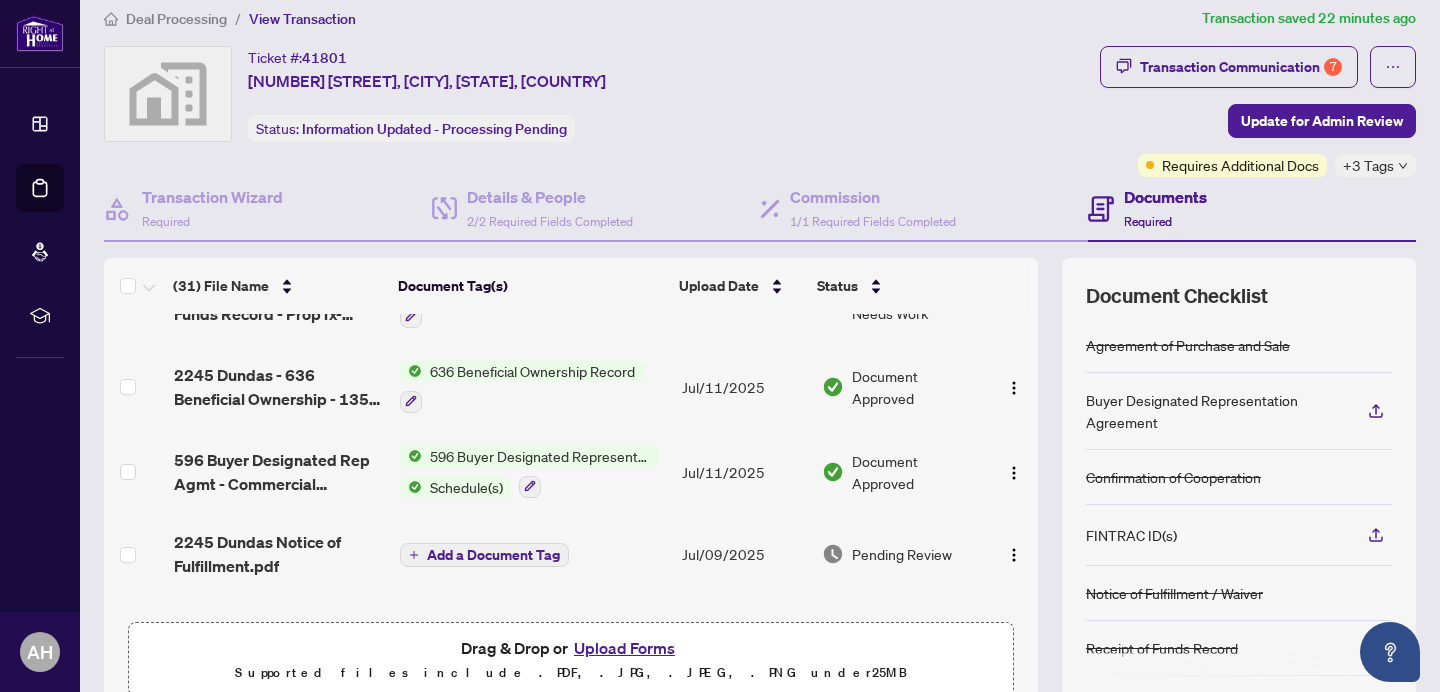 scroll, scrollTop: 1289, scrollLeft: 0, axis: vertical 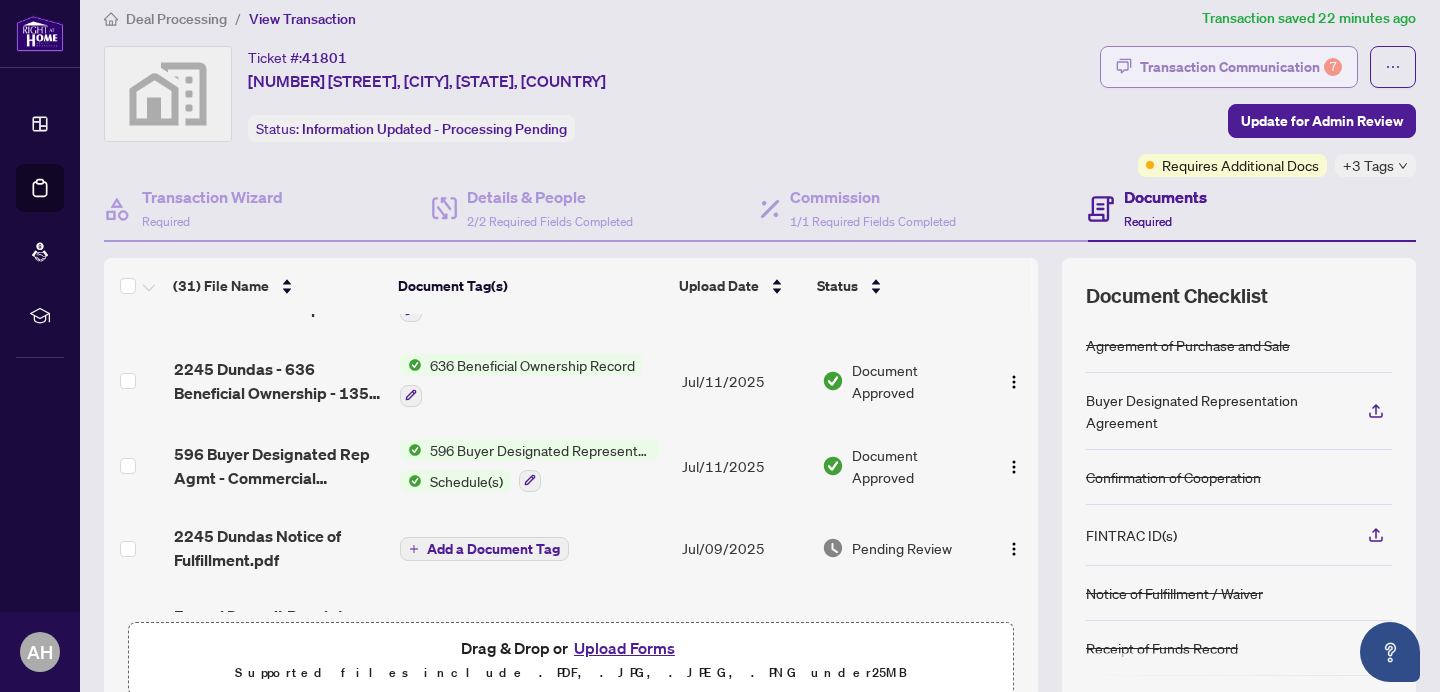 click on "Transaction Communication 7" at bounding box center (1241, 67) 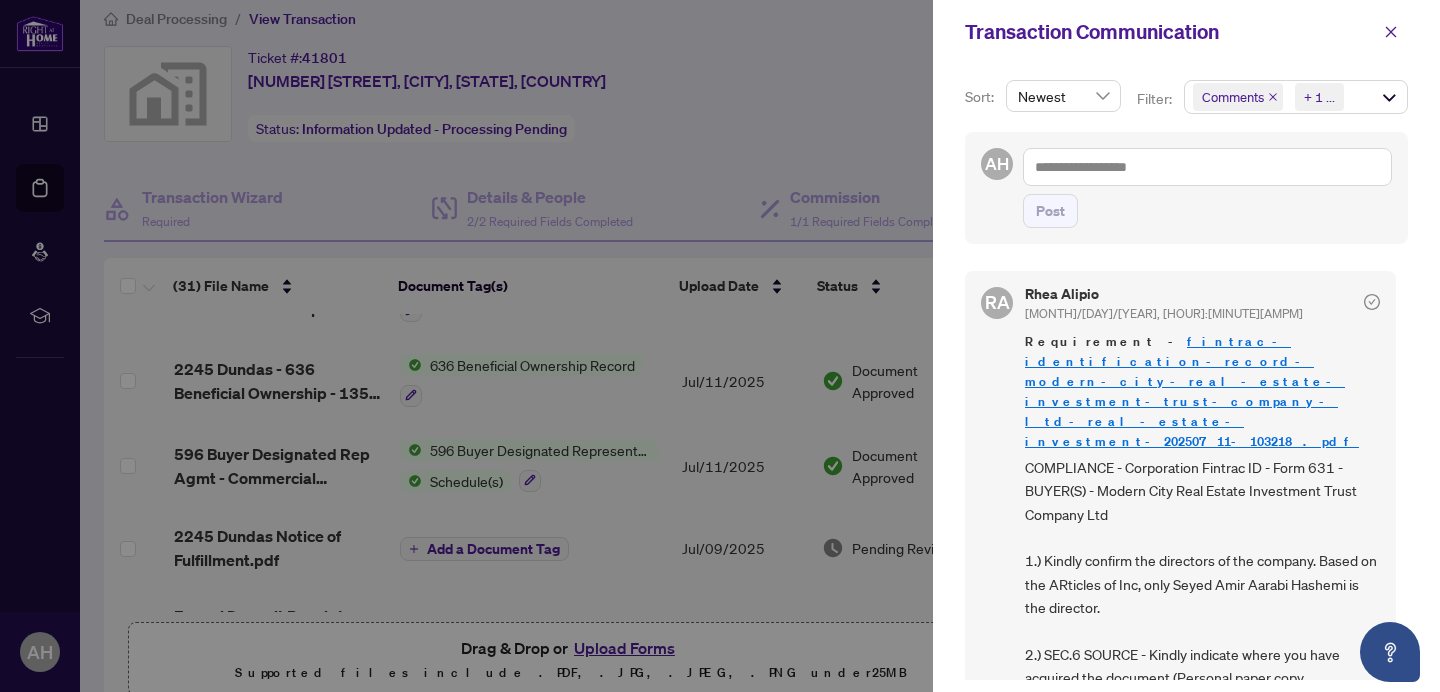 scroll, scrollTop: 1277, scrollLeft: 0, axis: vertical 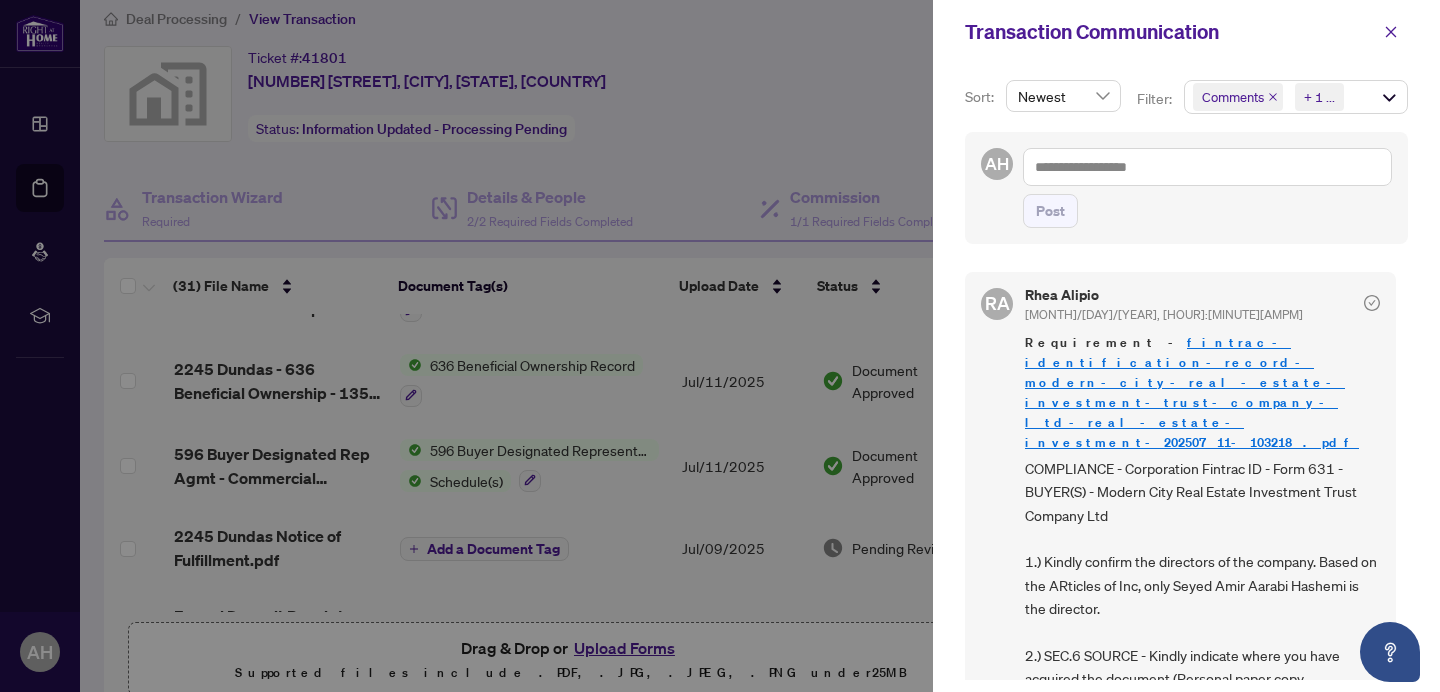 click at bounding box center [720, 346] 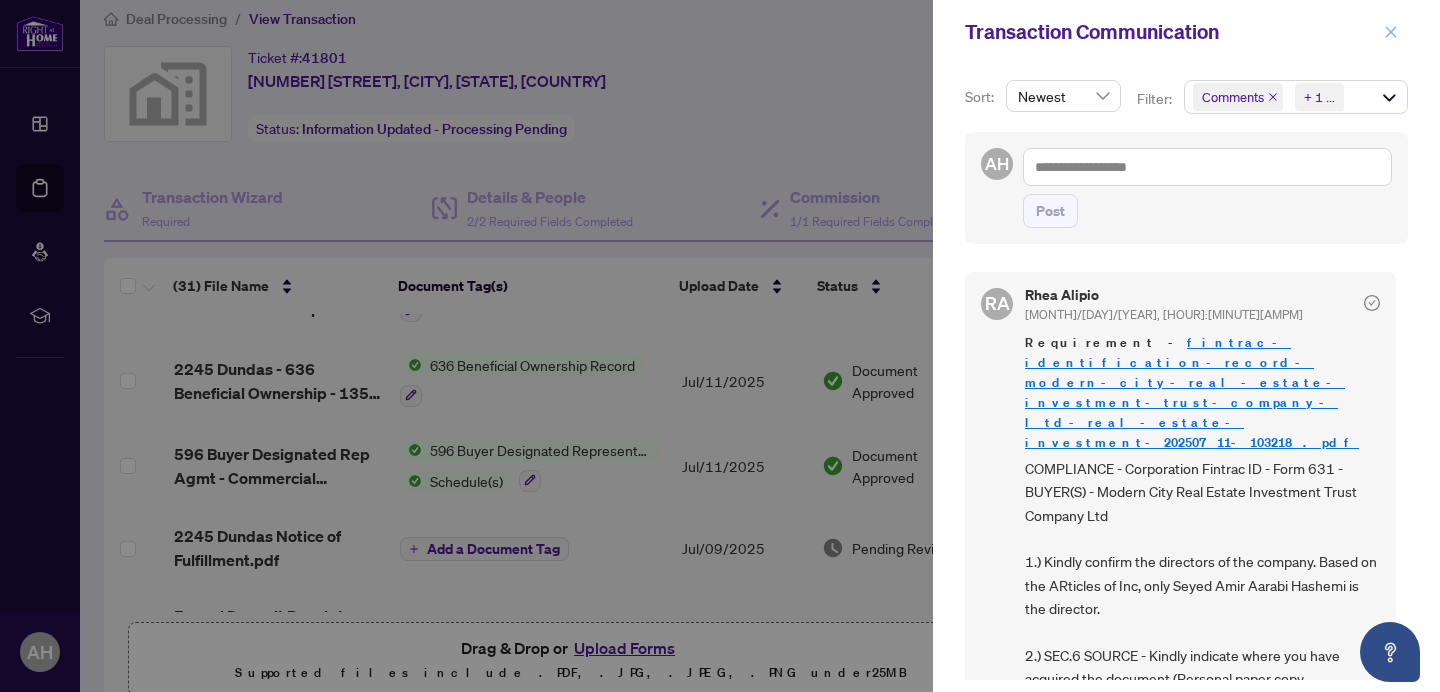 click 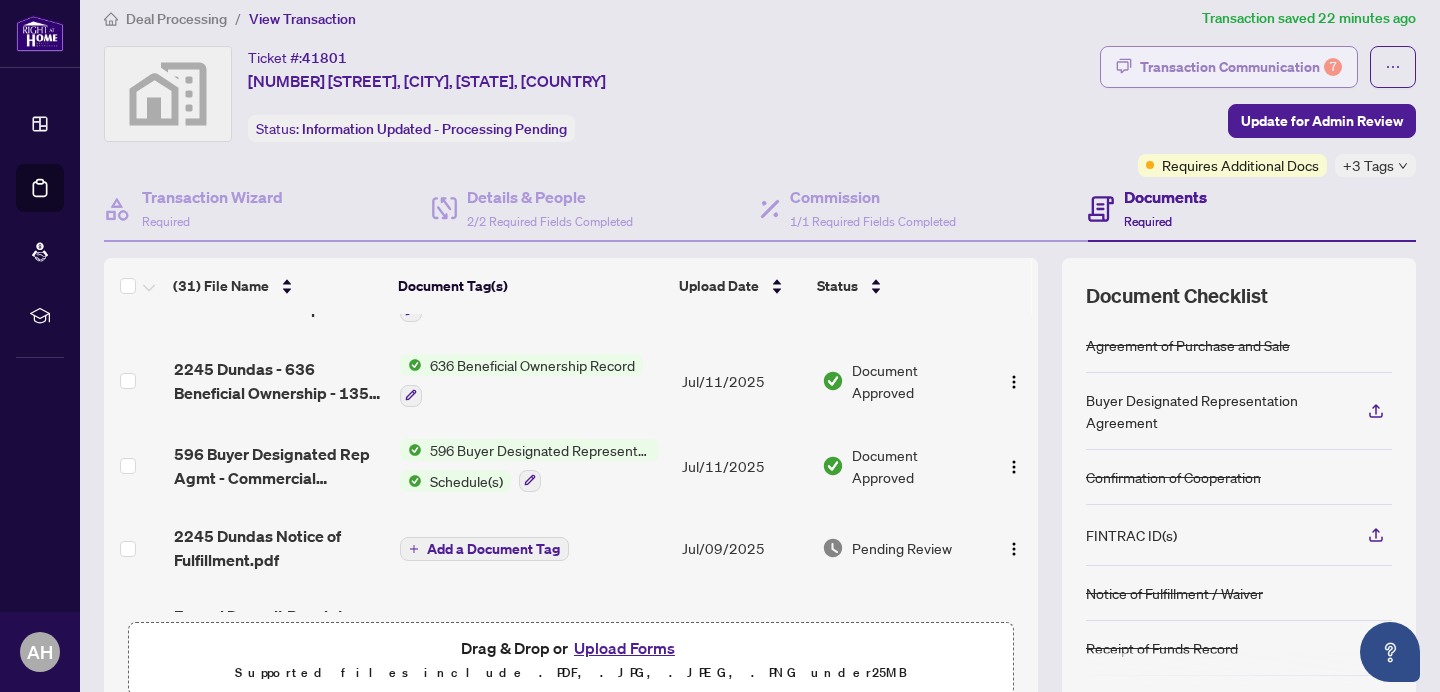 click on "Transaction Communication 7" at bounding box center (1241, 67) 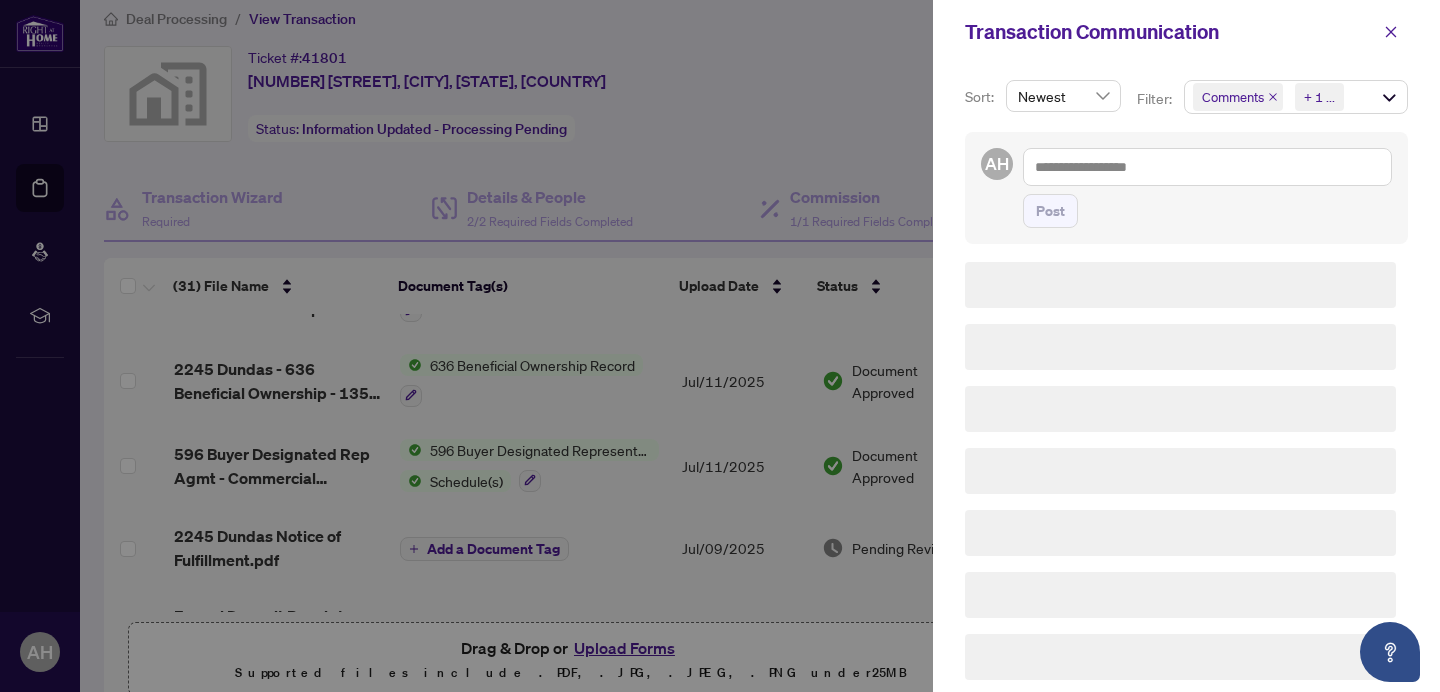 scroll, scrollTop: 0, scrollLeft: 0, axis: both 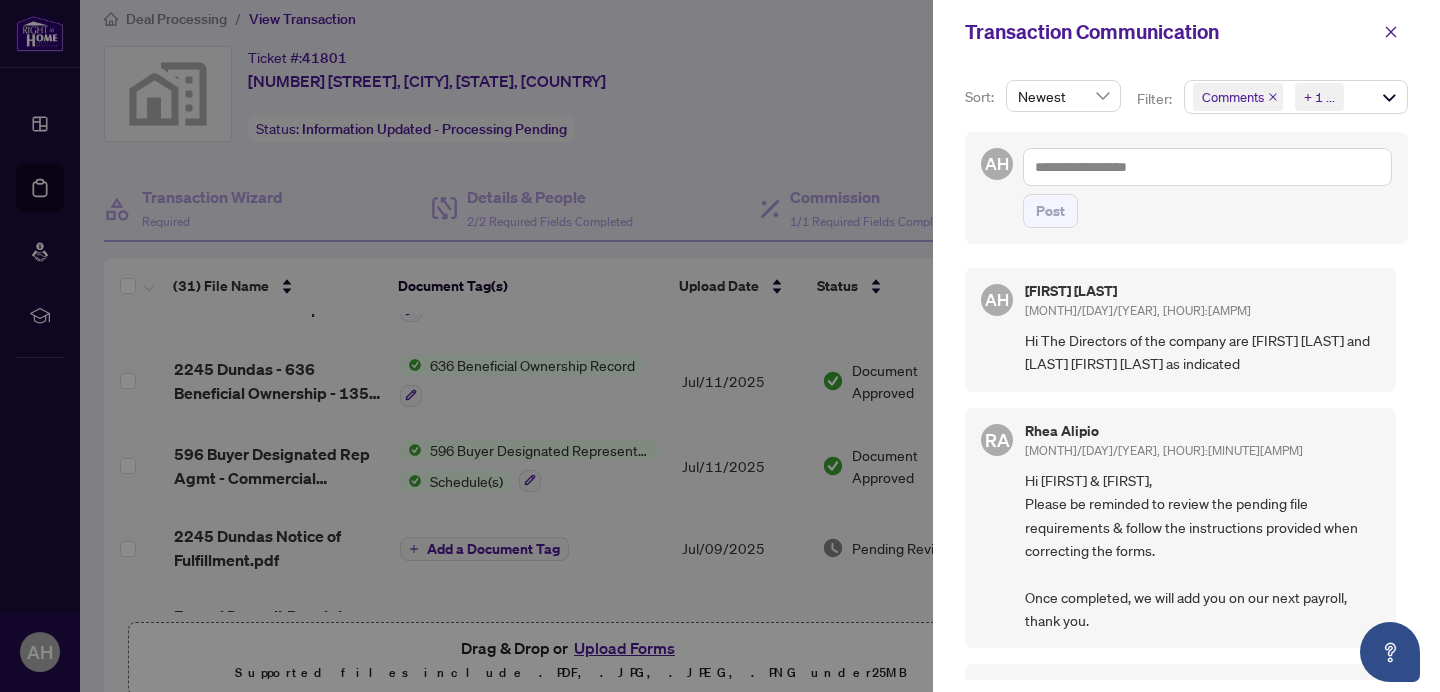 click 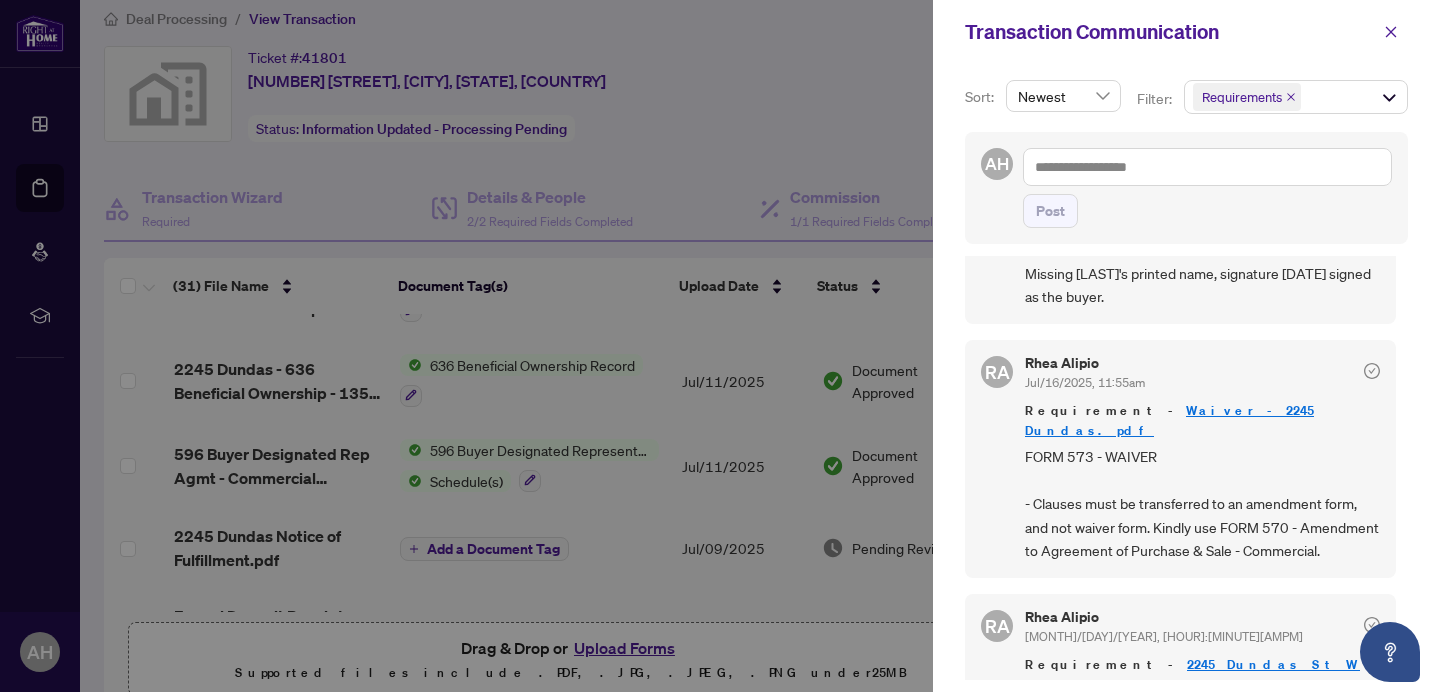 scroll, scrollTop: 1108, scrollLeft: 0, axis: vertical 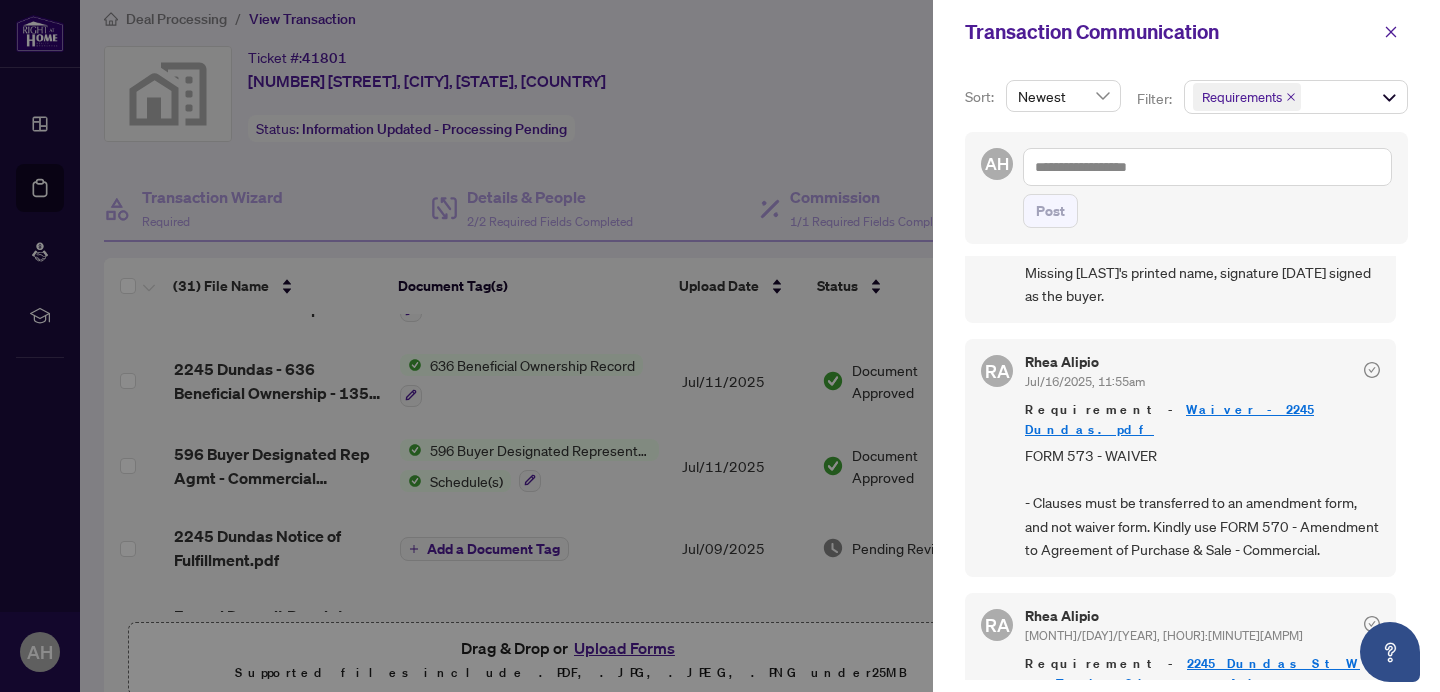click on "Waiver -2245 Dundas.pdf" at bounding box center [1169, 419] 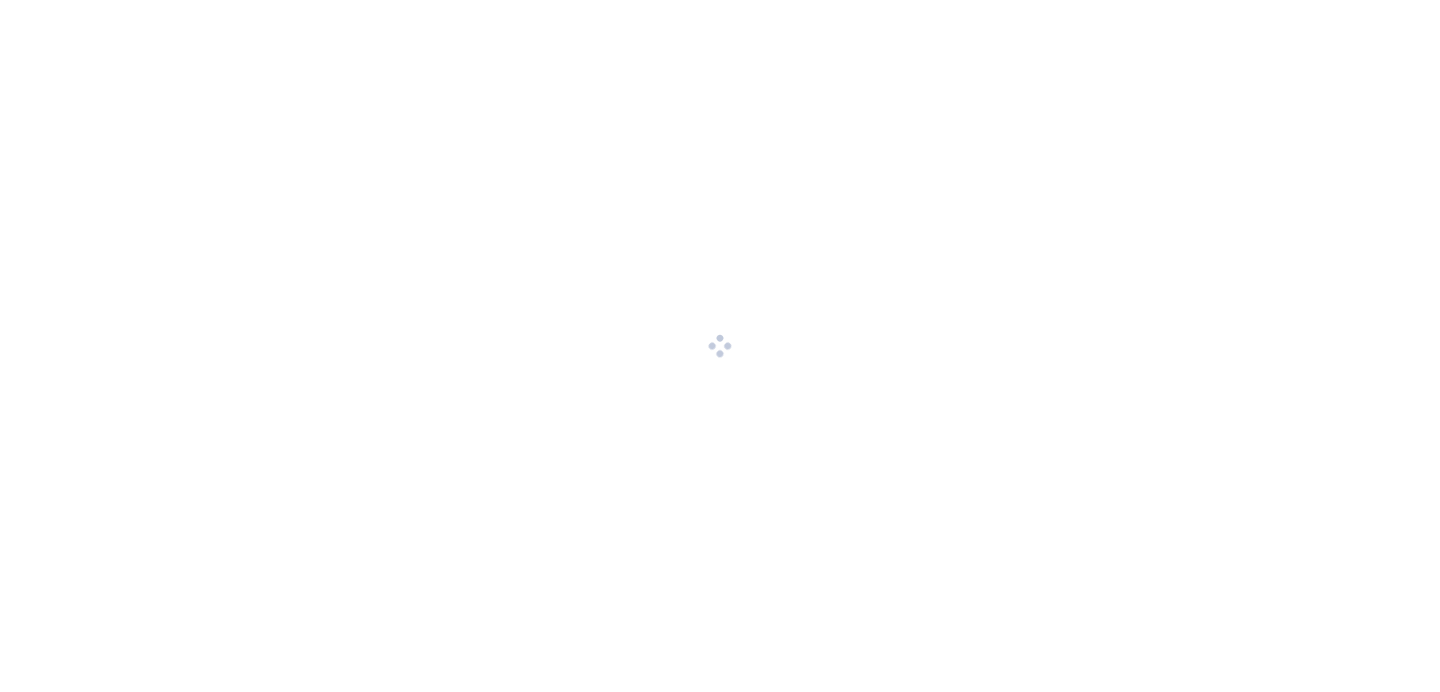 scroll, scrollTop: 0, scrollLeft: 0, axis: both 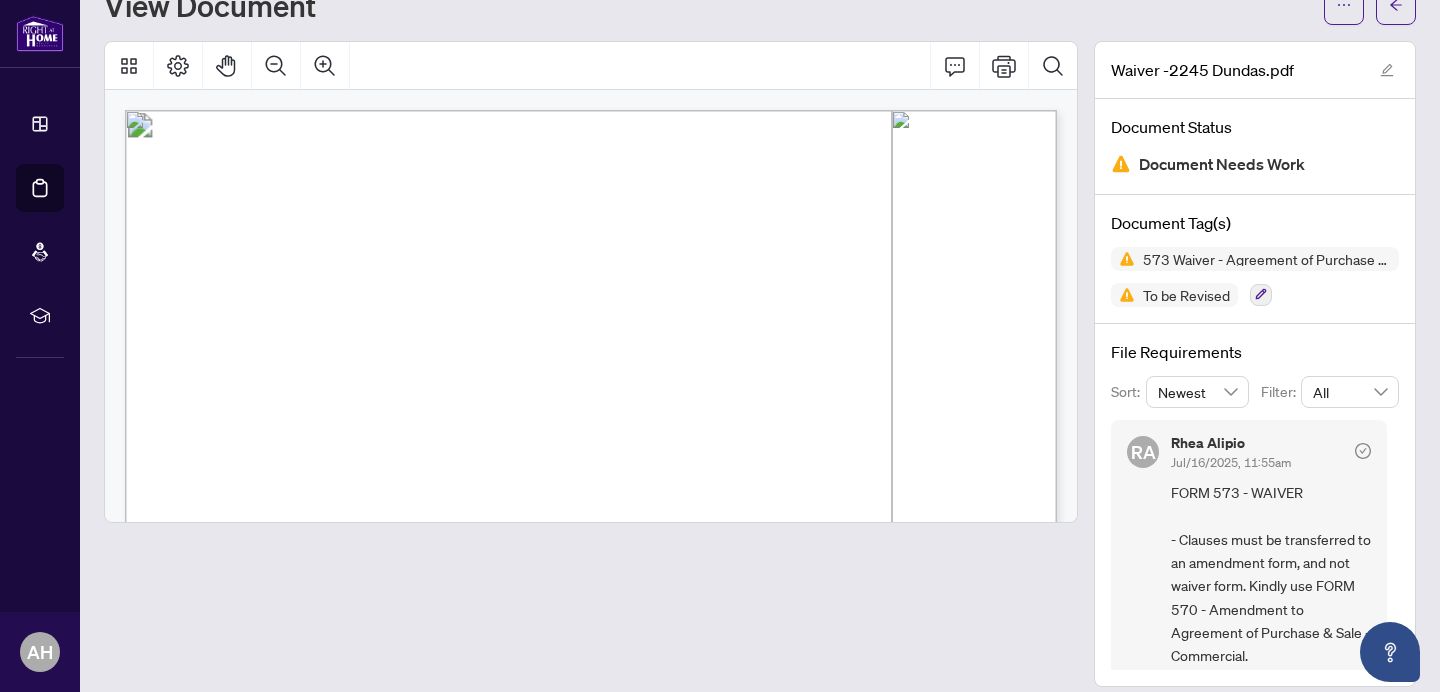 click at bounding box center [834, 1028] 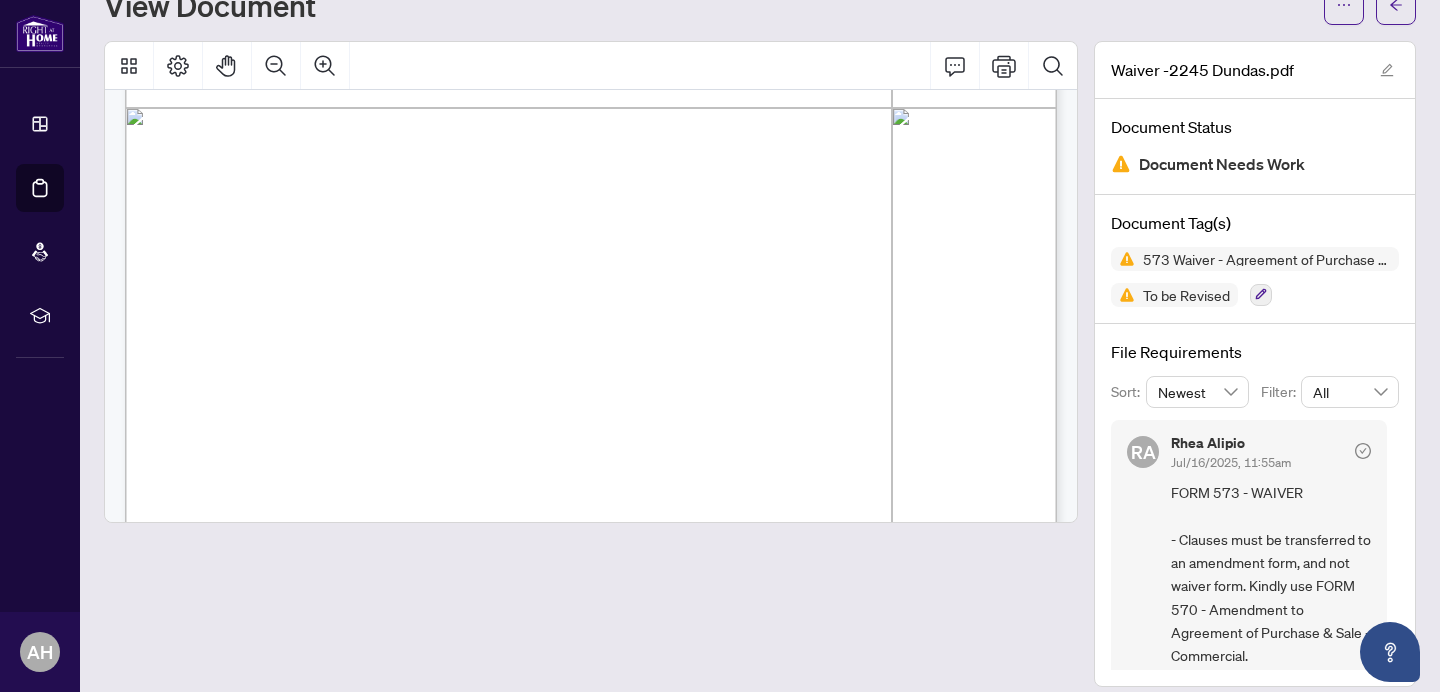 scroll, scrollTop: 814, scrollLeft: 0, axis: vertical 